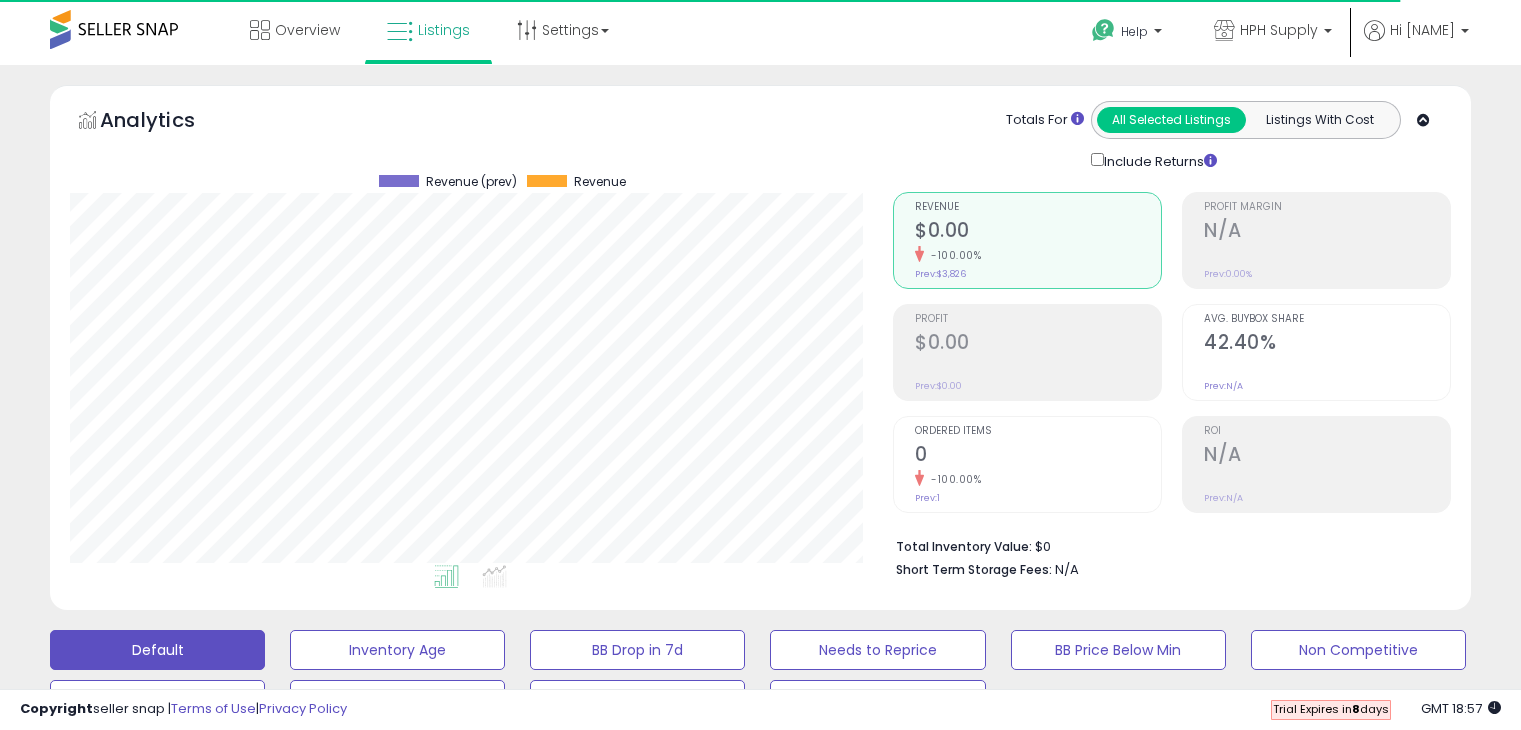 select on "*******" 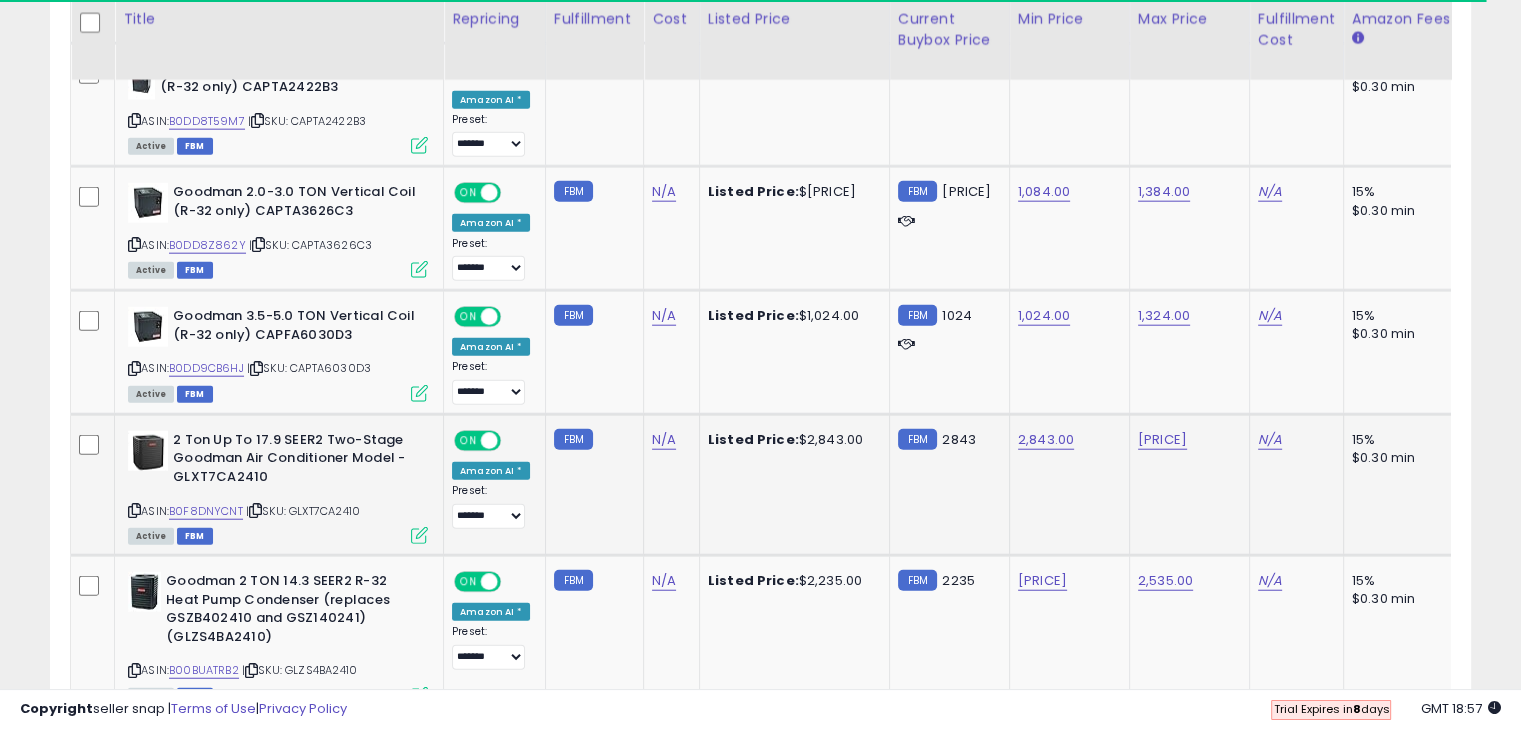 scroll, scrollTop: 5110, scrollLeft: 0, axis: vertical 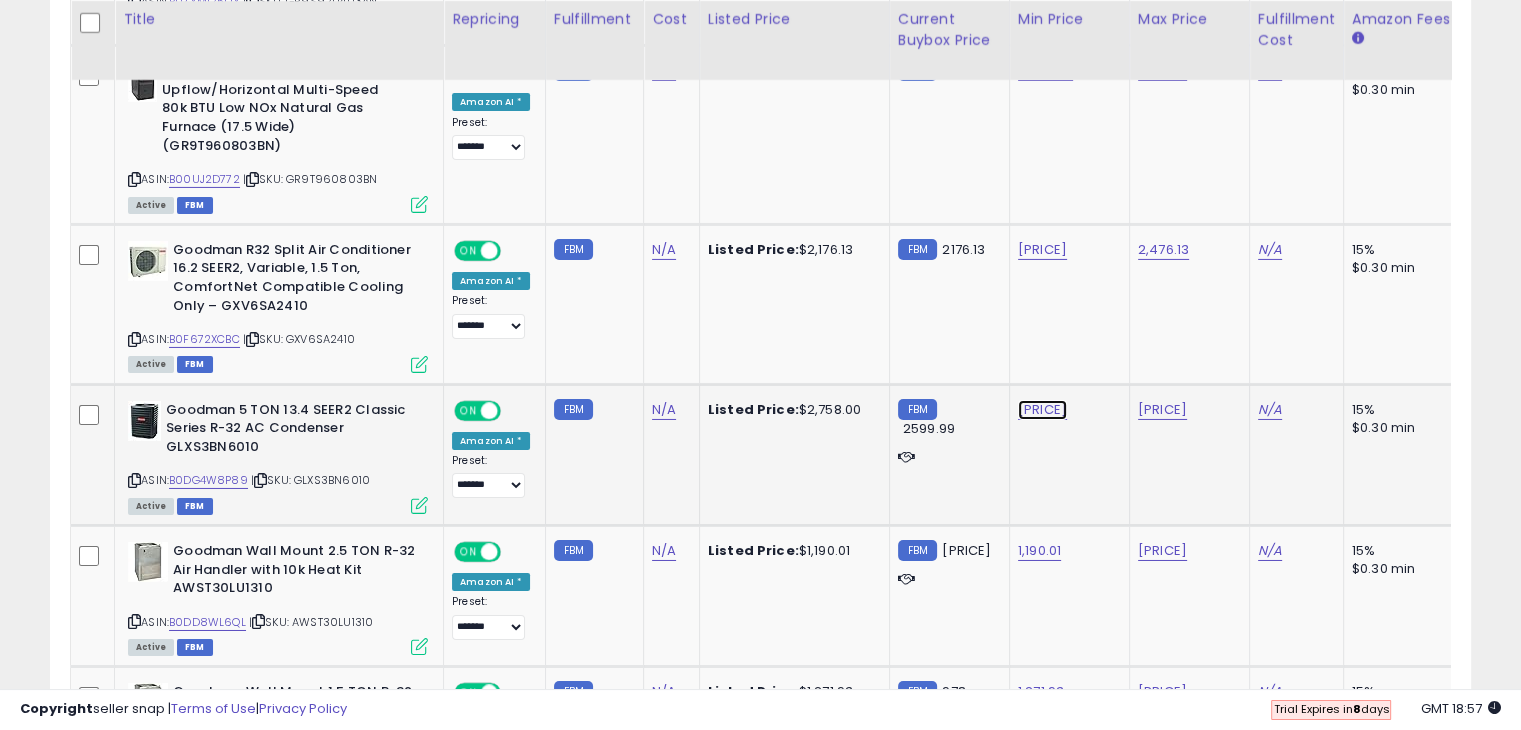 click on "[PRICE]" at bounding box center (1042, -5736) 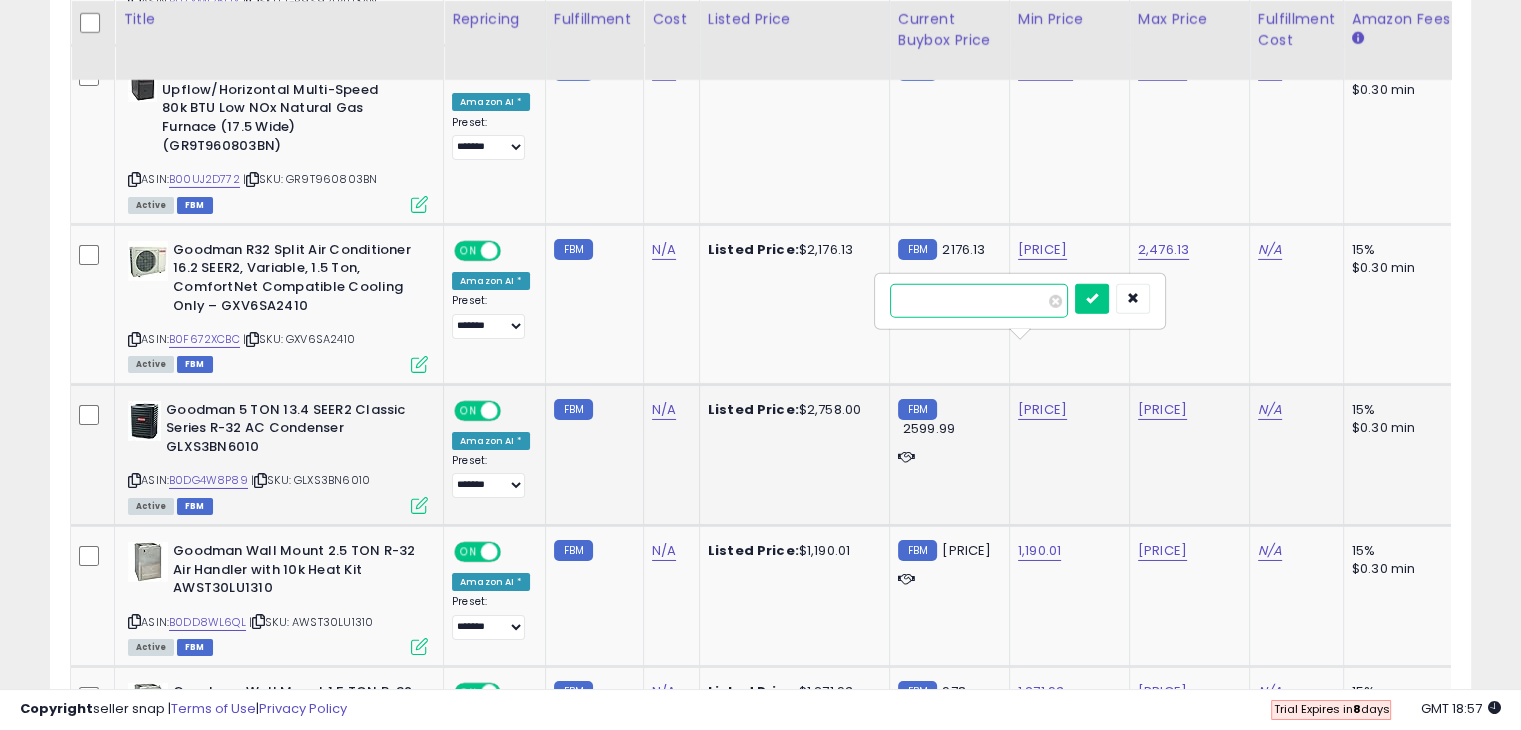 type on "*******" 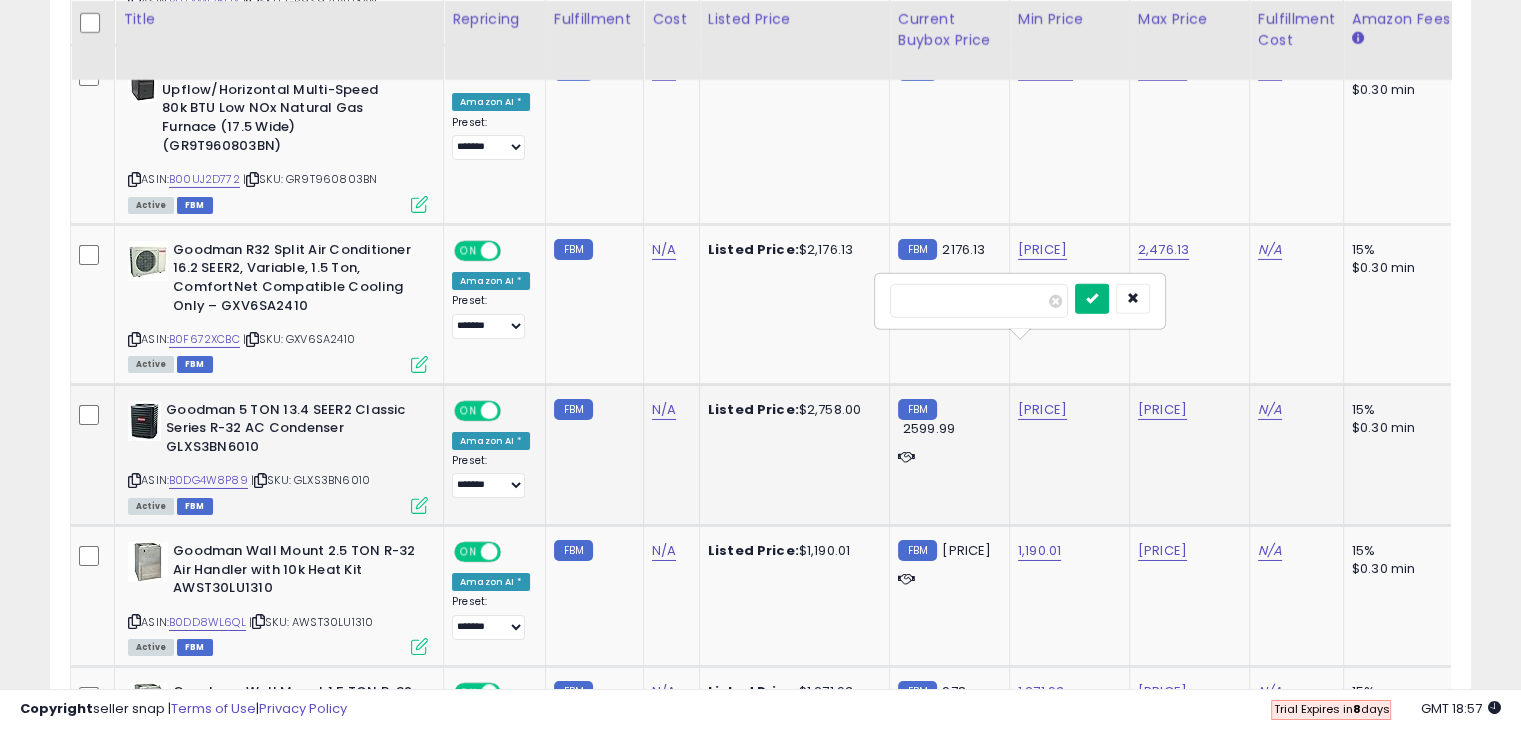 click at bounding box center [1092, 298] 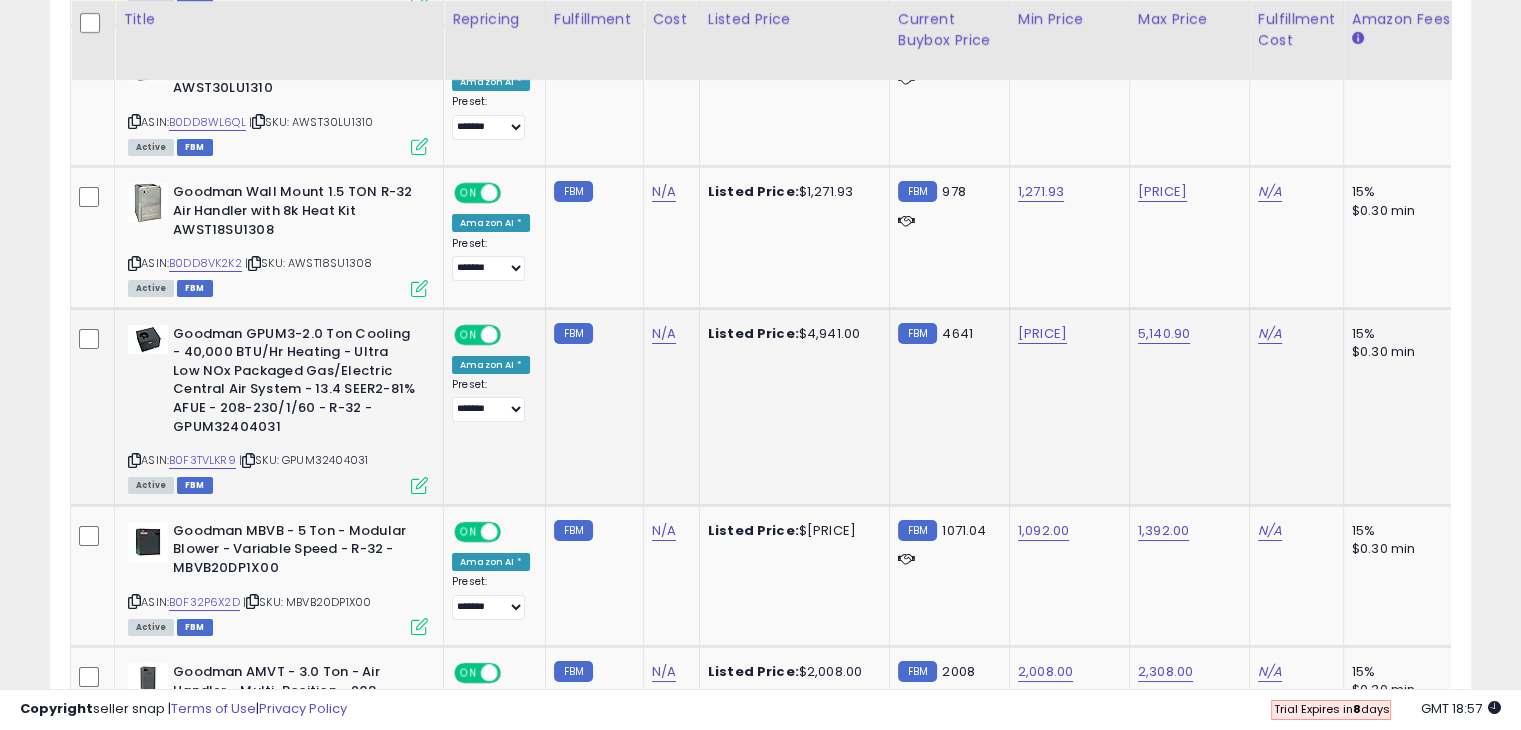 scroll, scrollTop: 7510, scrollLeft: 0, axis: vertical 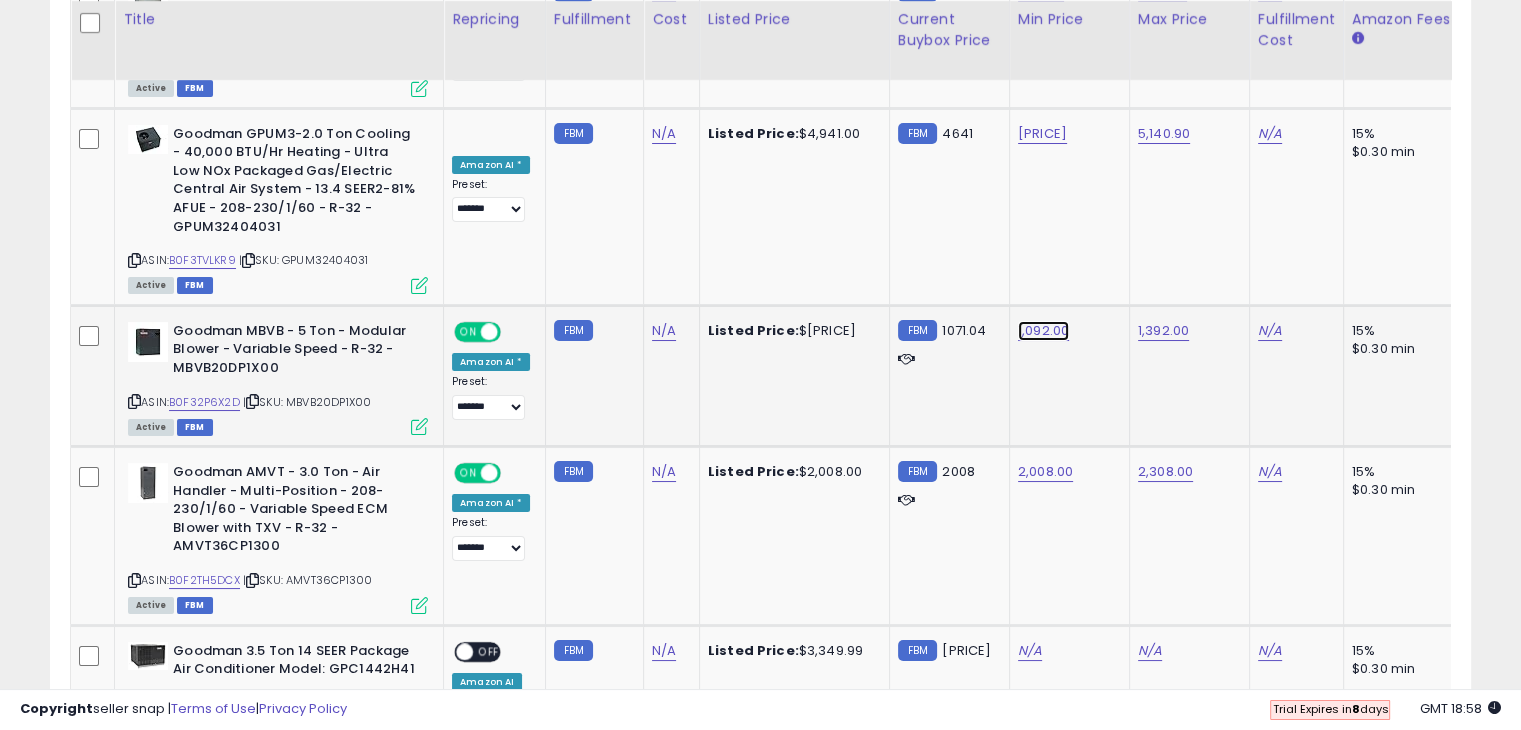 click on "1,092.00" at bounding box center [1042, -6436] 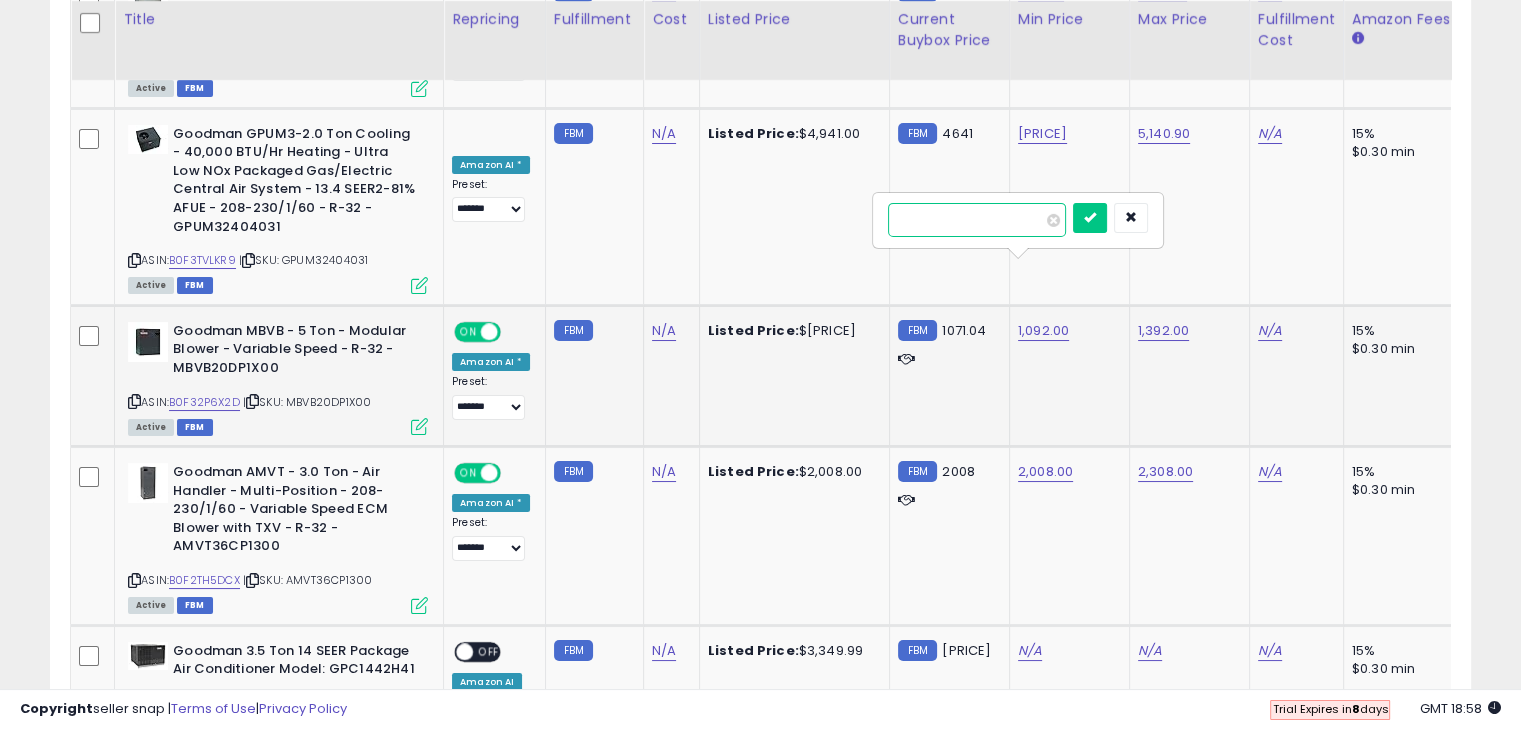 type on "*******" 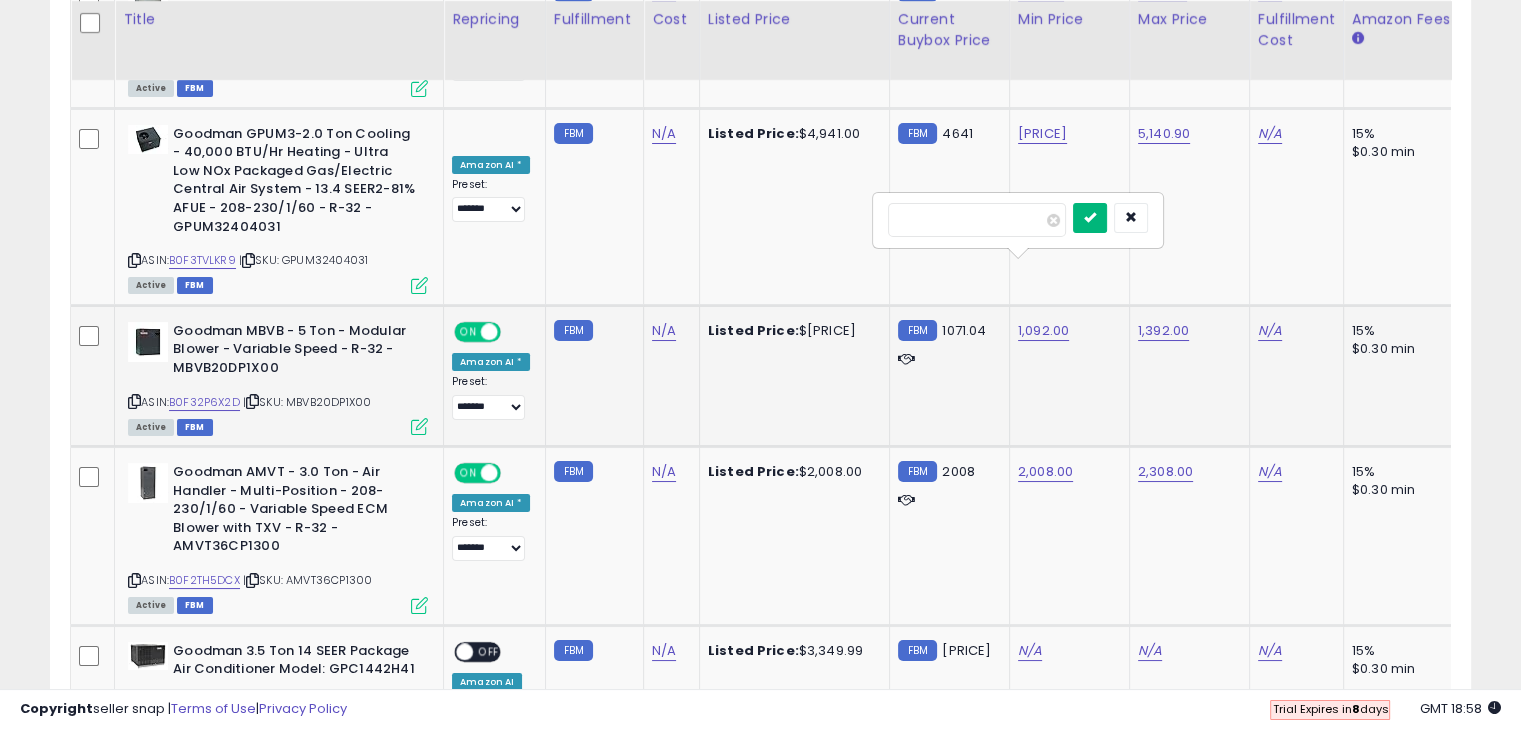 click at bounding box center [1090, 217] 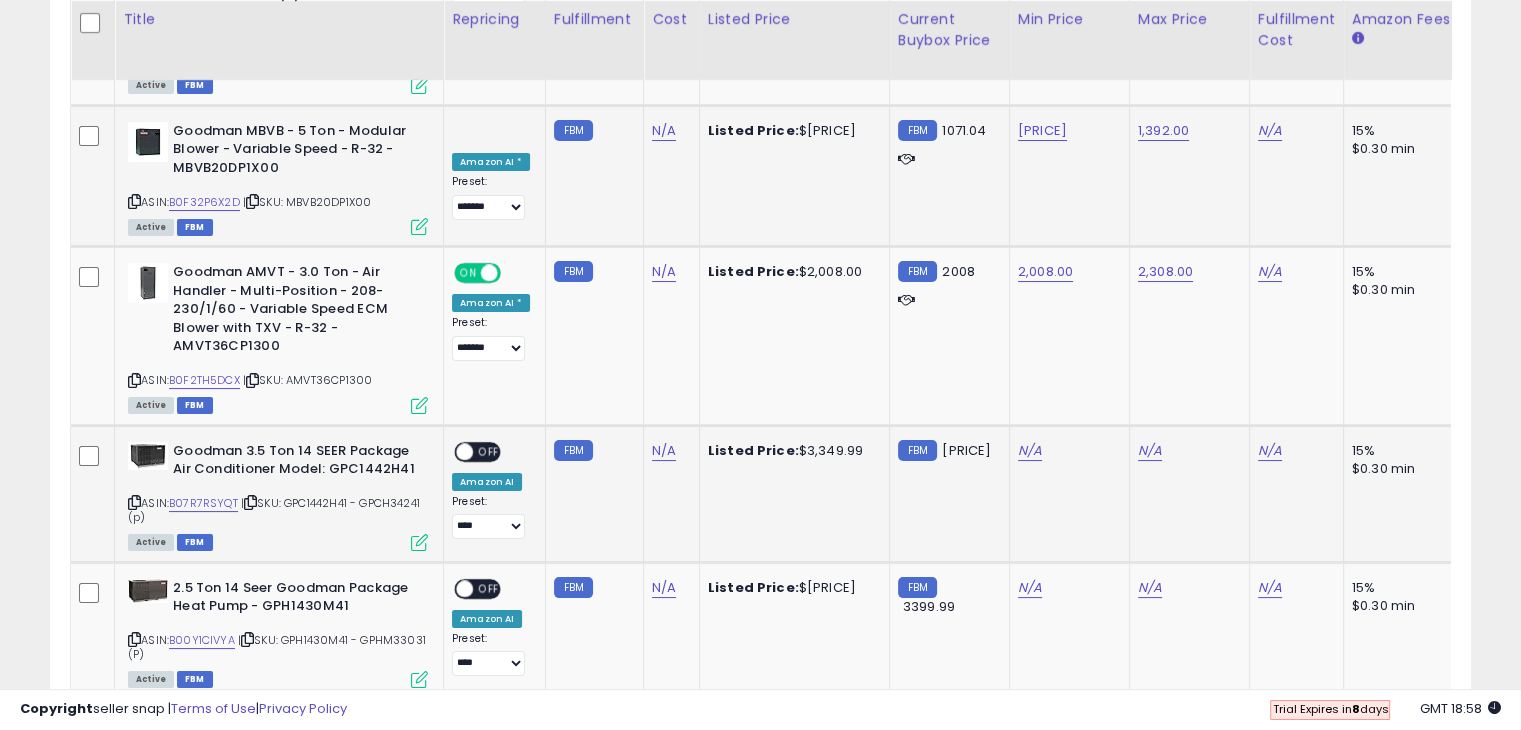 scroll, scrollTop: 7810, scrollLeft: 0, axis: vertical 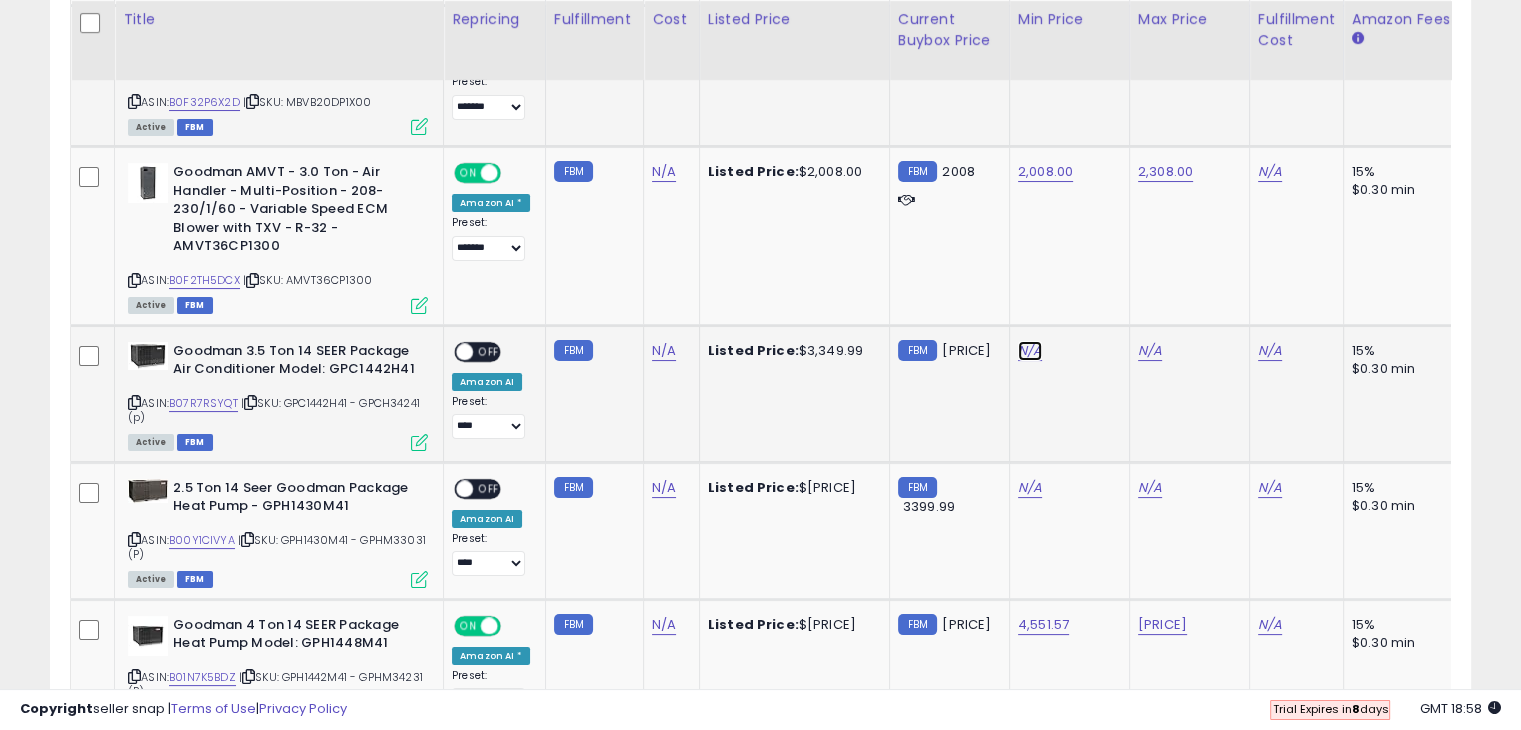 click on "N/A" at bounding box center (1030, 351) 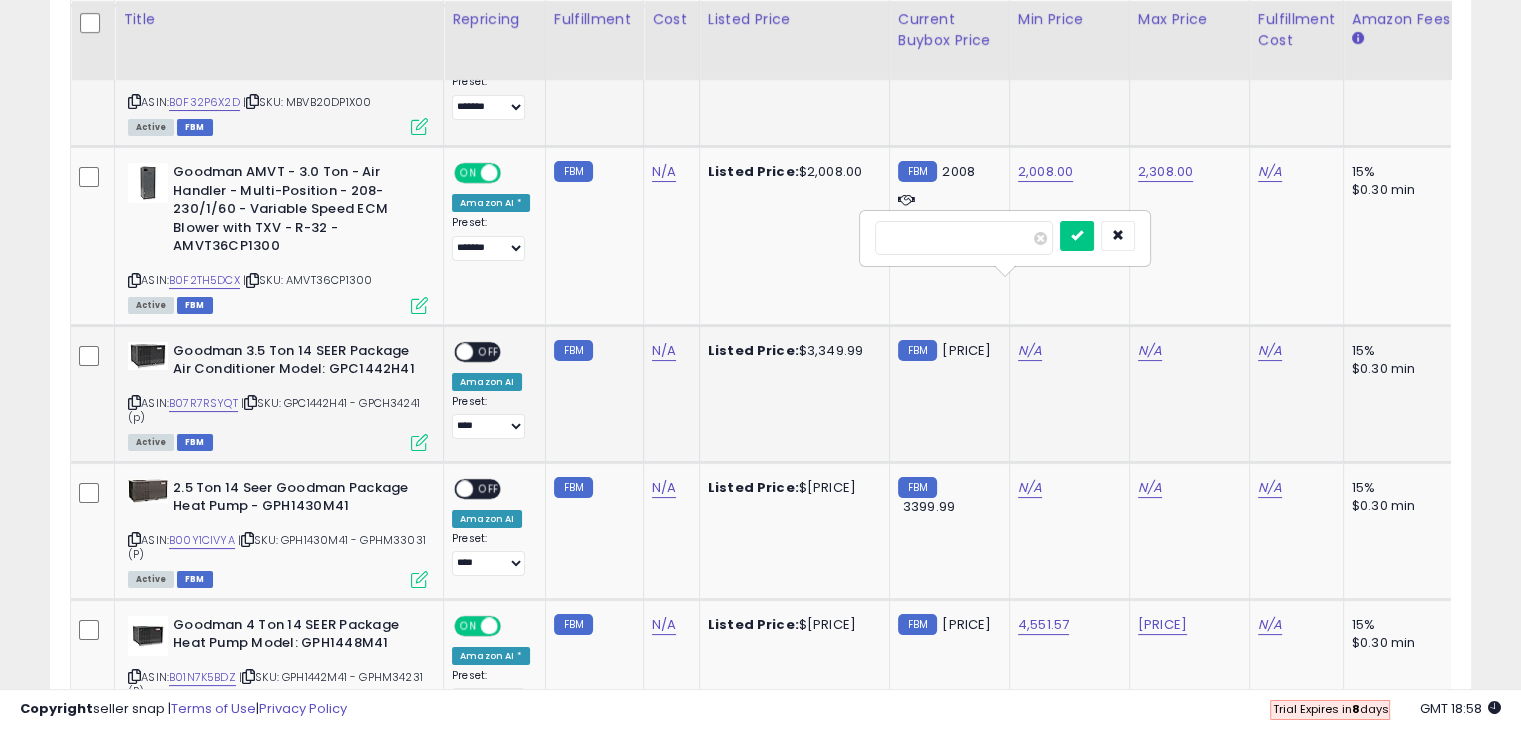 type on "*******" 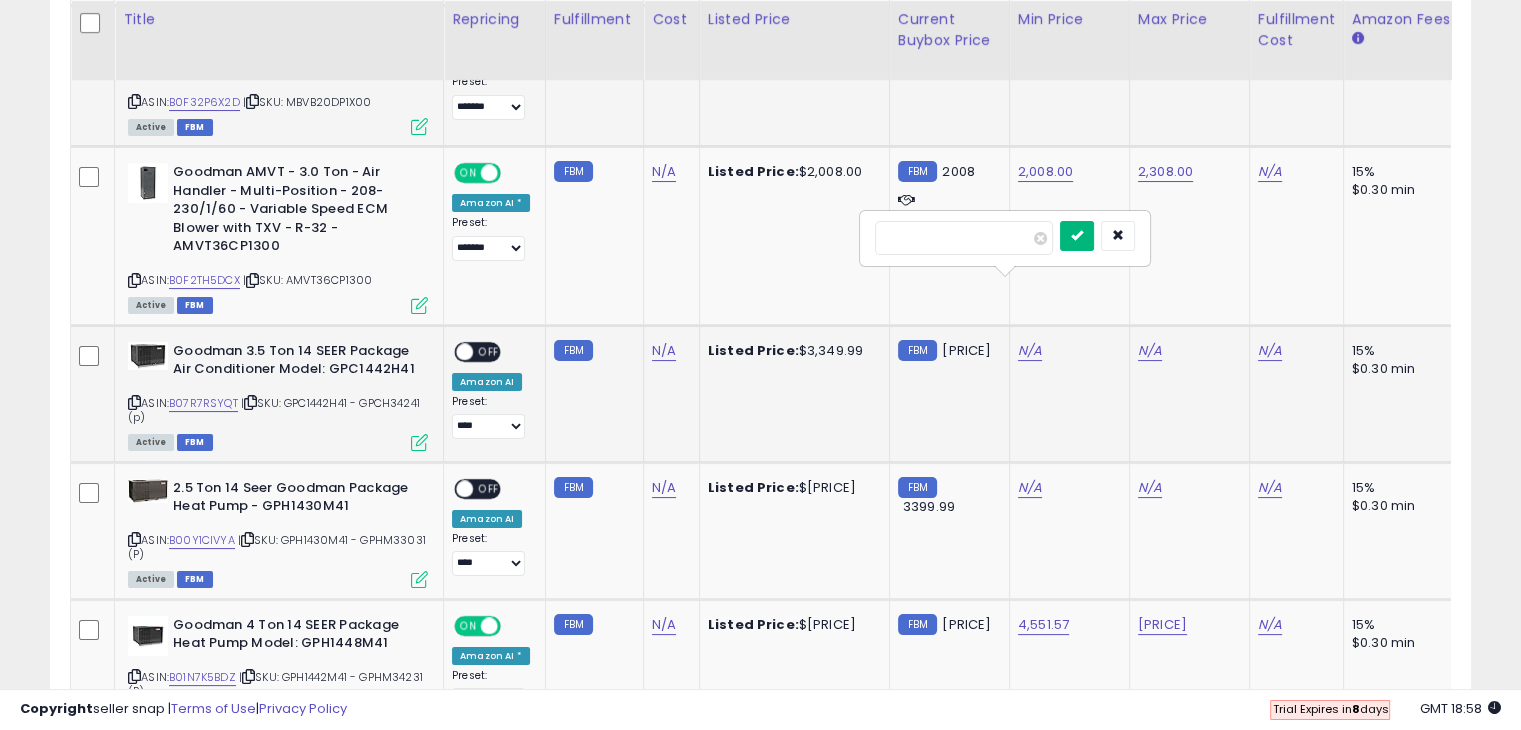 click at bounding box center (1077, 235) 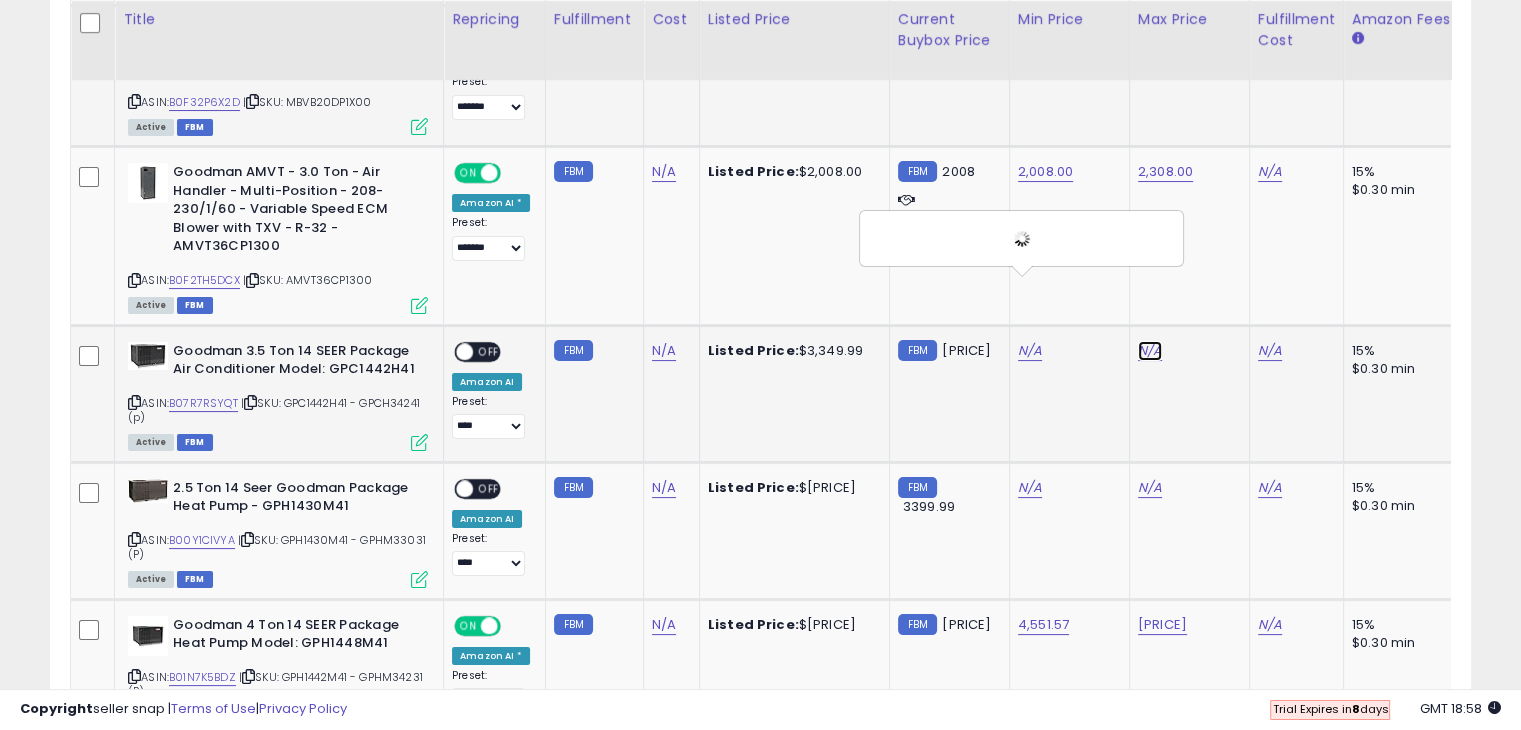 click on "N/A" at bounding box center (1150, 351) 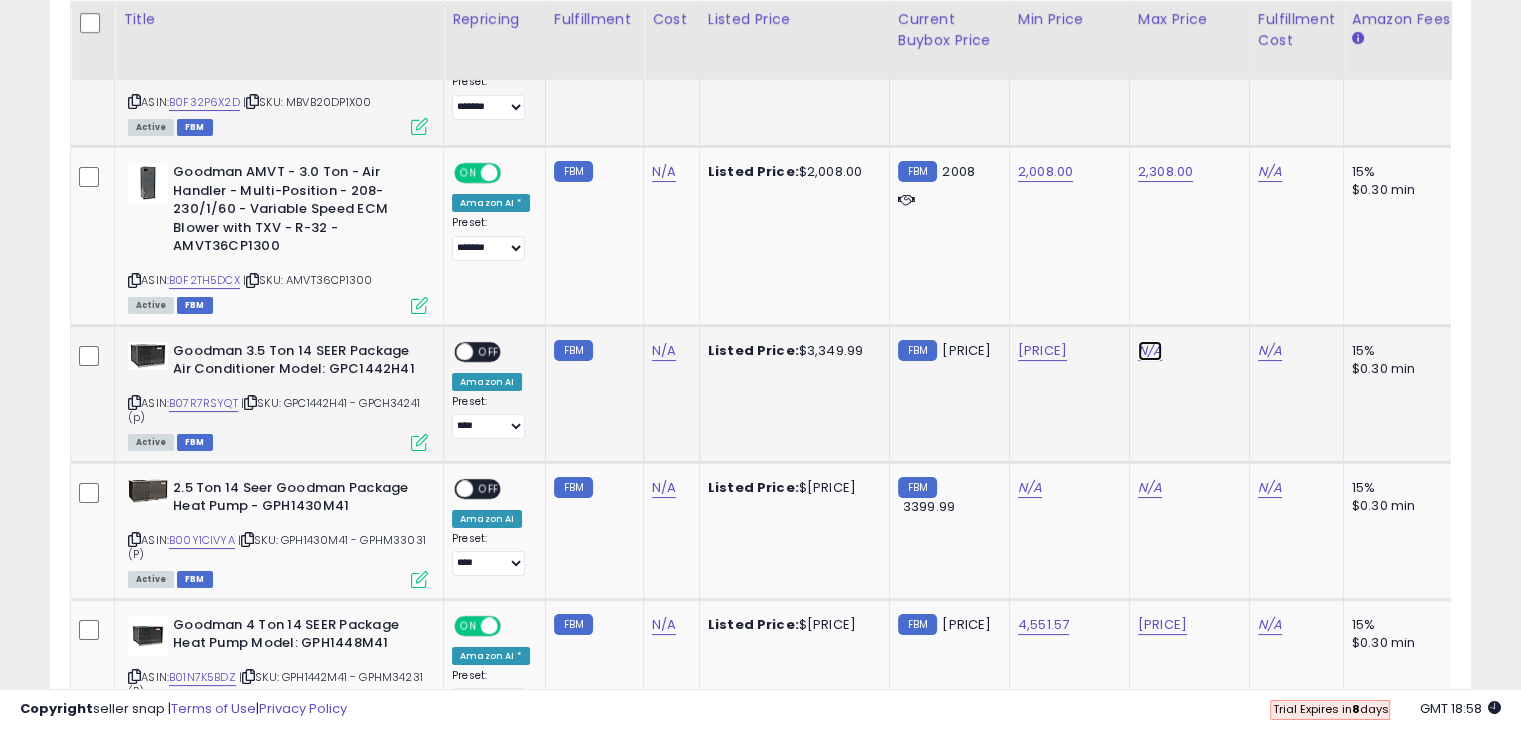 click on "N/A" at bounding box center (1150, 351) 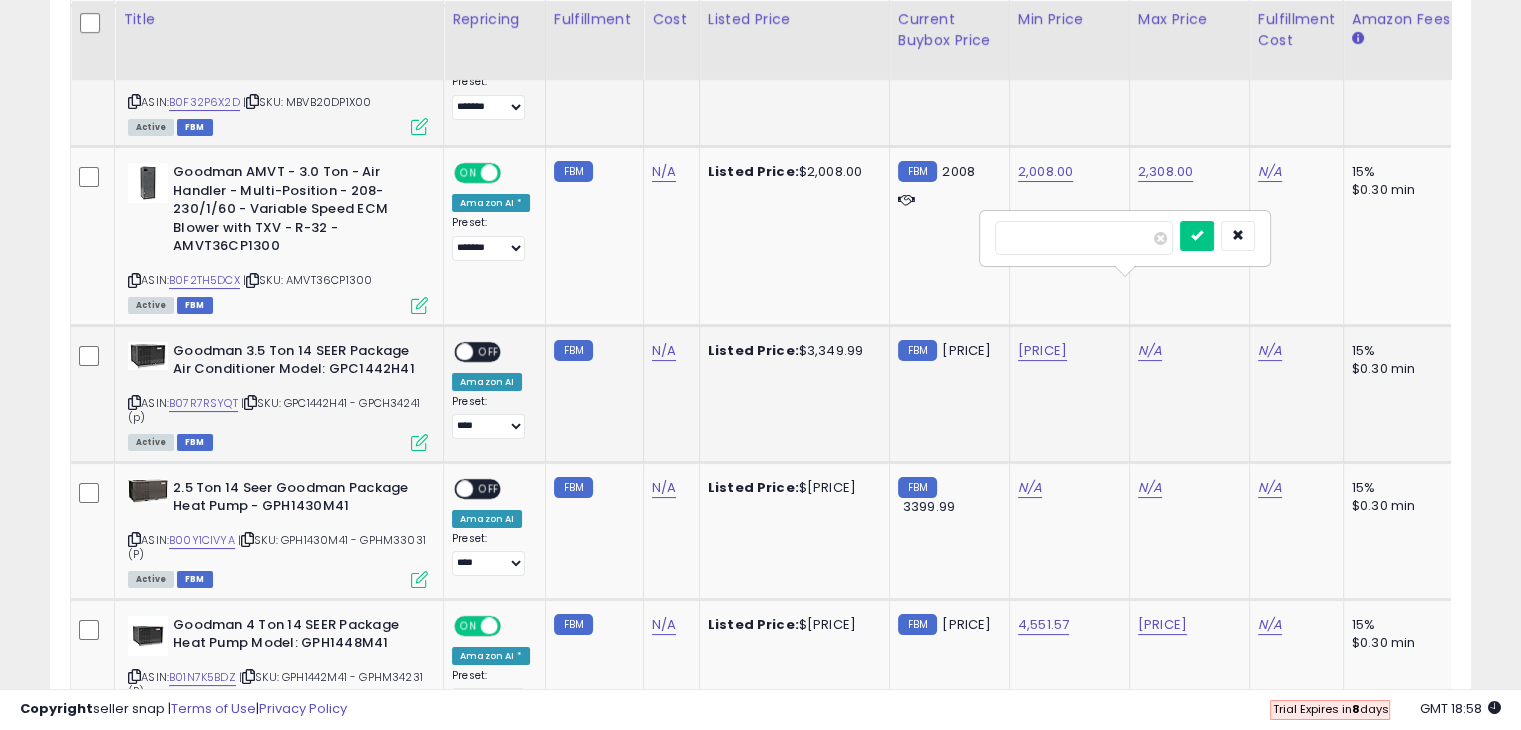 type on "*******" 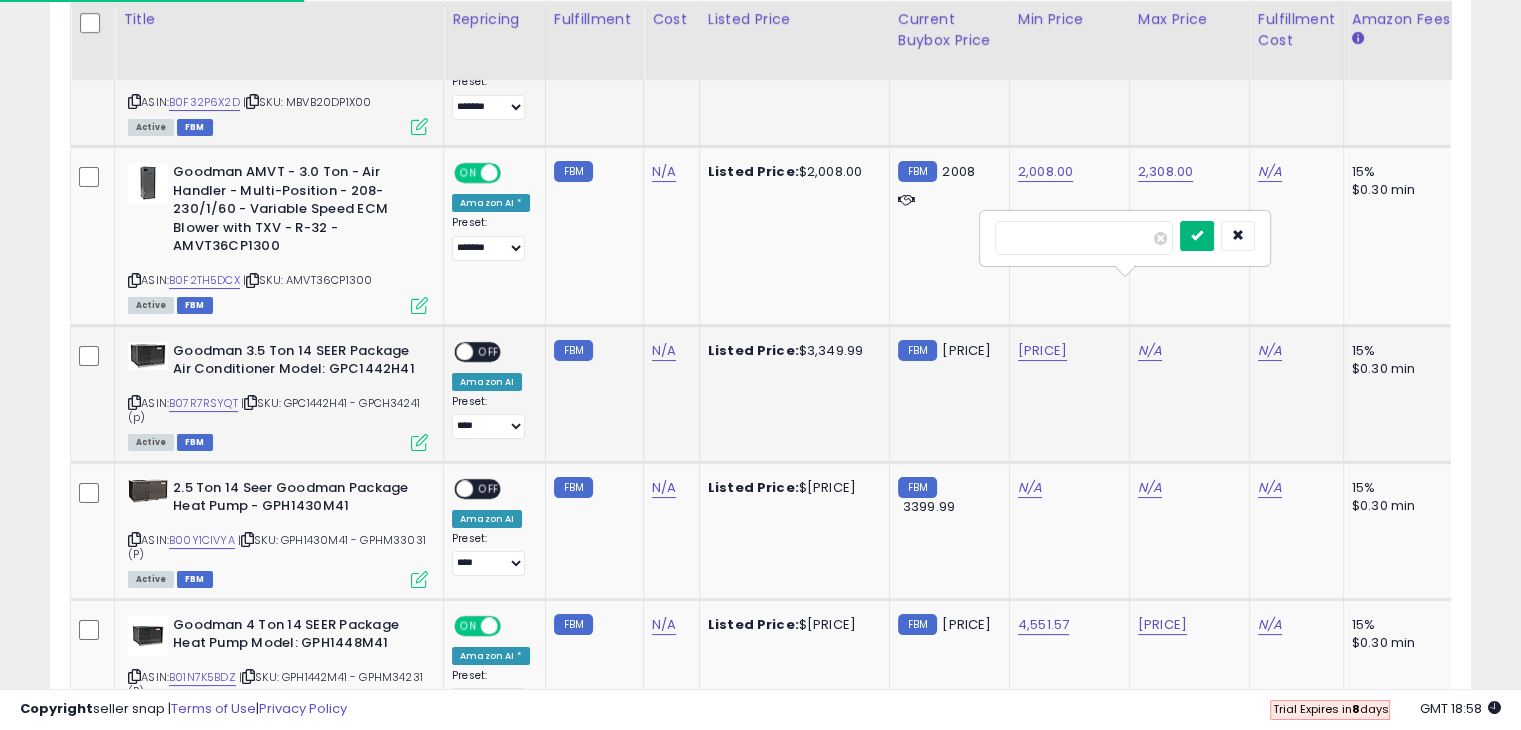 click at bounding box center (1197, 235) 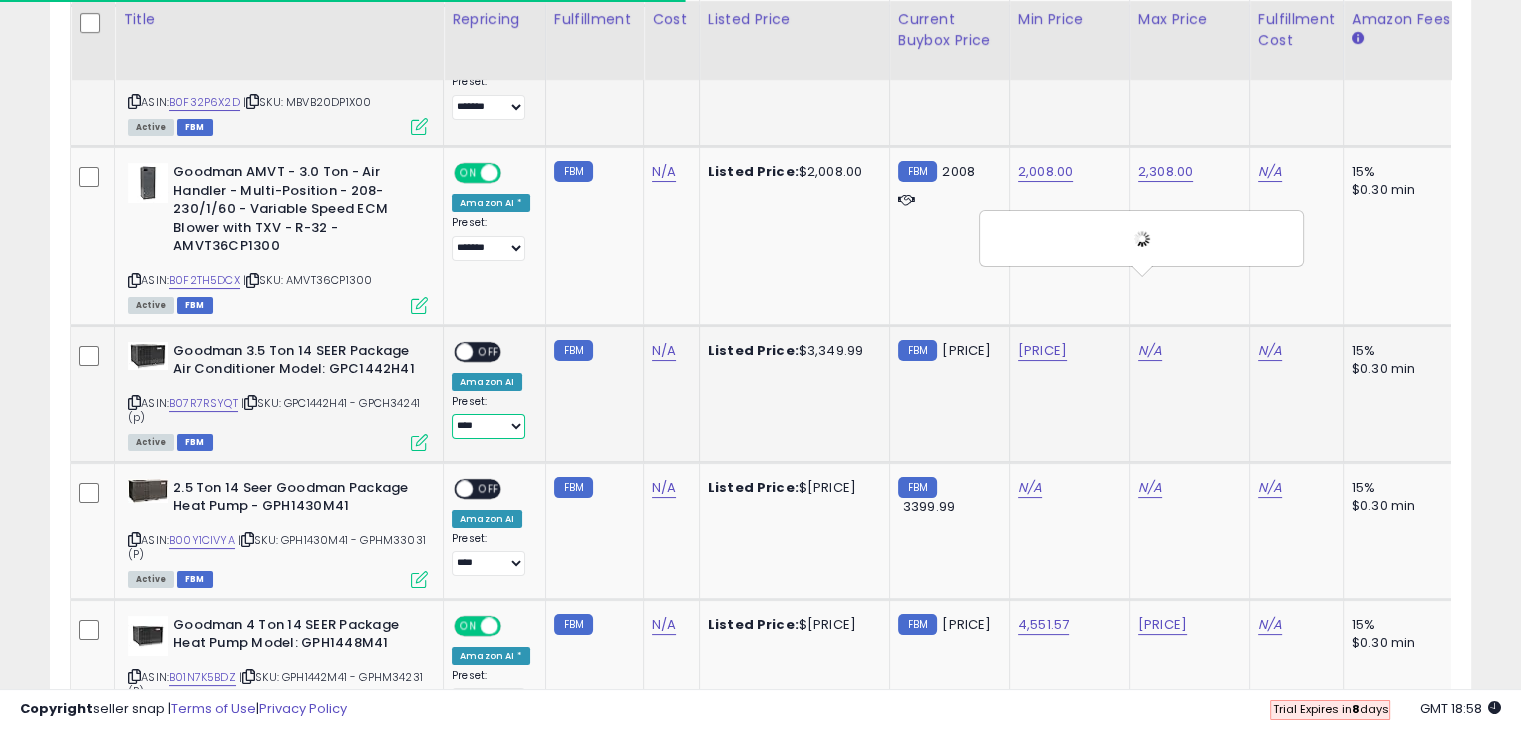 click on "**** *******" at bounding box center [488, 426] 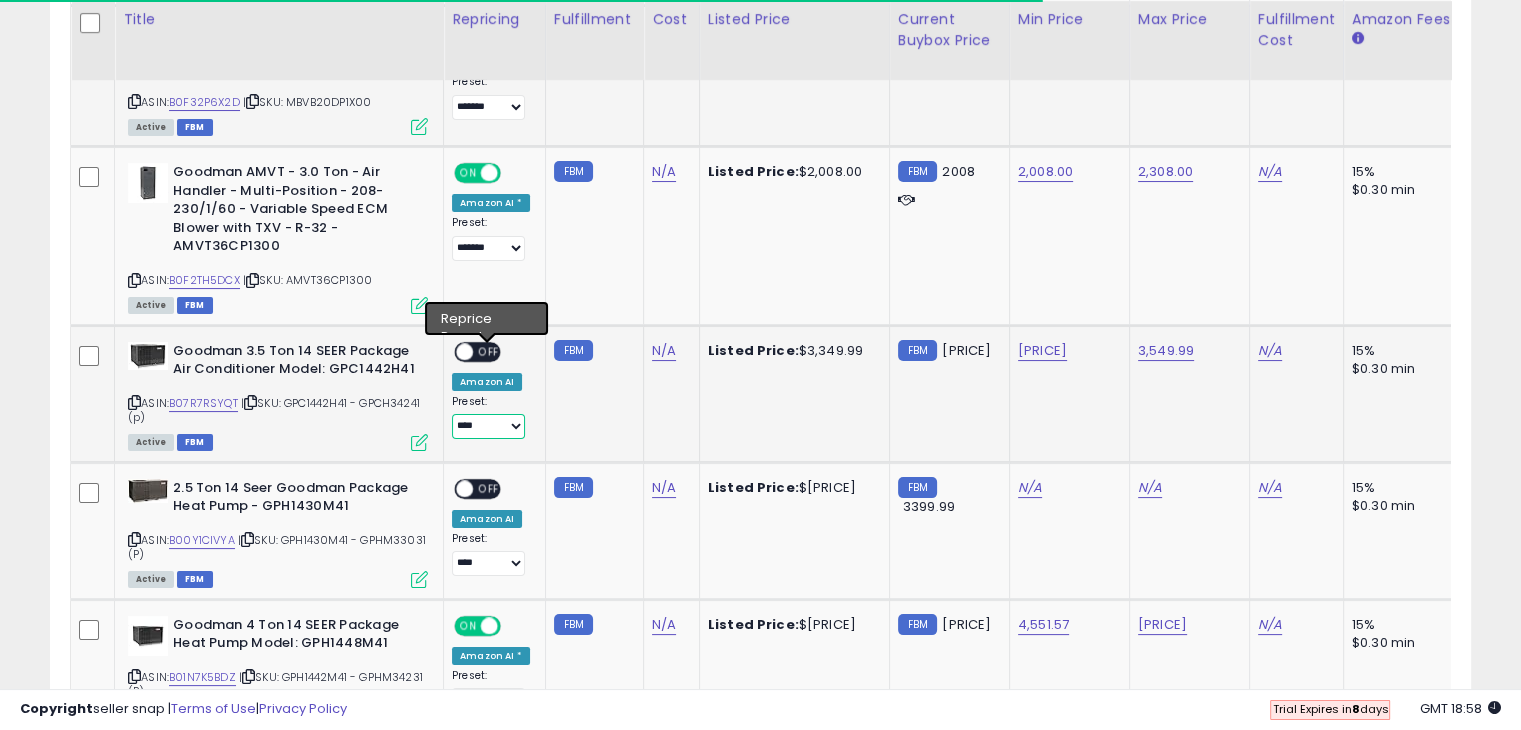 select on "*******" 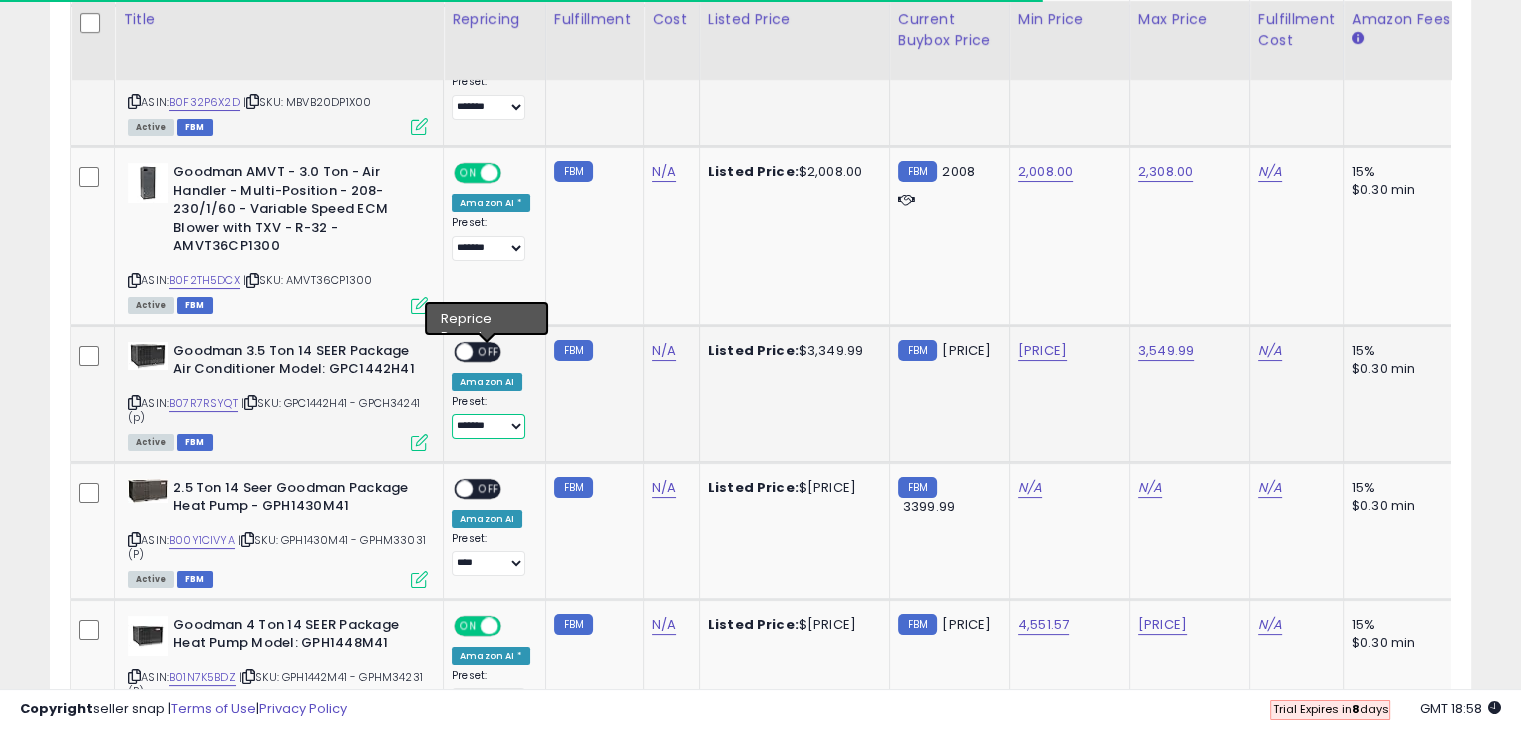click on "**** *******" at bounding box center [488, 426] 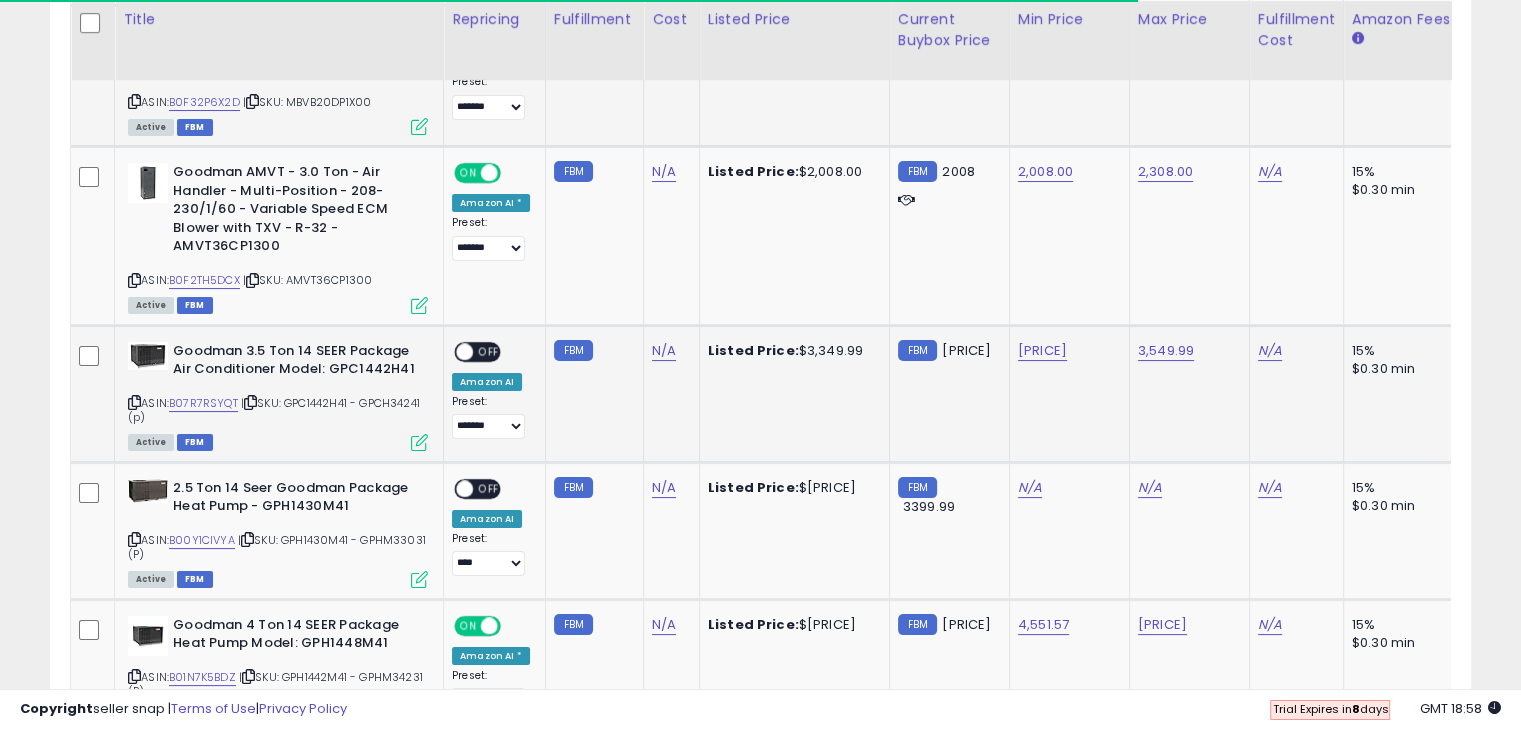 click on "OFF" at bounding box center (489, 351) 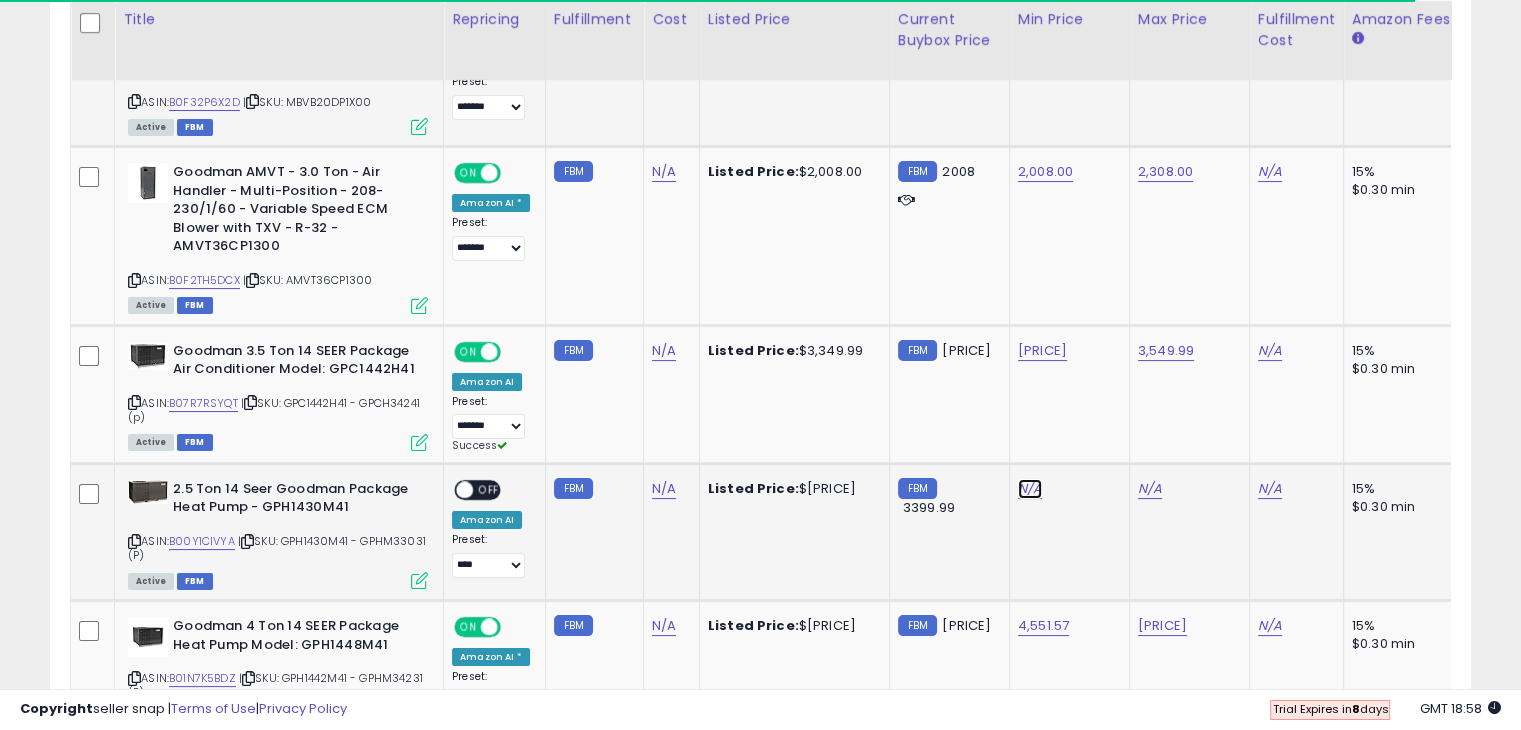 click on "N/A" at bounding box center (1030, 489) 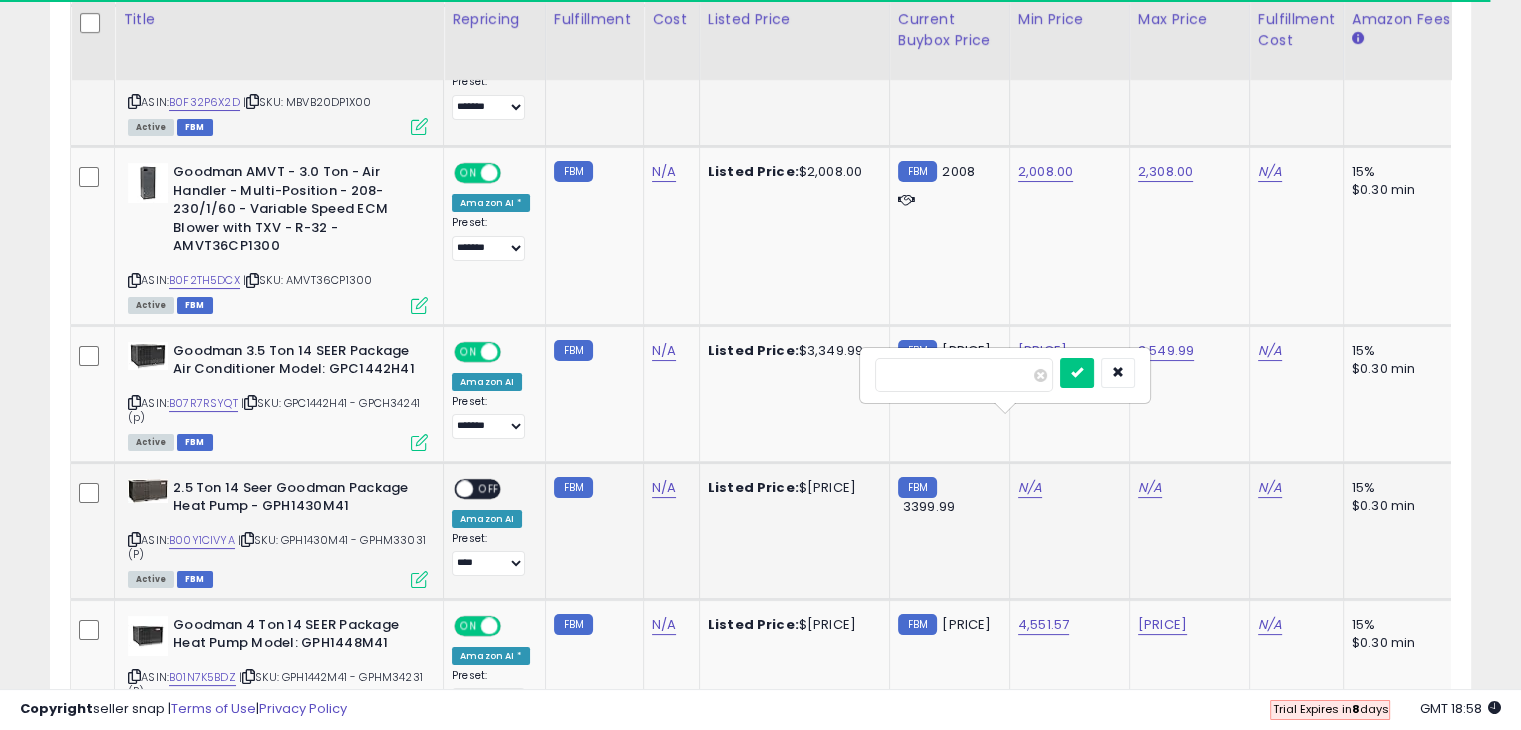 type on "*******" 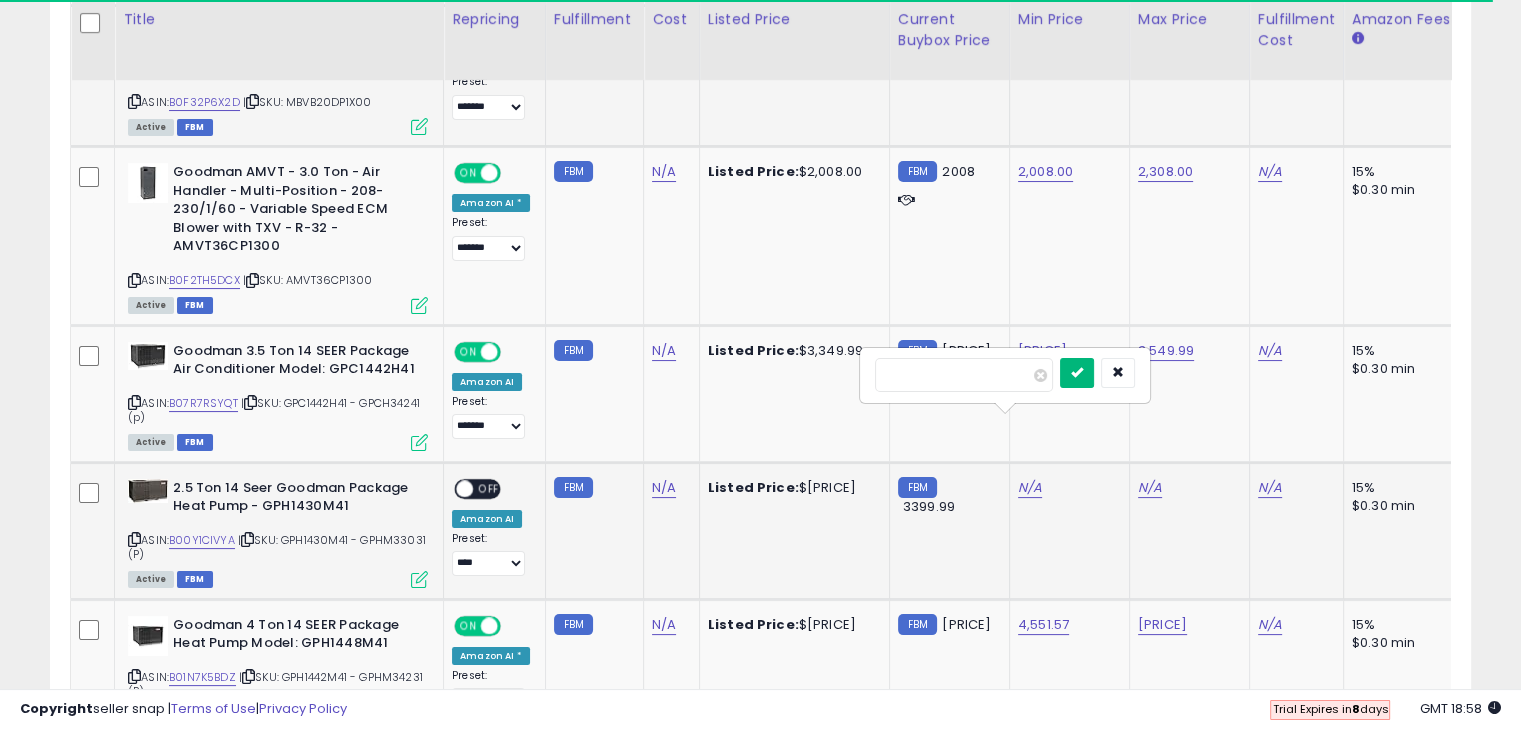 click at bounding box center (1077, 372) 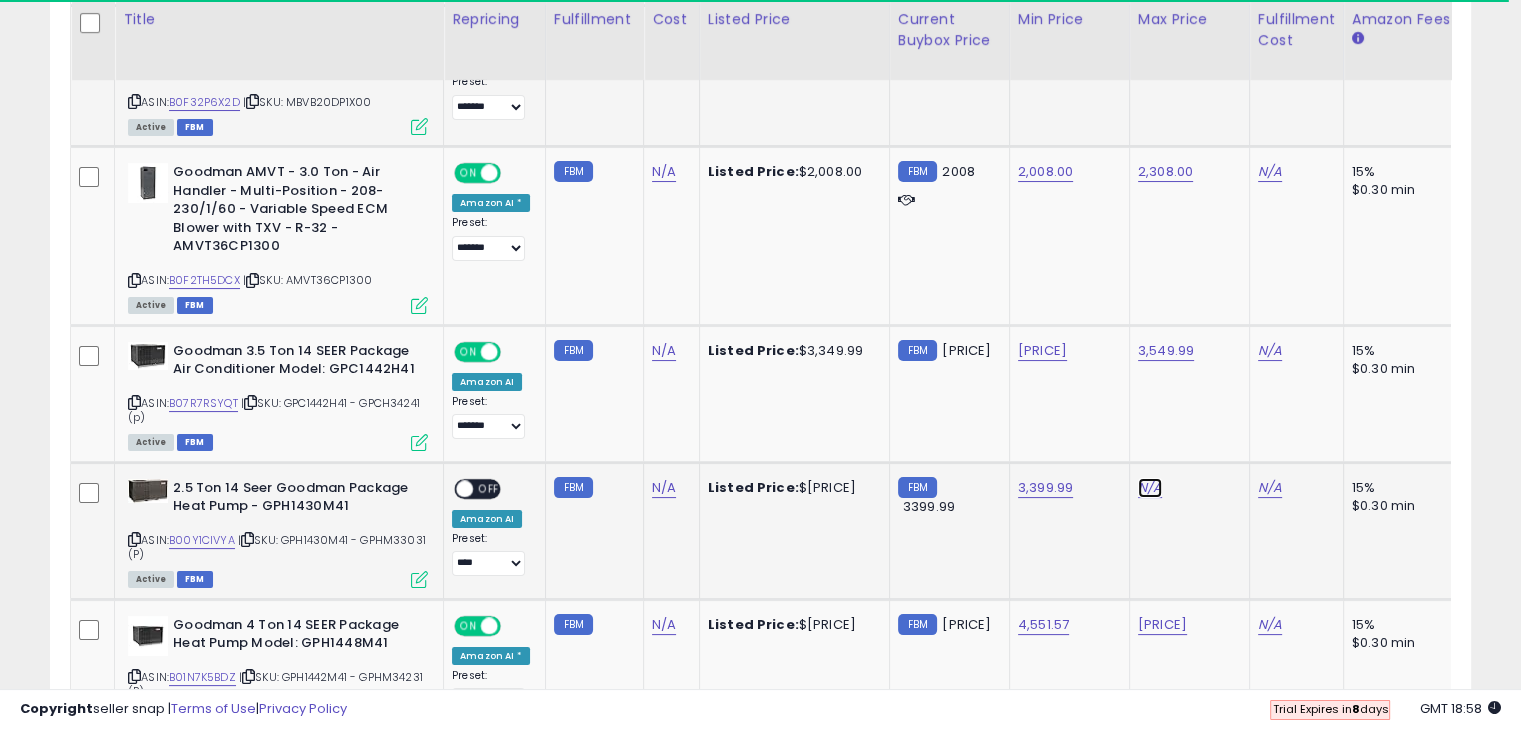 click on "N/A" at bounding box center (1150, 488) 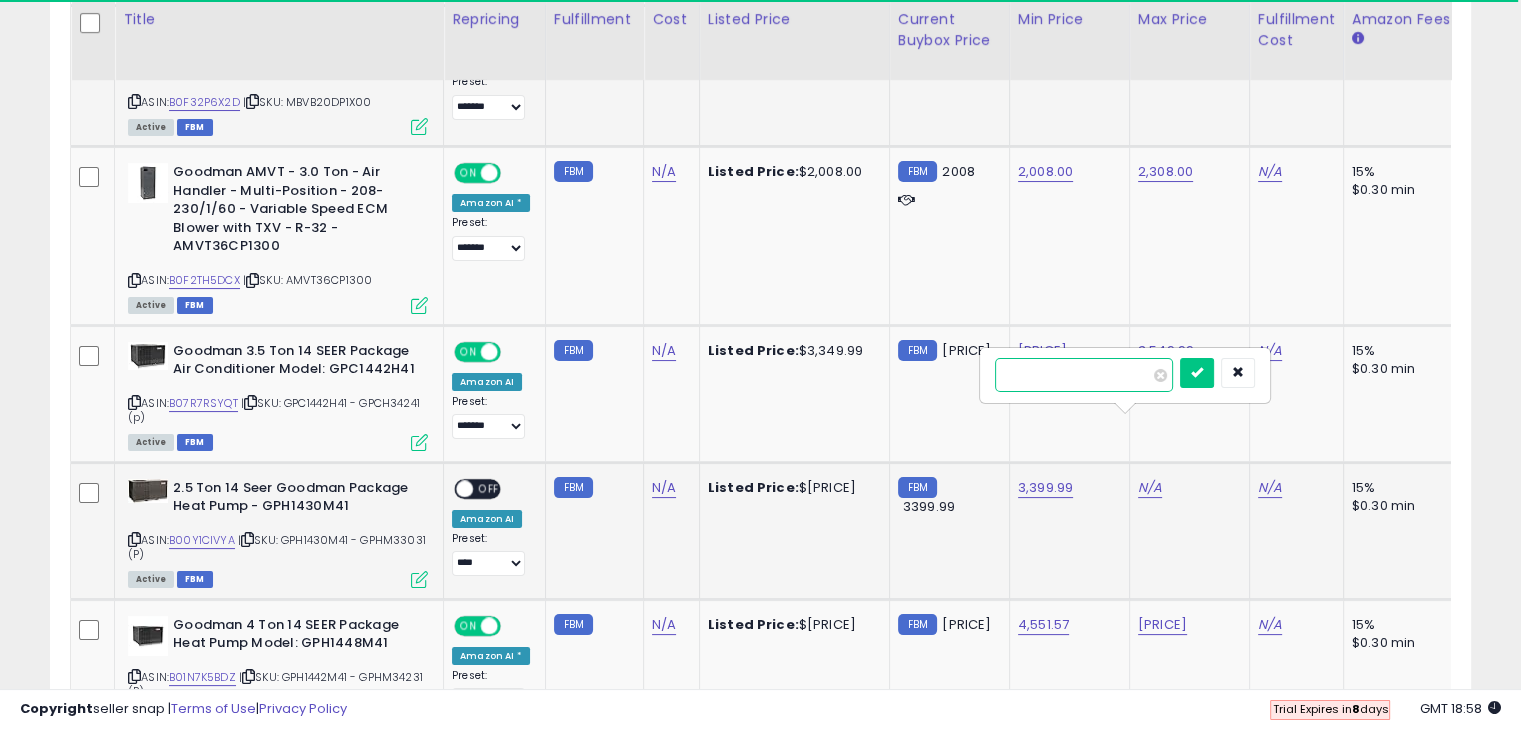 type on "*******" 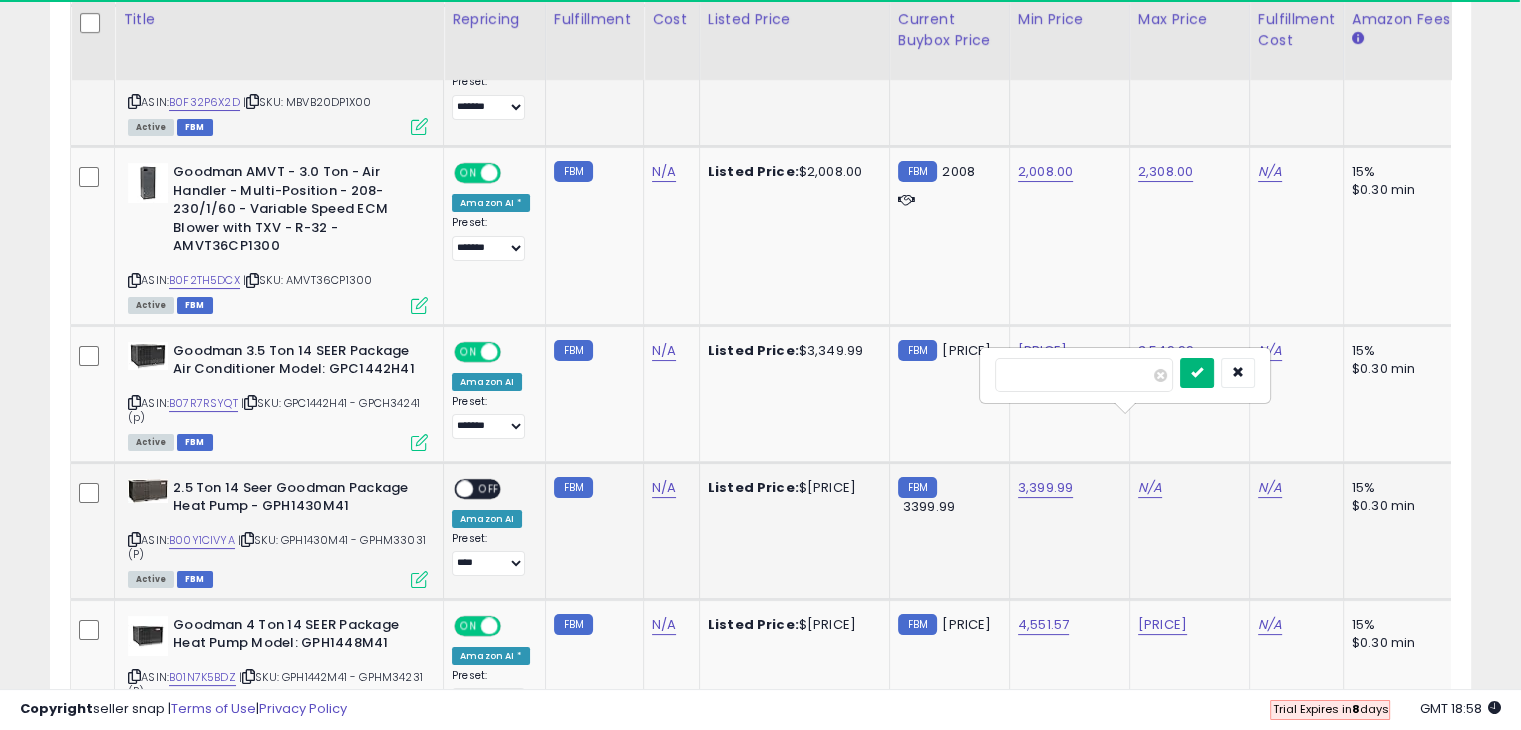 click at bounding box center (1197, 372) 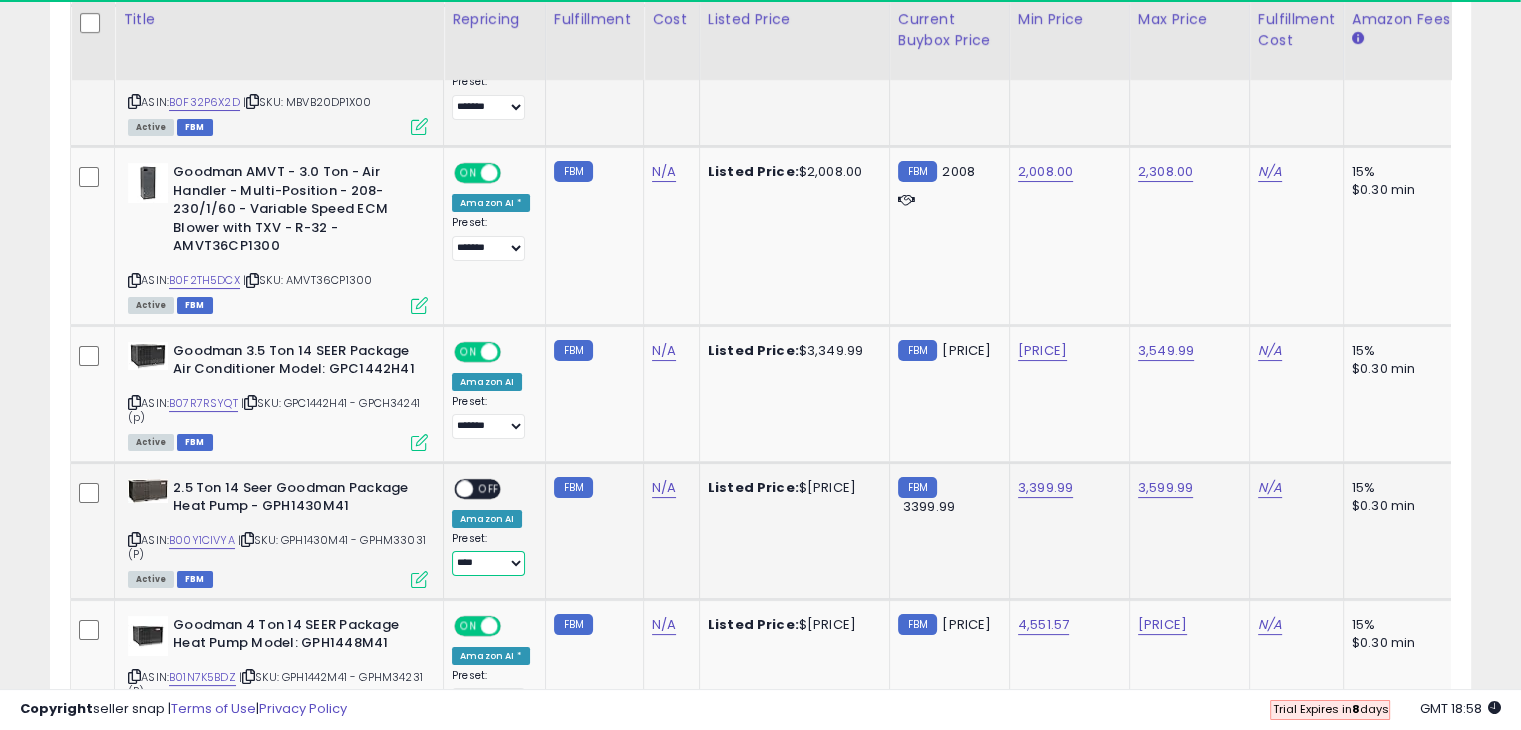 drag, startPoint x: 515, startPoint y: 486, endPoint x: 516, endPoint y: 497, distance: 11.045361 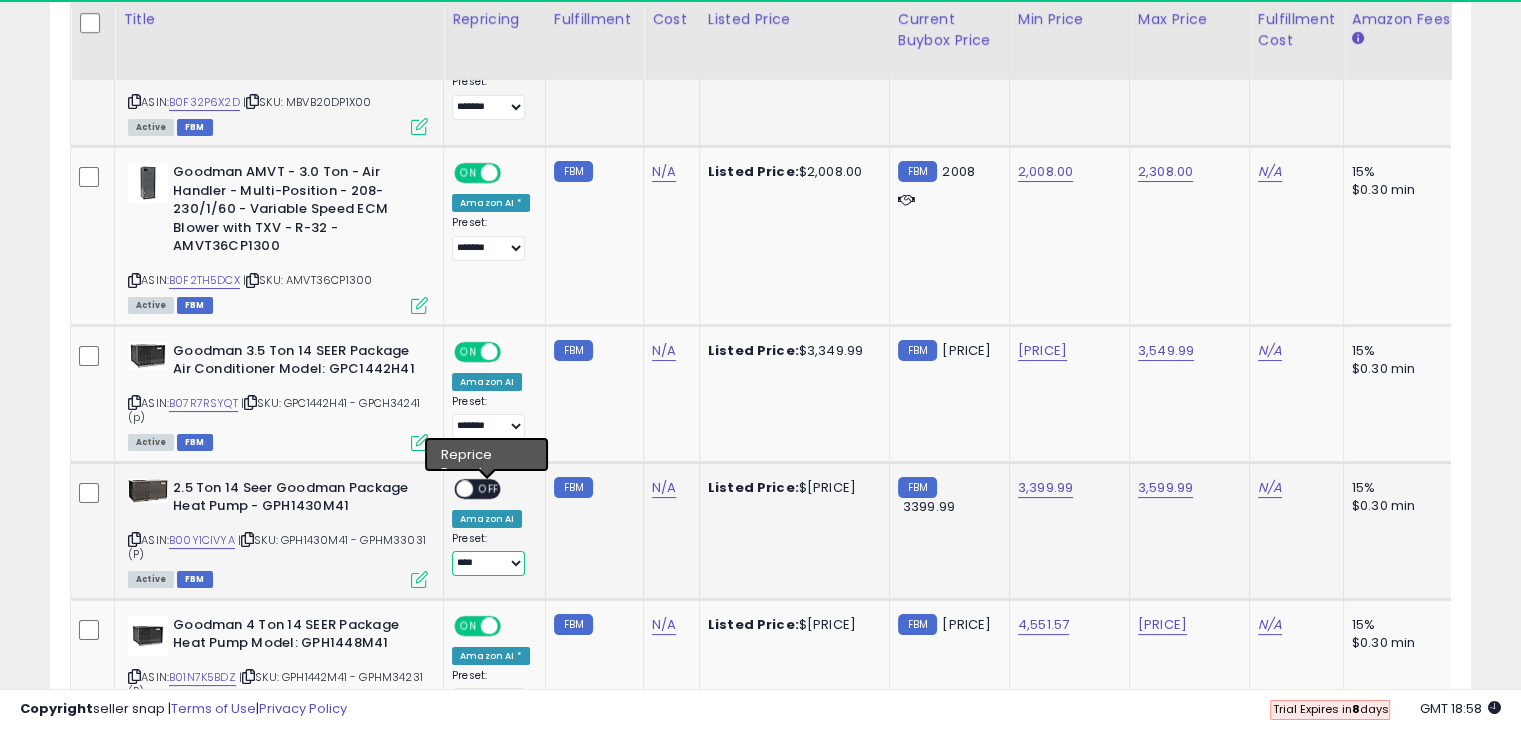 select on "*******" 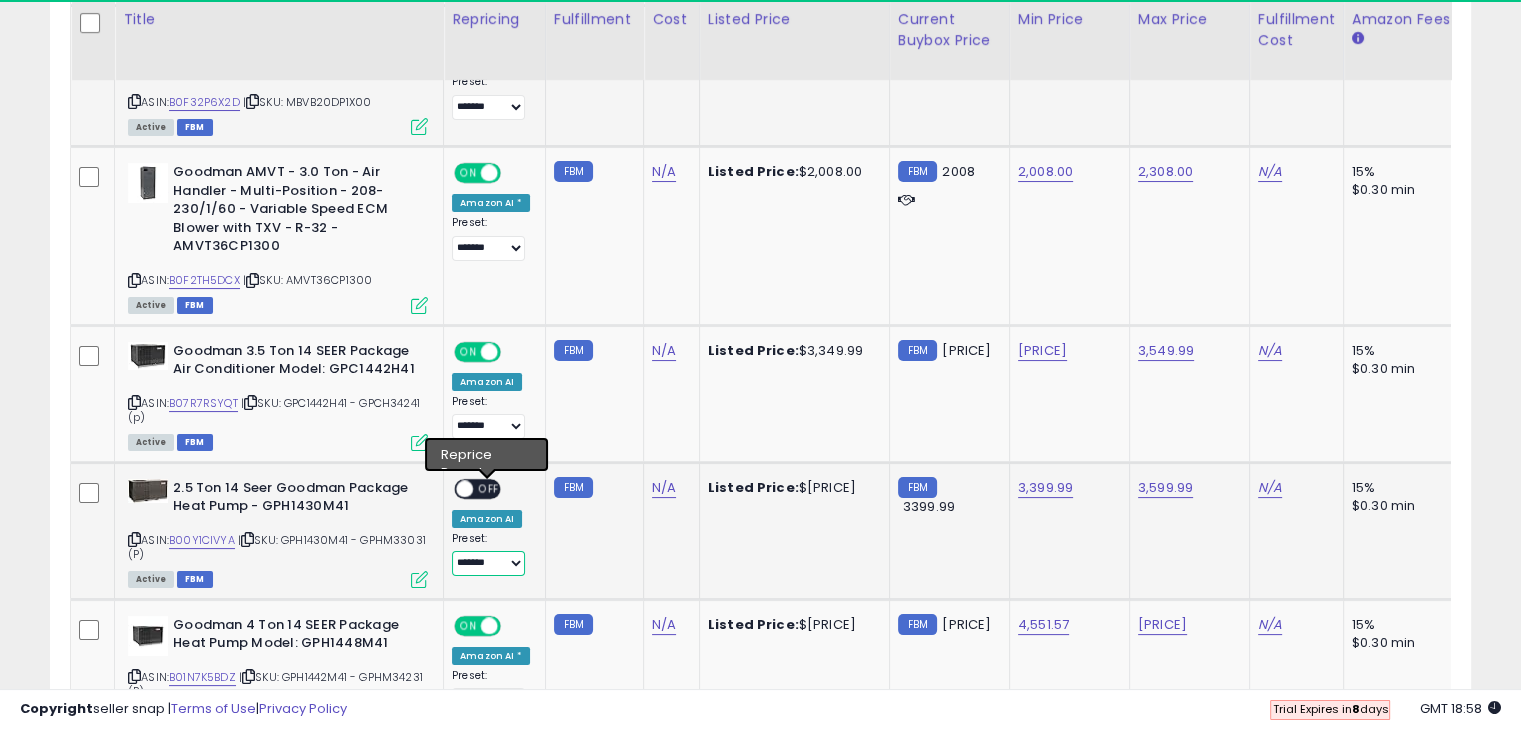 click on "**** *******" at bounding box center [488, 563] 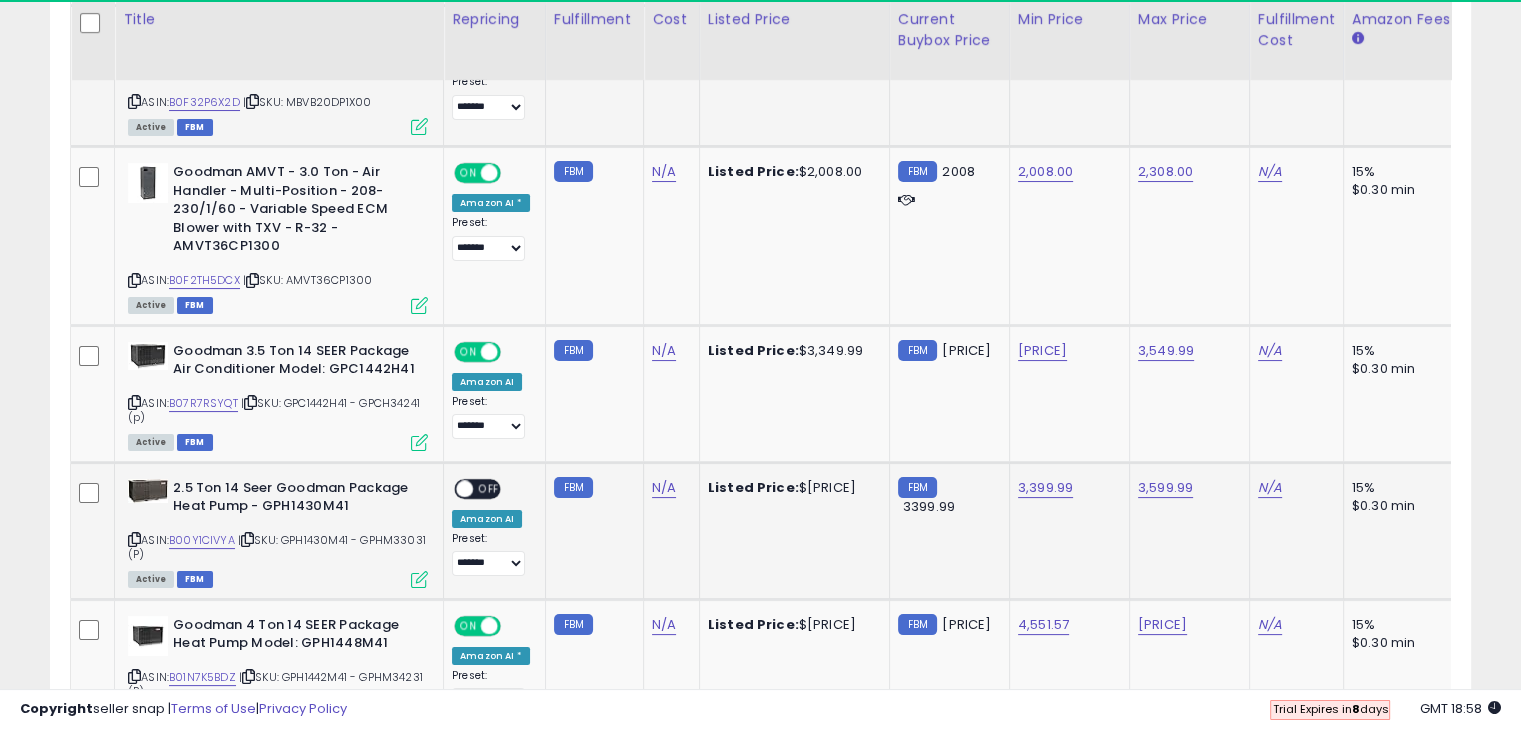 click on "OFF" at bounding box center [489, 488] 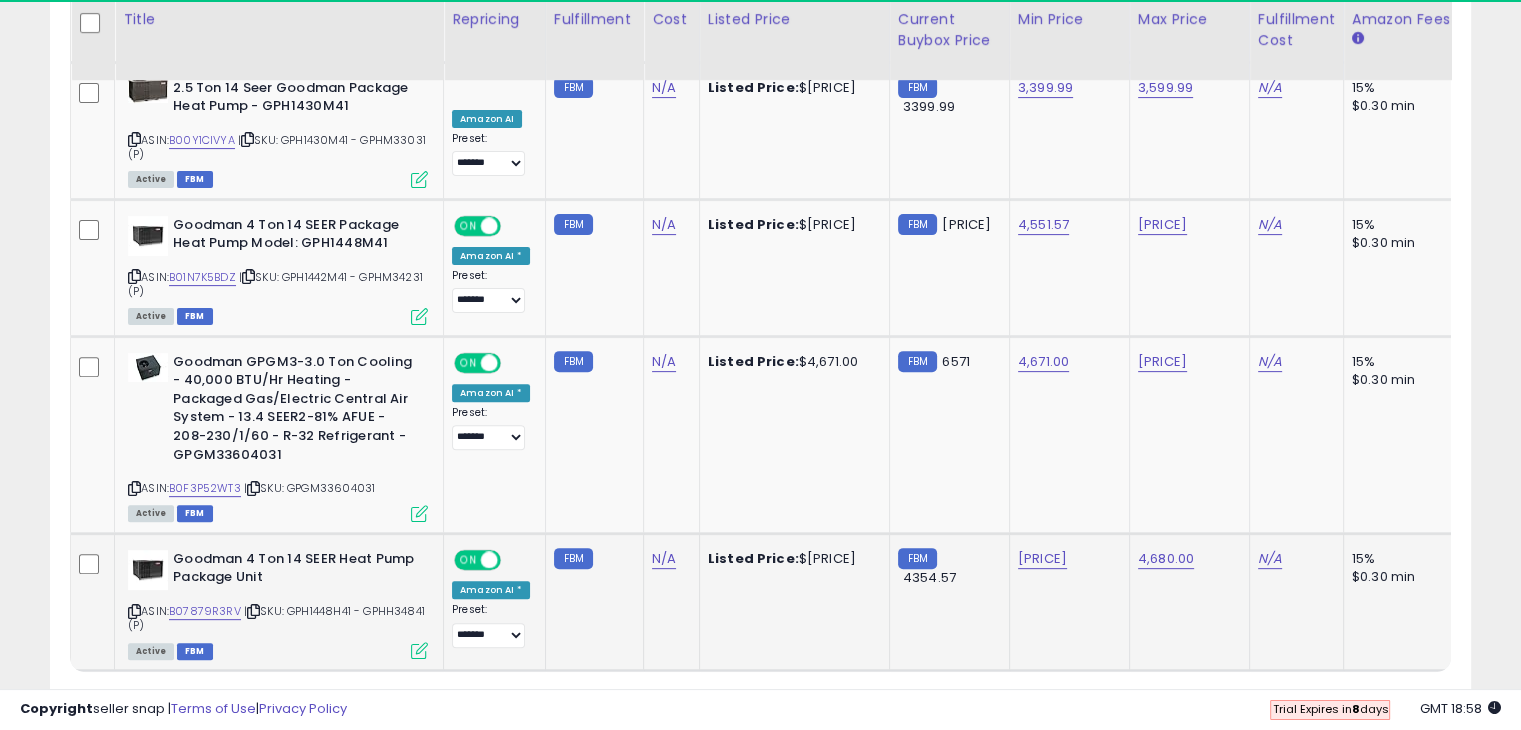 scroll, scrollTop: 8272, scrollLeft: 0, axis: vertical 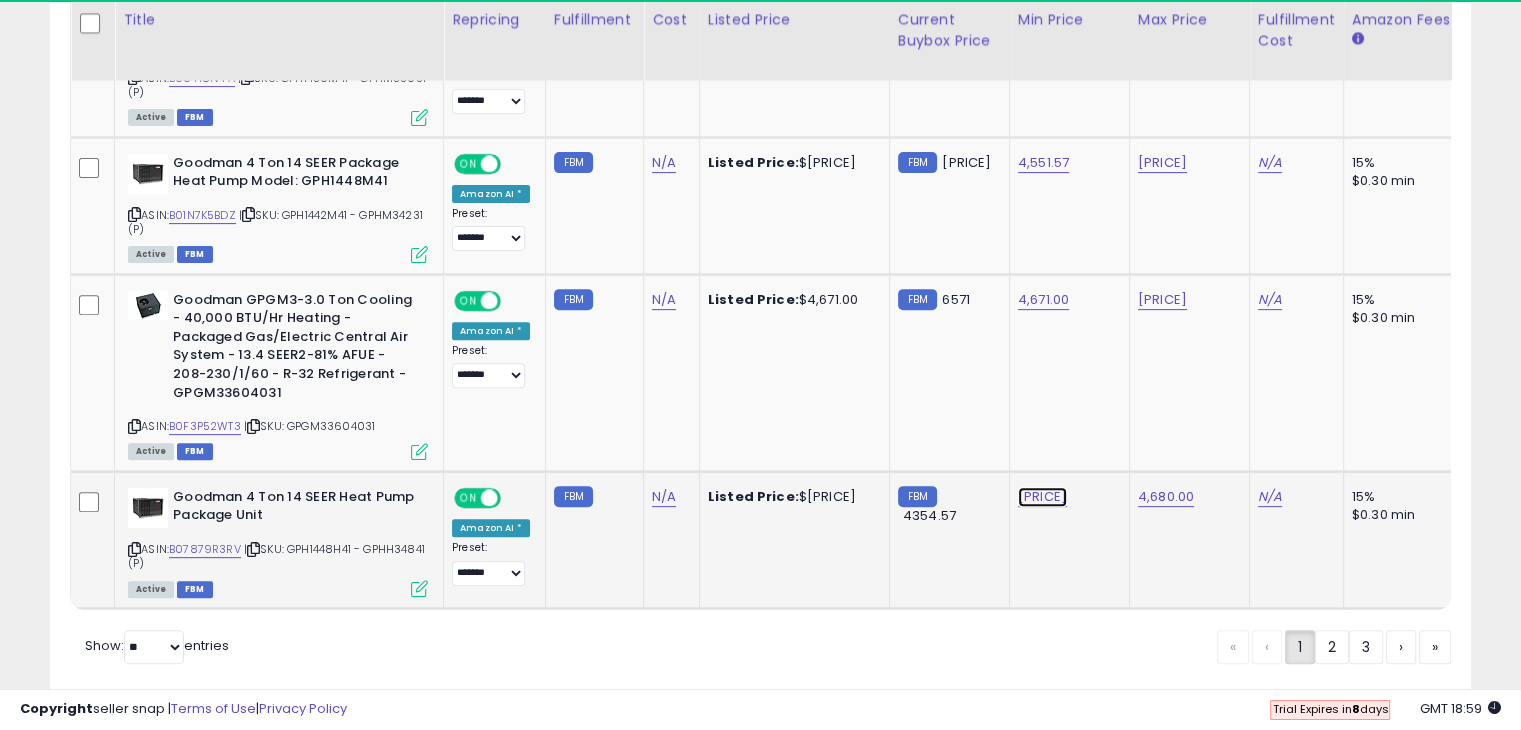 click on "[PRICE]" at bounding box center (1042, -7198) 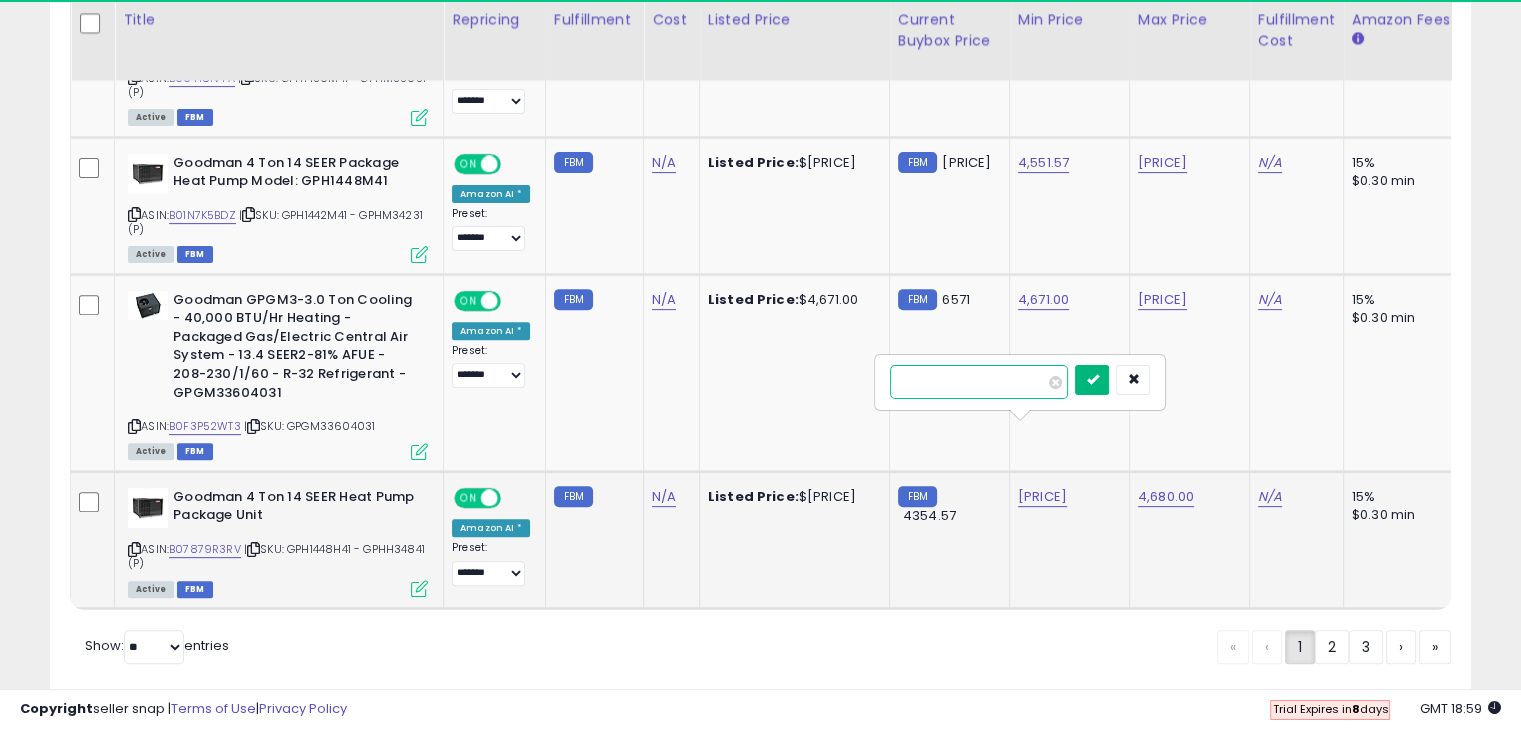 type on "*******" 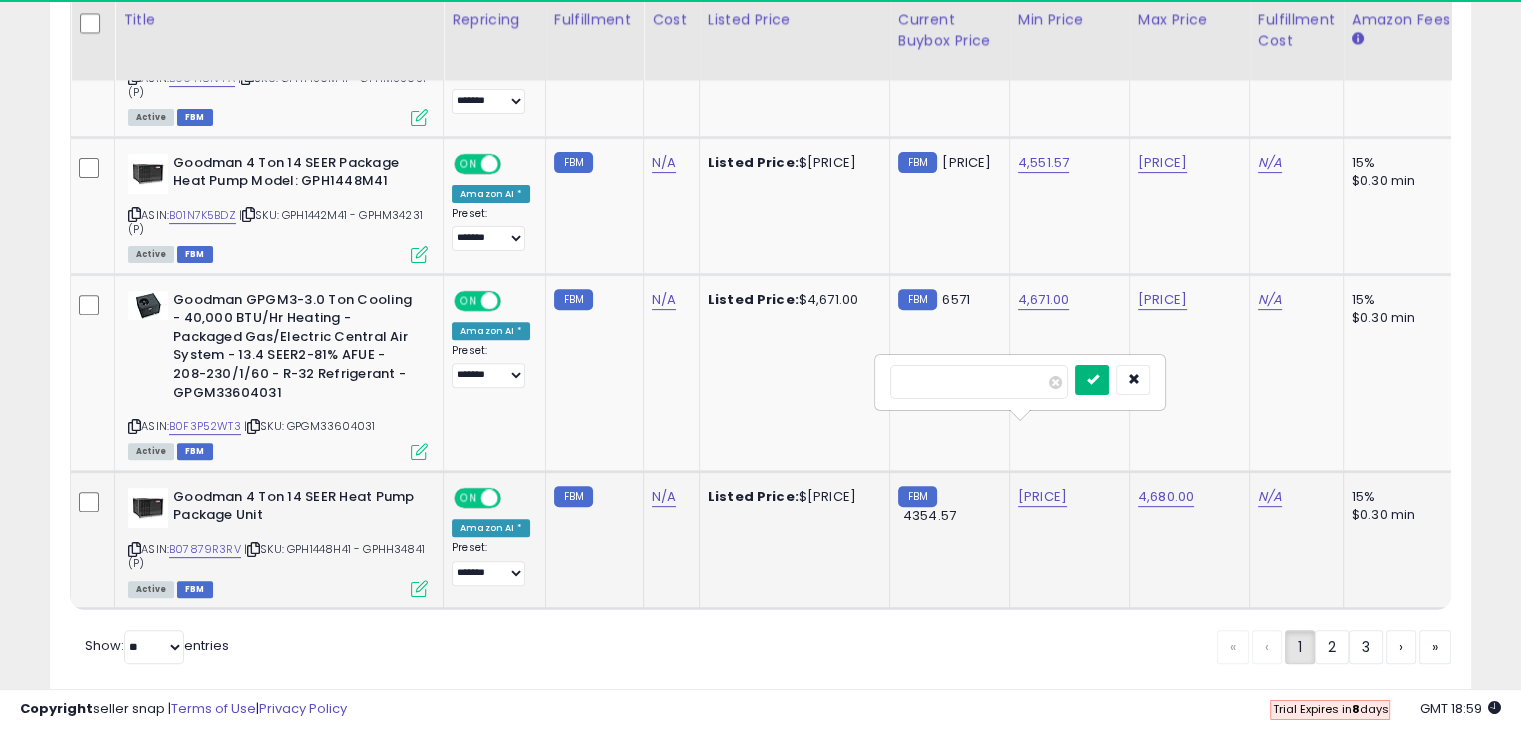 click at bounding box center (1092, 380) 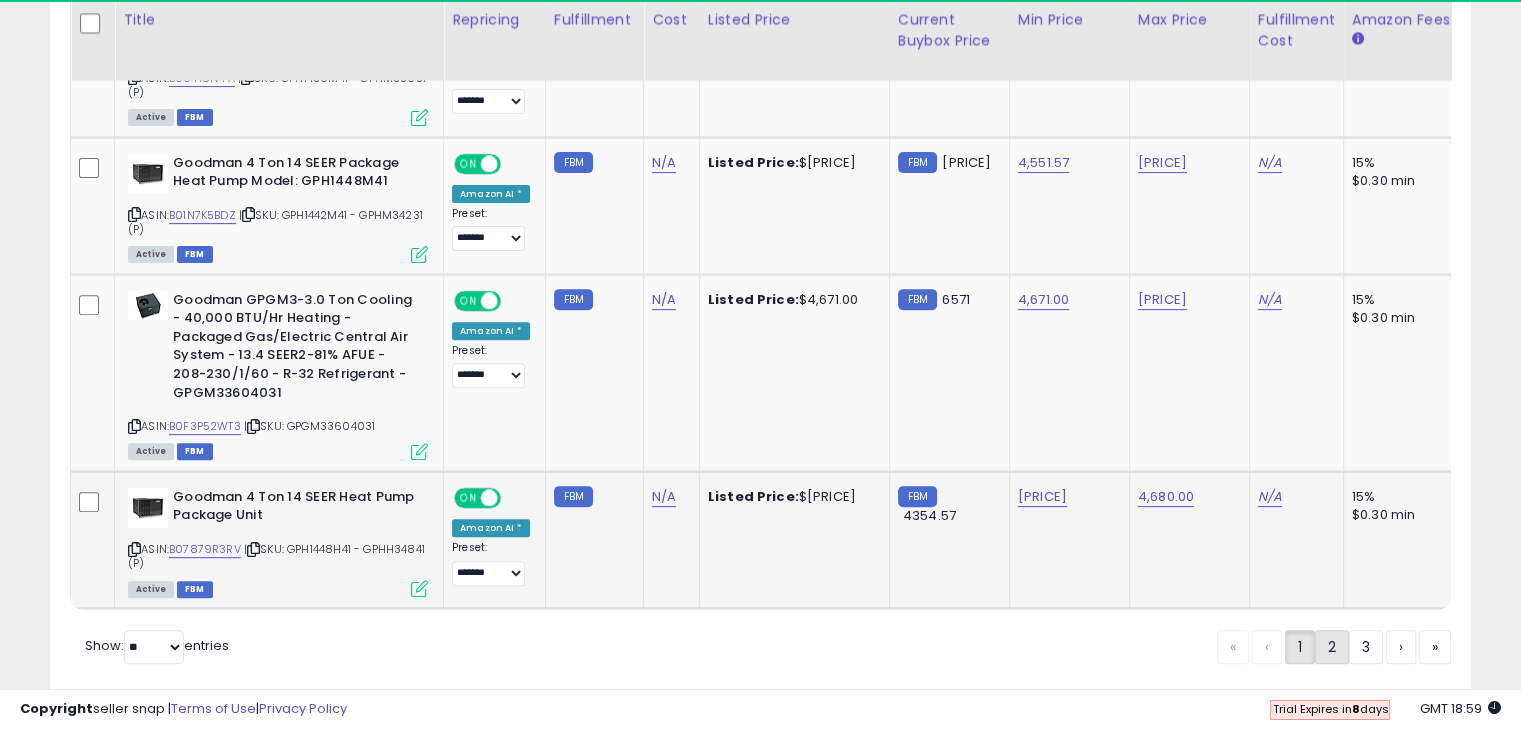 click on "2" 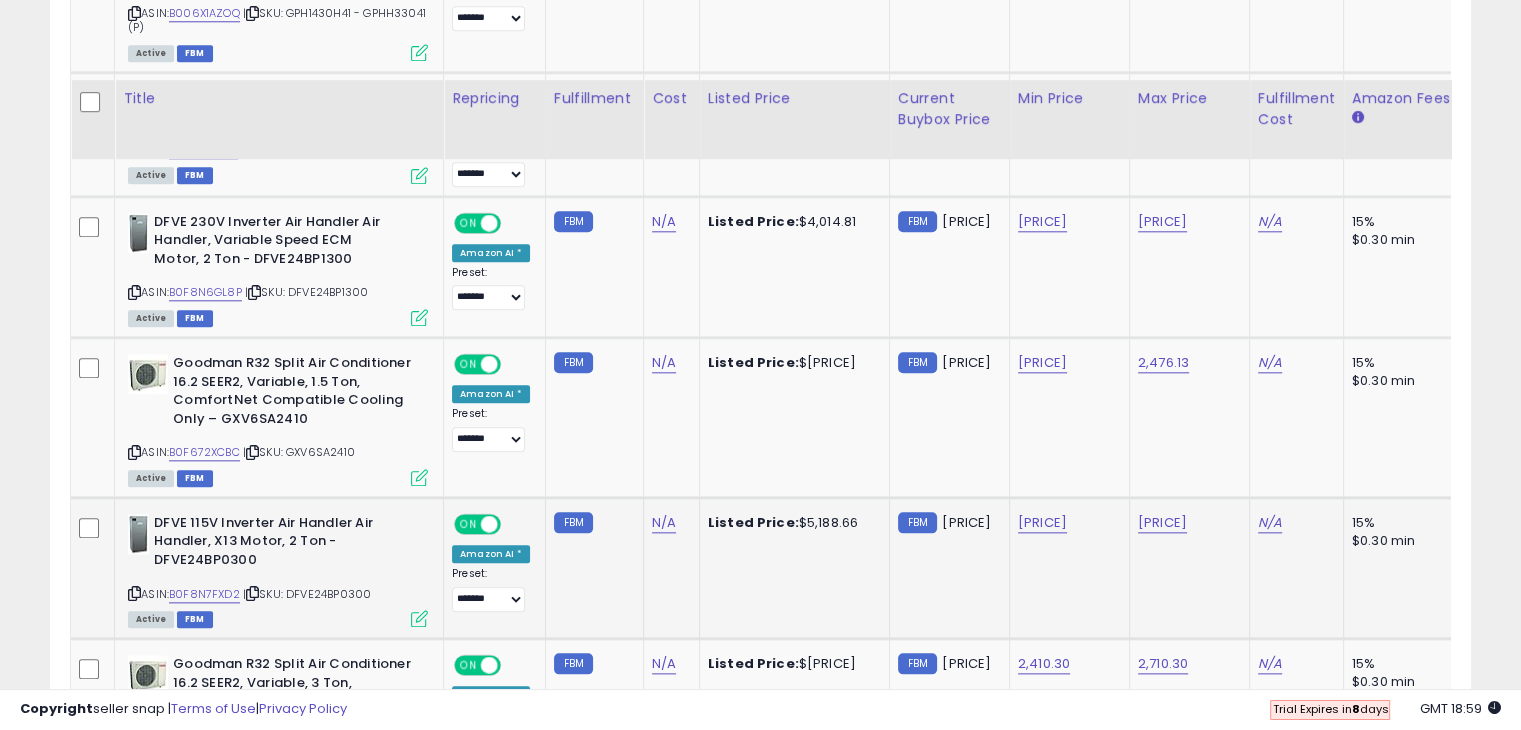 scroll, scrollTop: 2309, scrollLeft: 0, axis: vertical 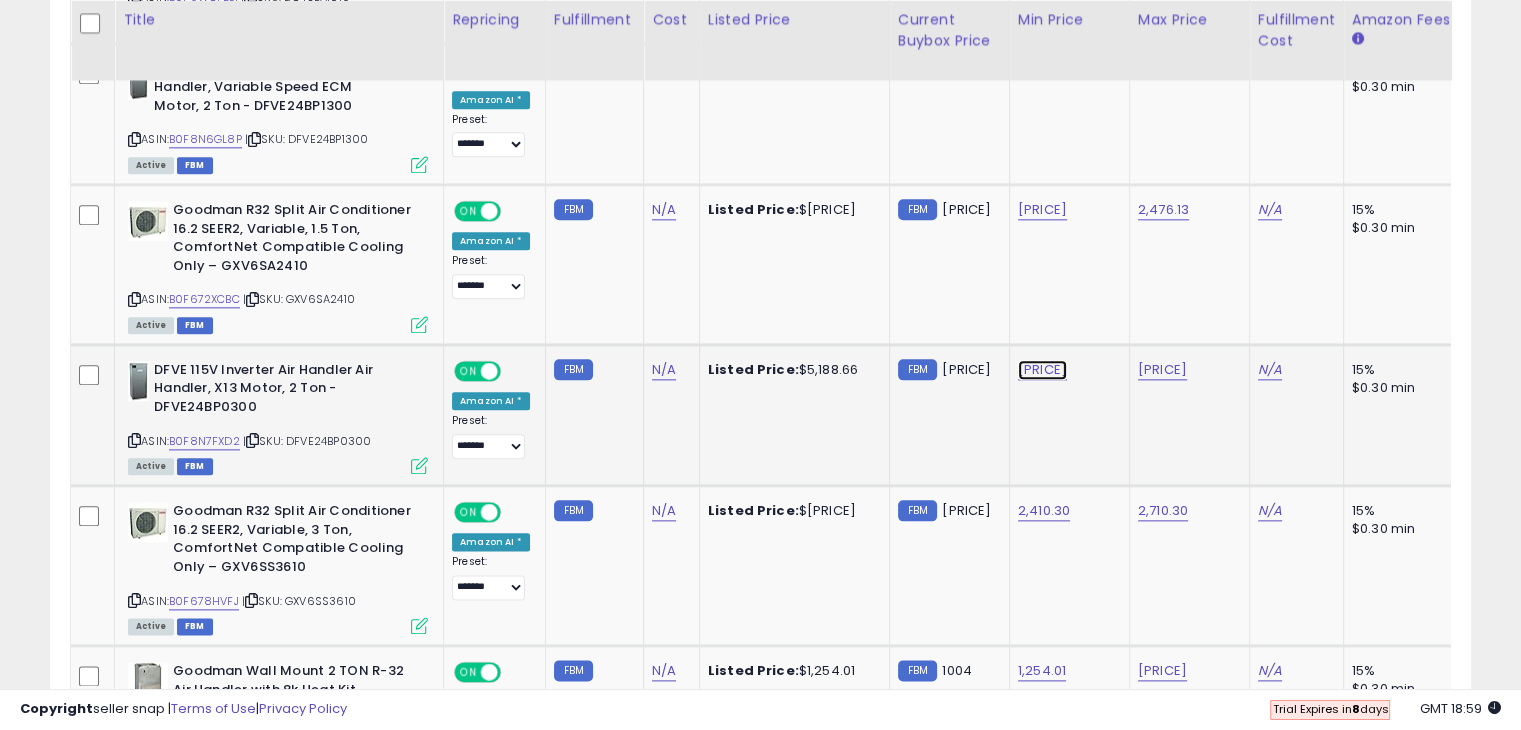 click on "[PRICE]" at bounding box center [1041, -1235] 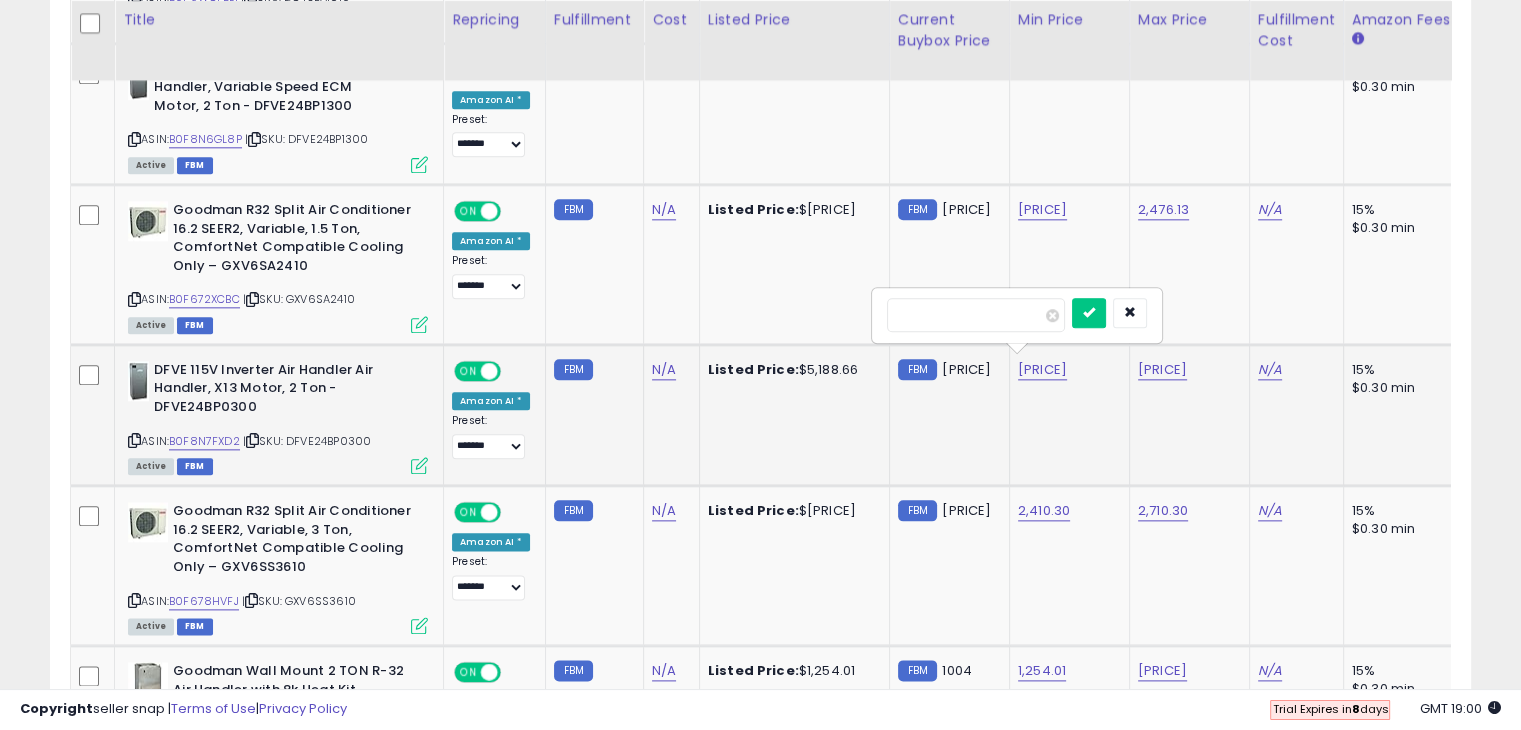 type on "*******" 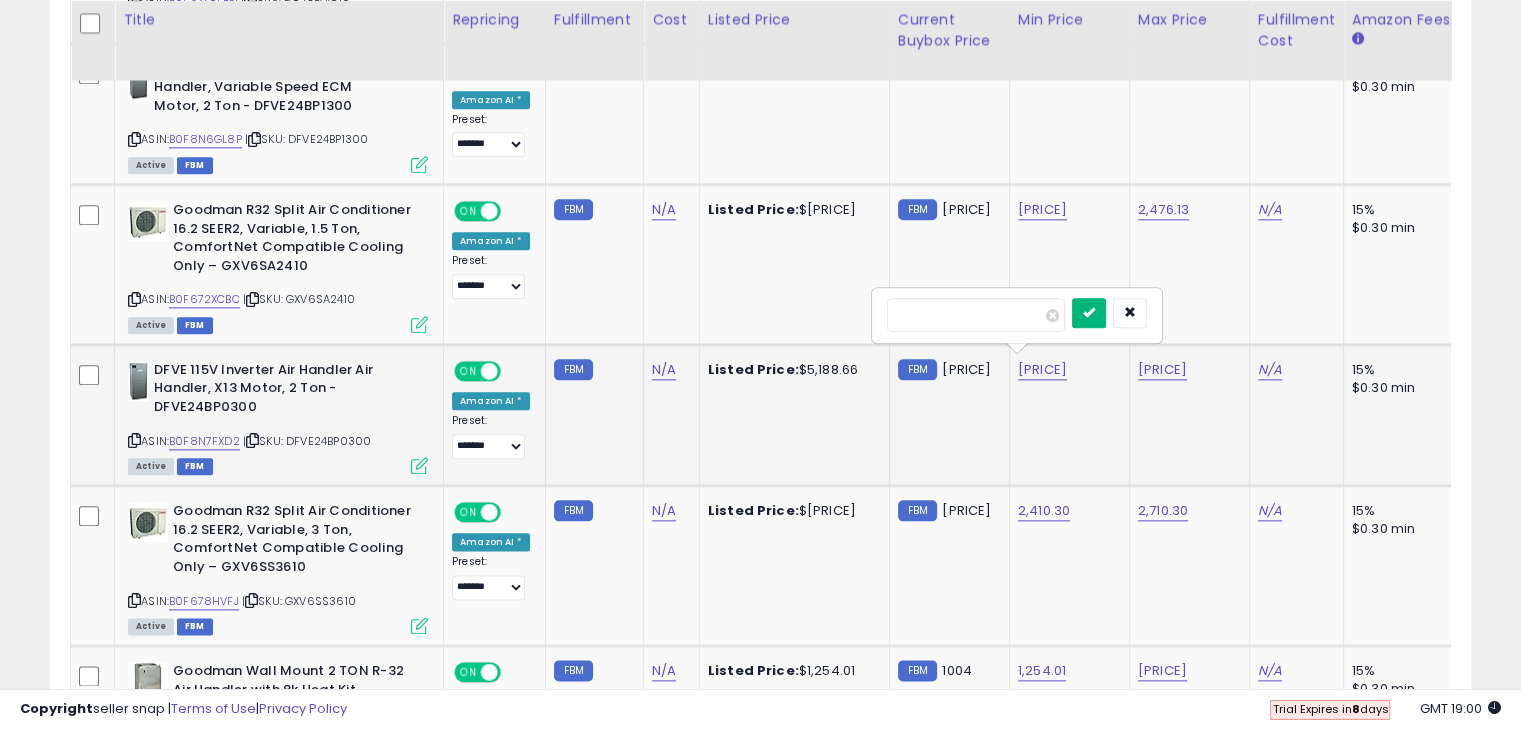 click at bounding box center [1089, 312] 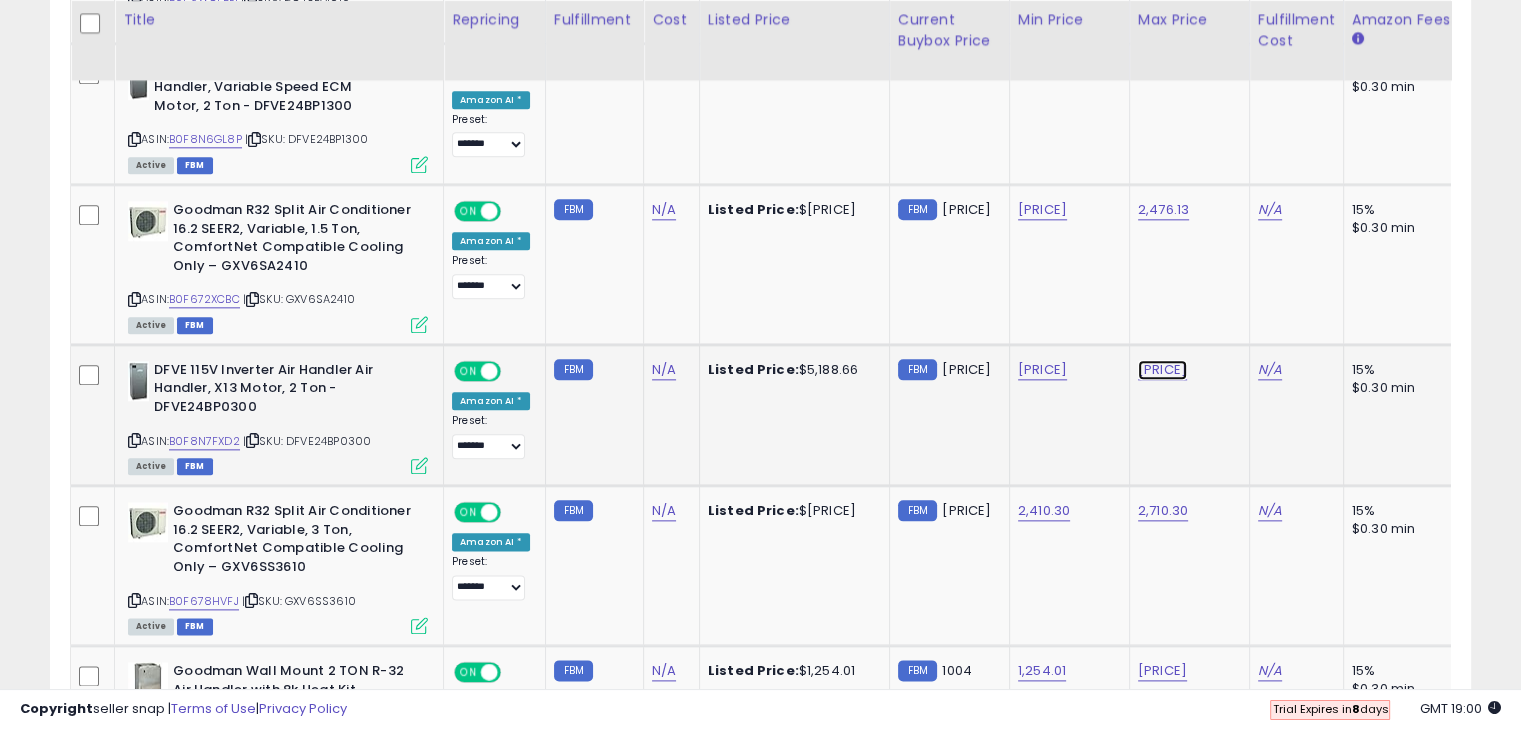 click on "[PRICE]" at bounding box center [1162, -1235] 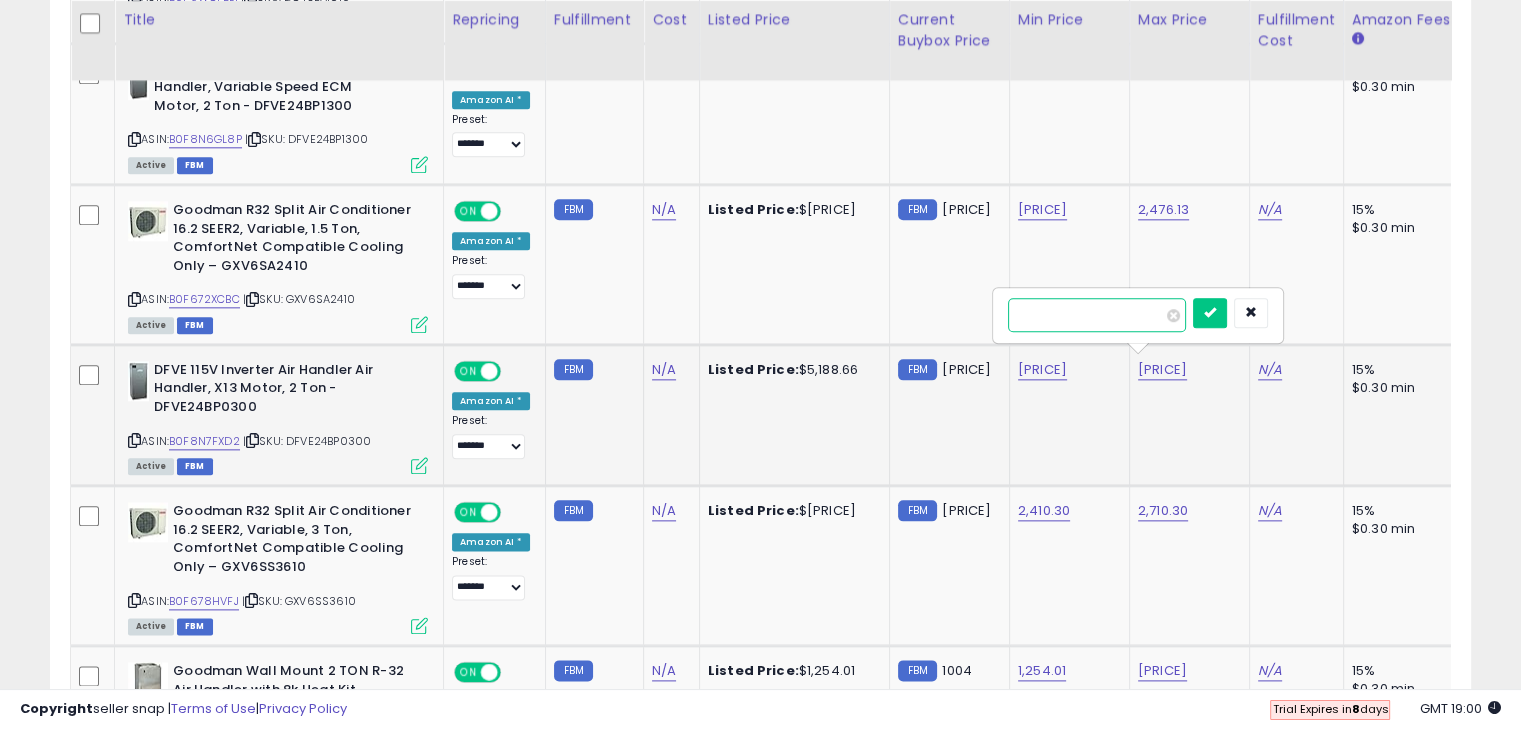 type on "*******" 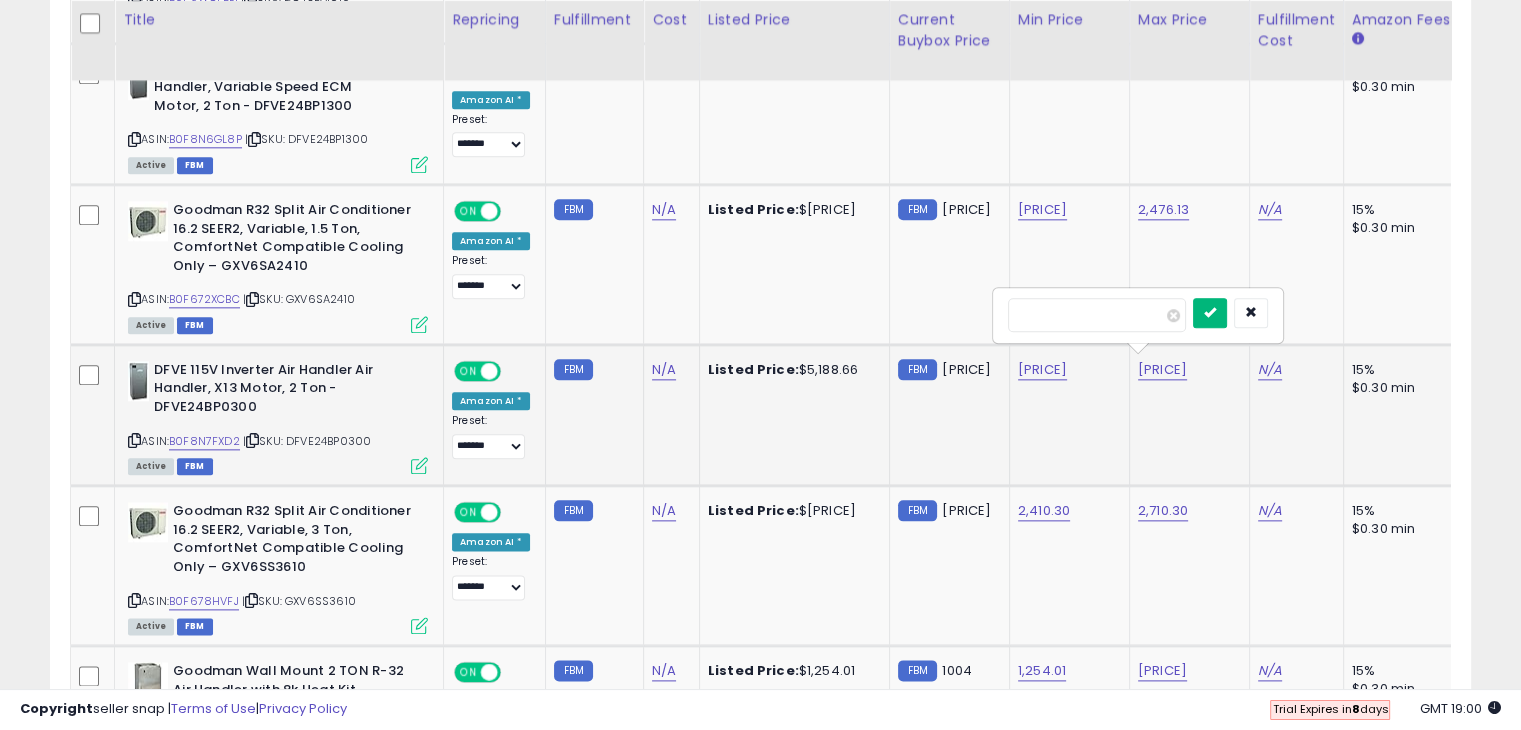 click at bounding box center [1210, 312] 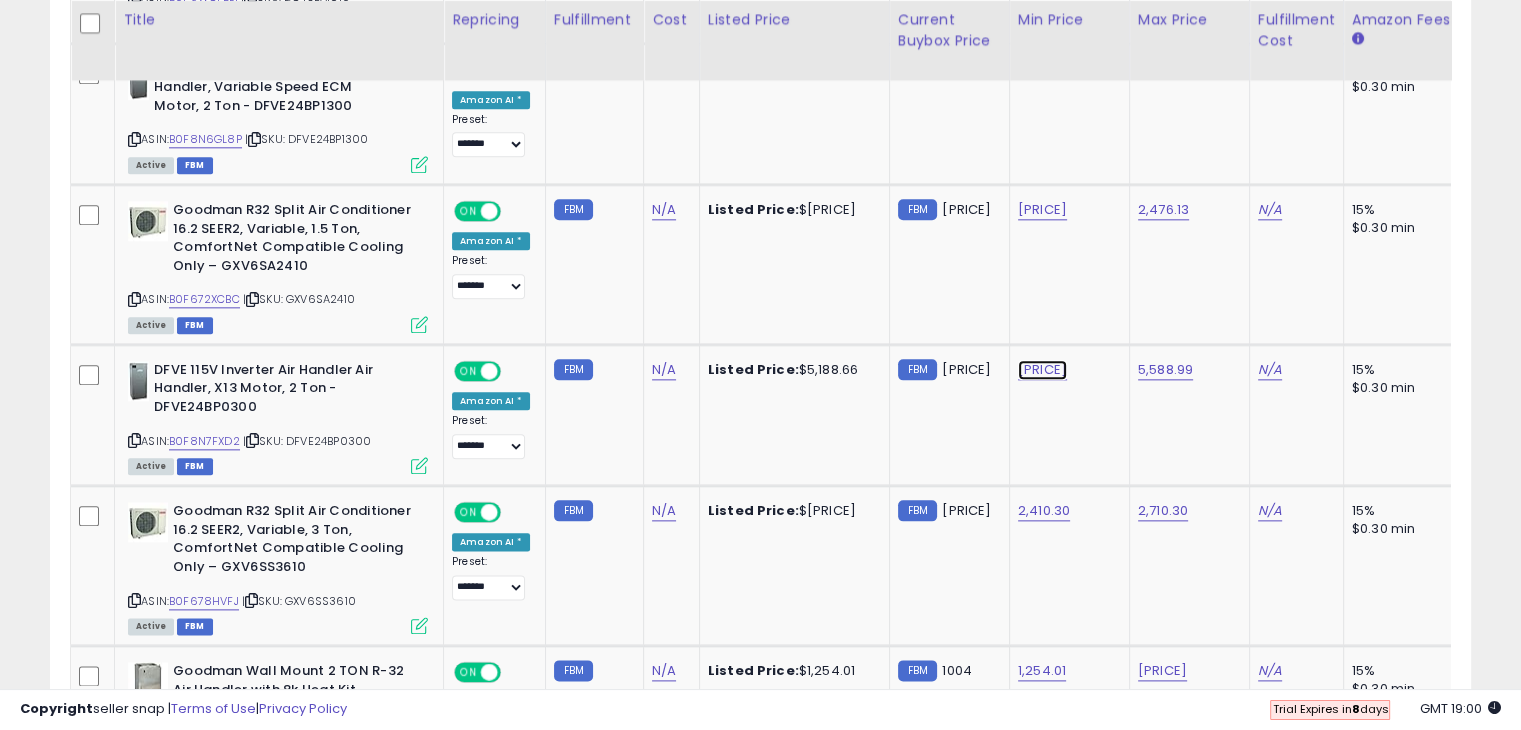 click on "[PRICE]" at bounding box center [1041, -1235] 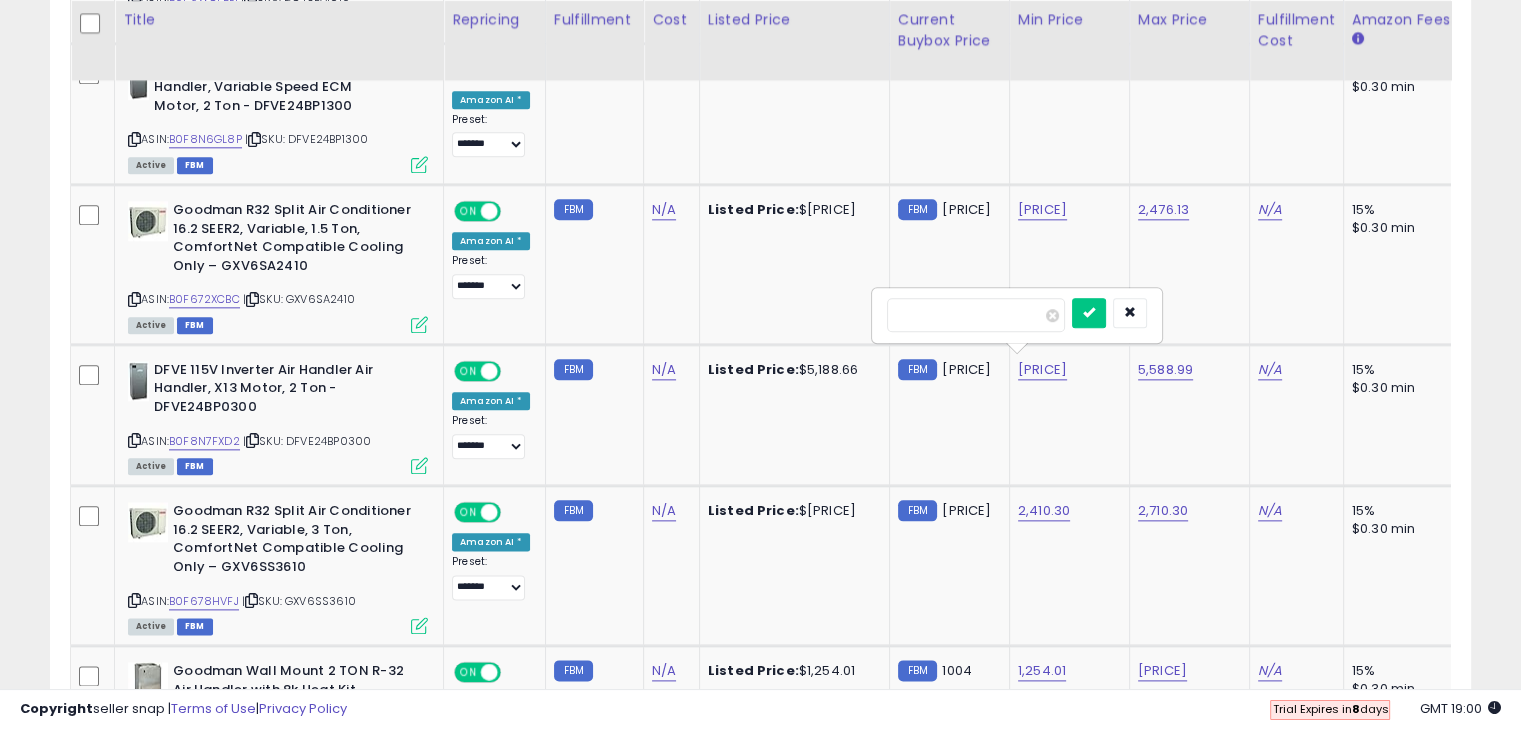 type on "*******" 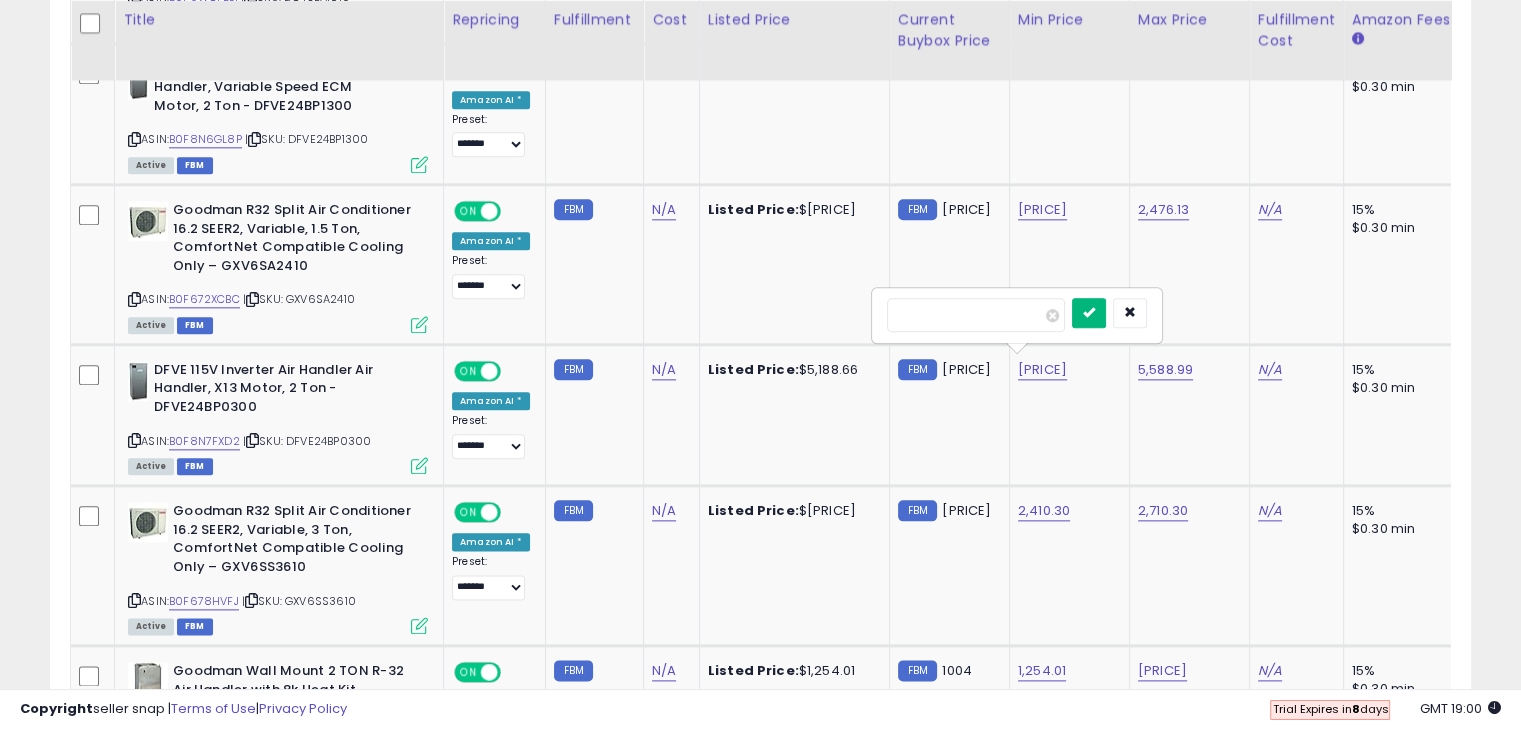 click at bounding box center [1089, 312] 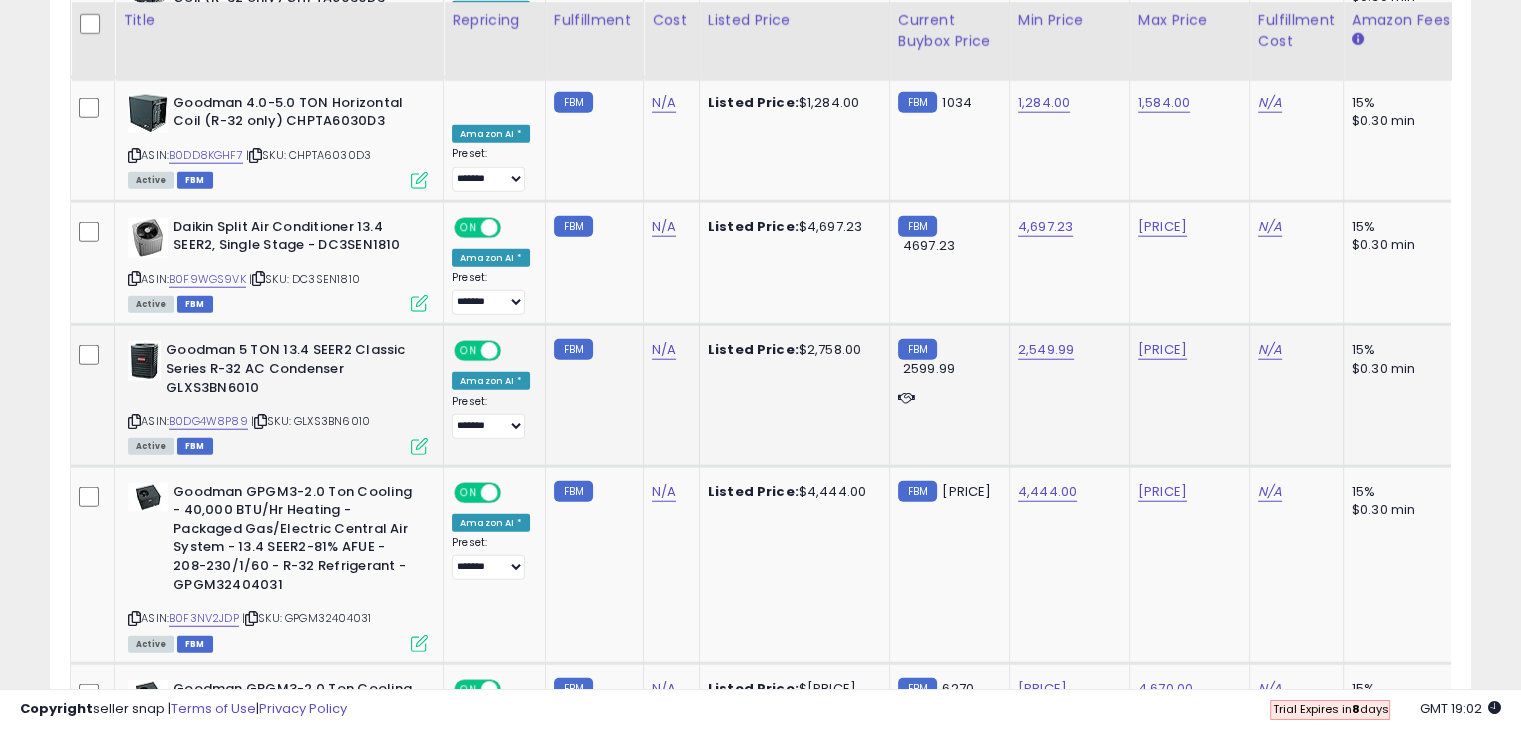 scroll, scrollTop: 5109, scrollLeft: 0, axis: vertical 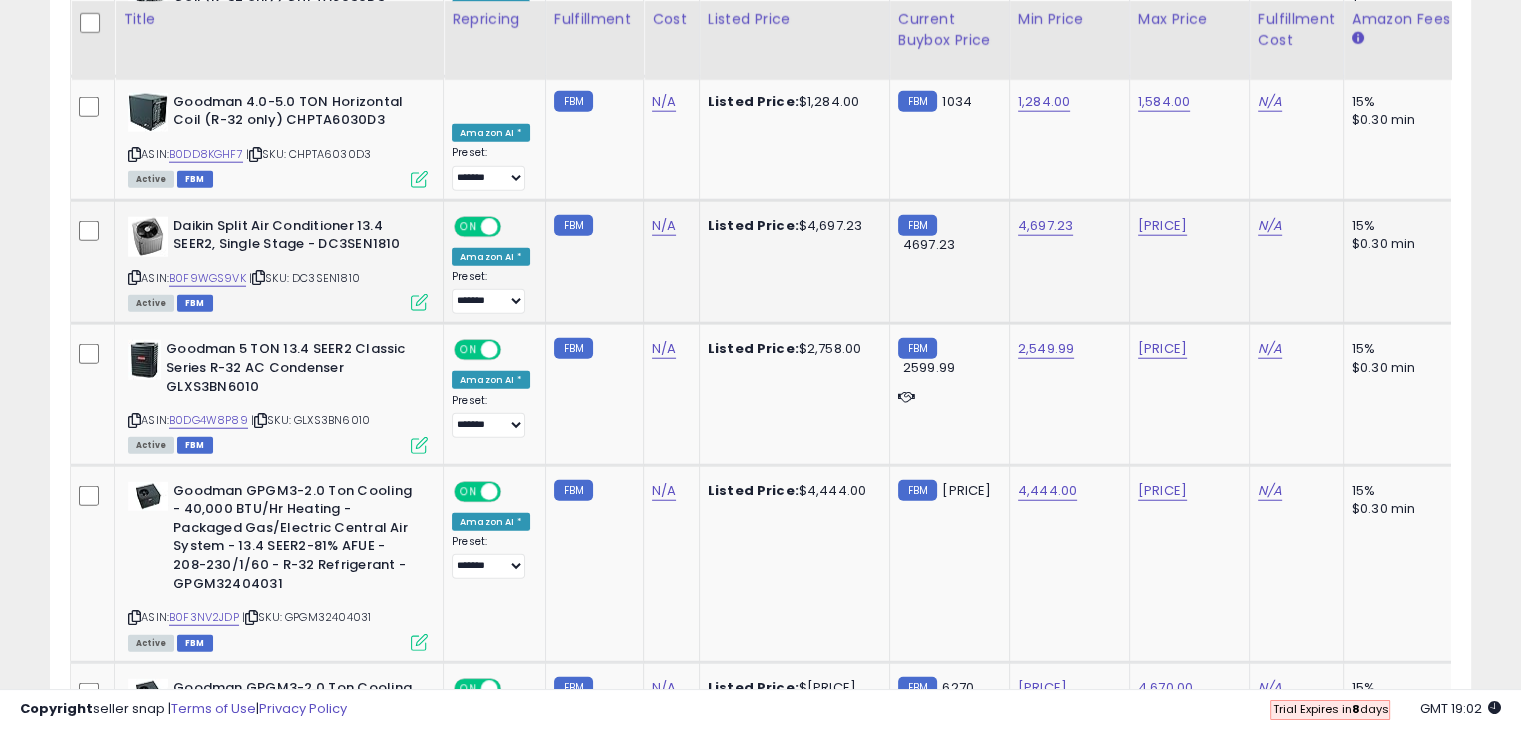 click on "|   SKU: DC3SEN1810" at bounding box center (304, 278) 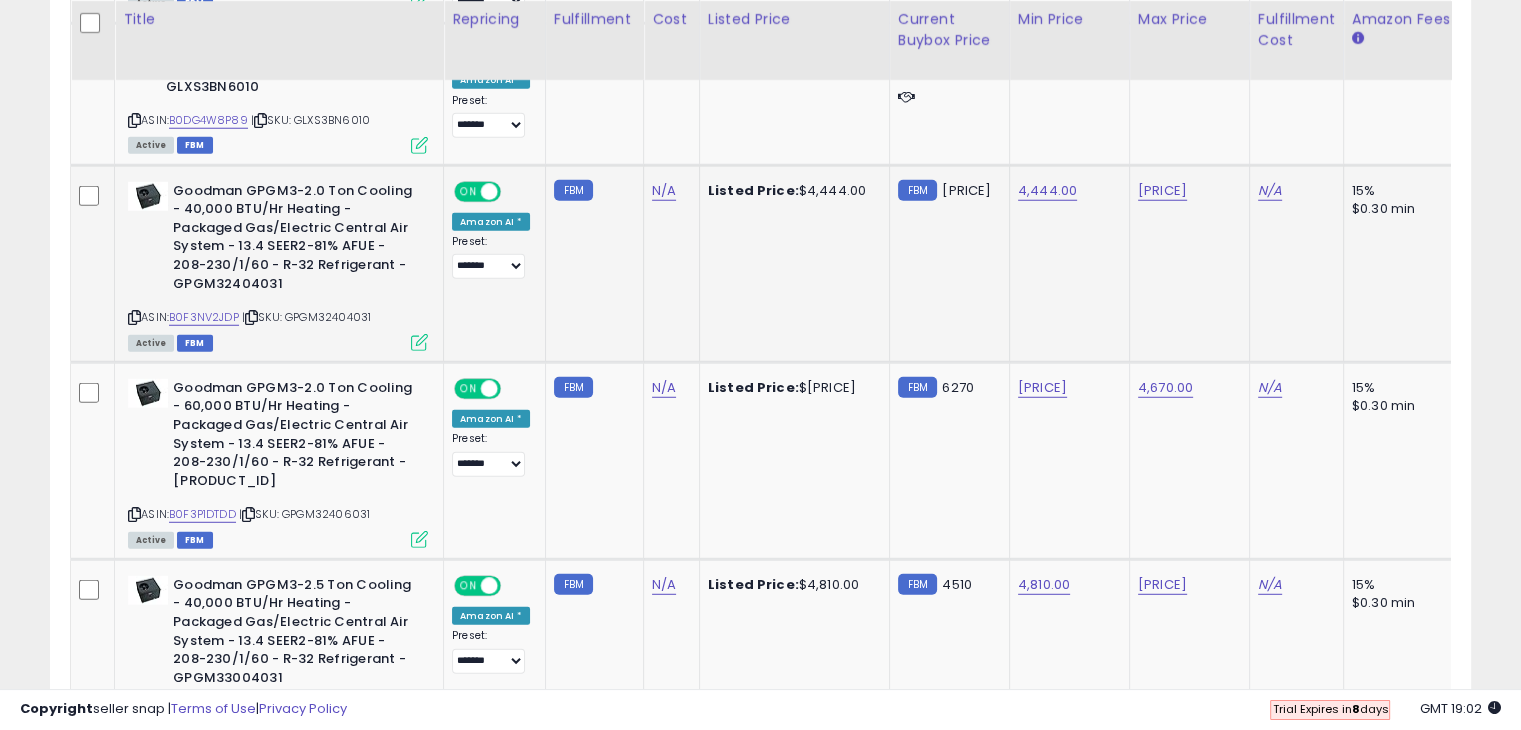scroll, scrollTop: 5309, scrollLeft: 0, axis: vertical 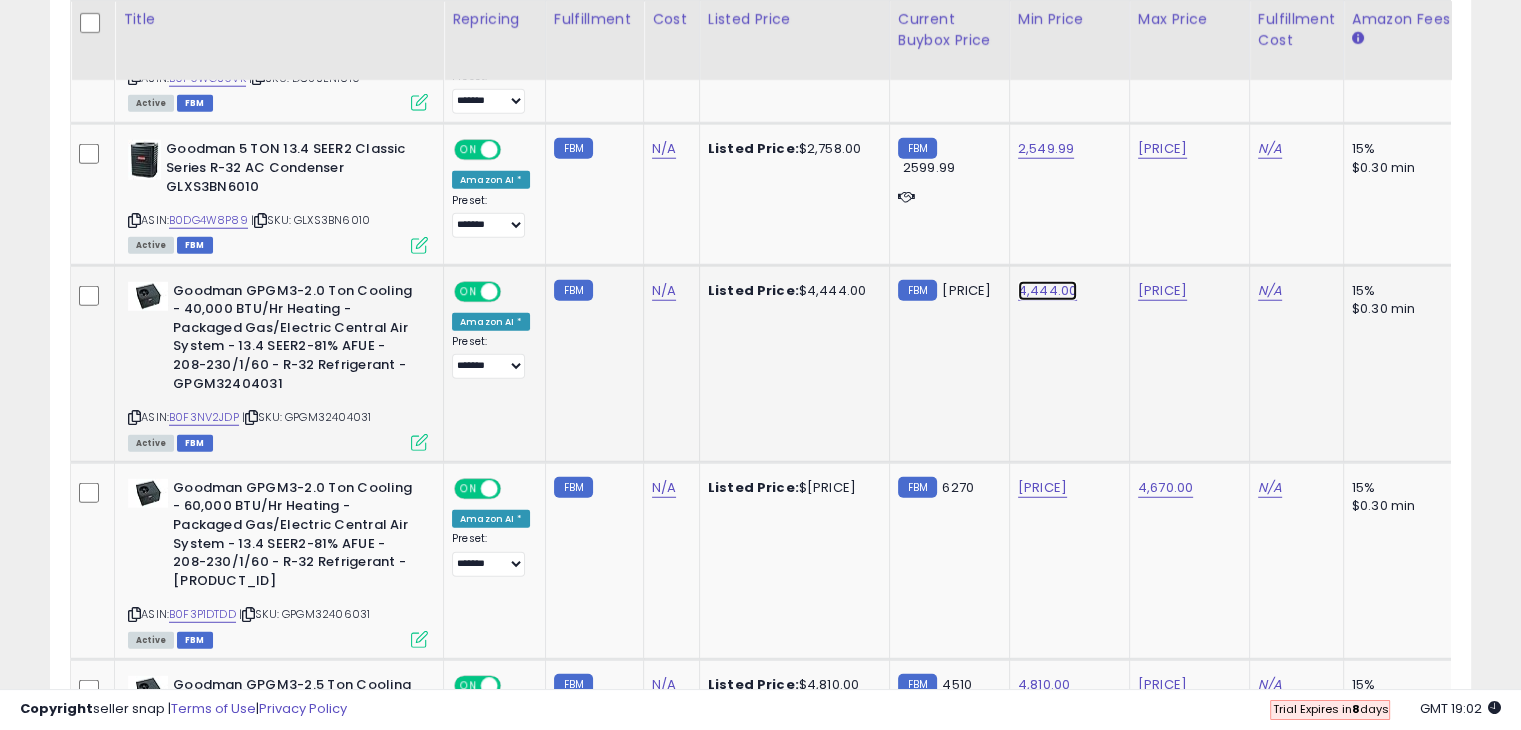 click on "4,444.00" at bounding box center [1041, -4235] 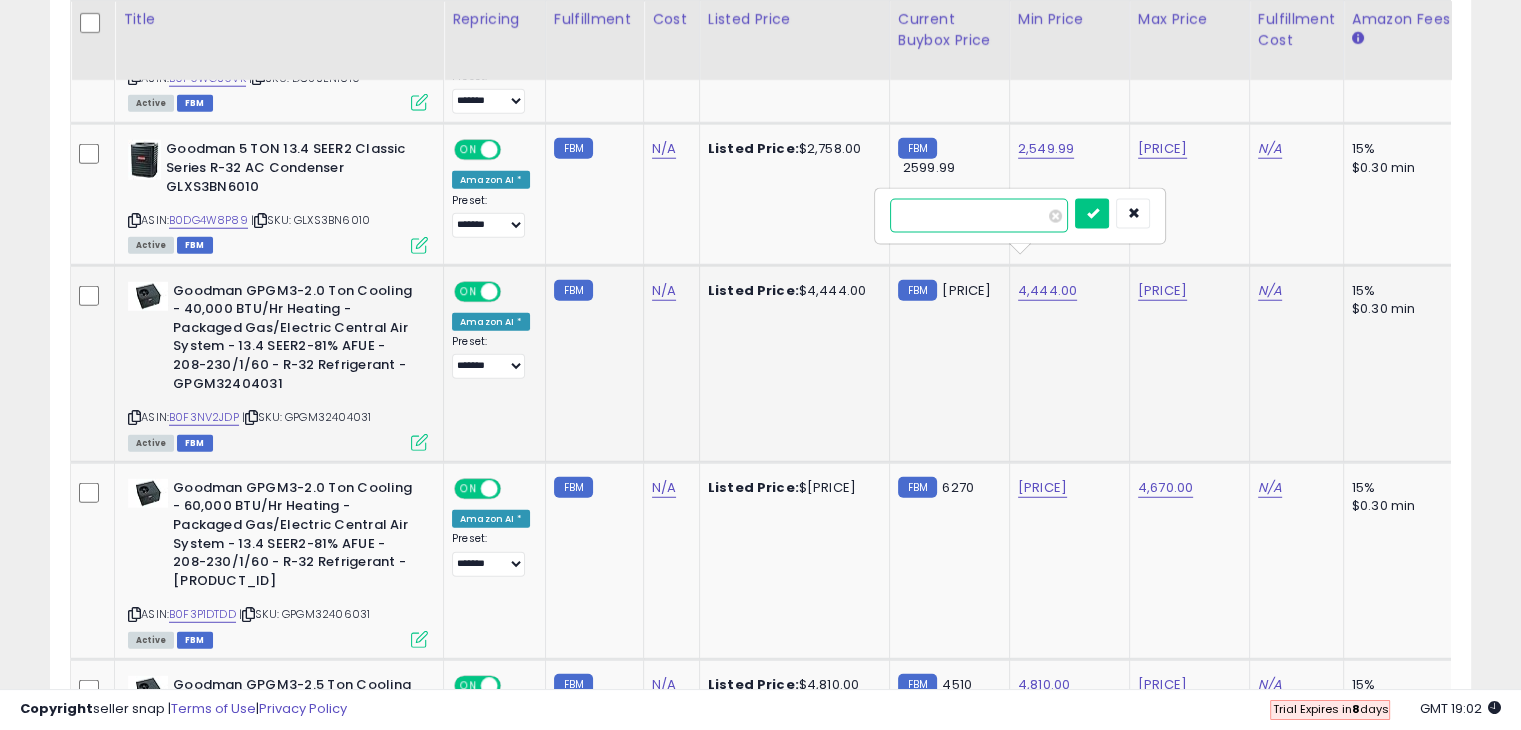 type on "*******" 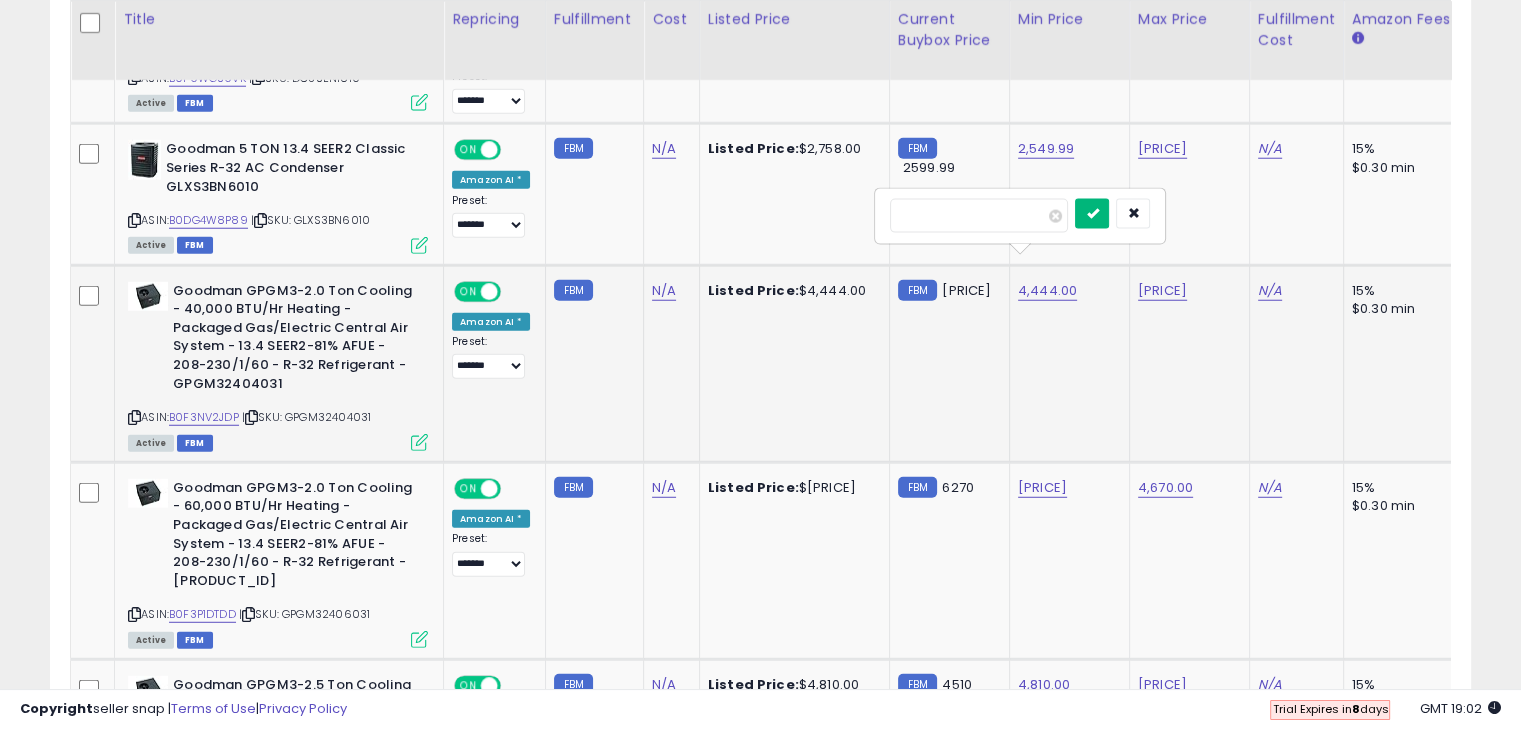 click at bounding box center [1092, 213] 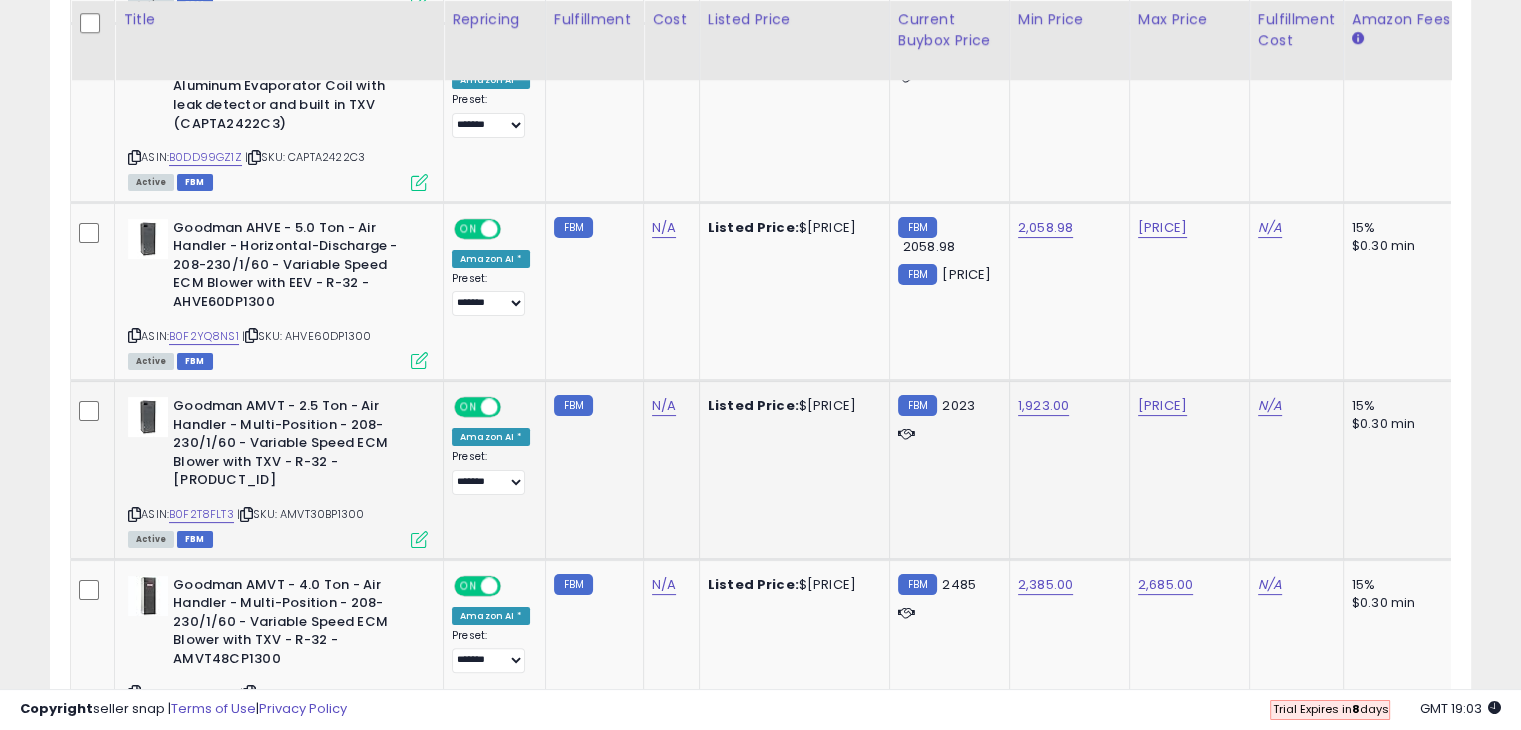 scroll, scrollTop: 8009, scrollLeft: 0, axis: vertical 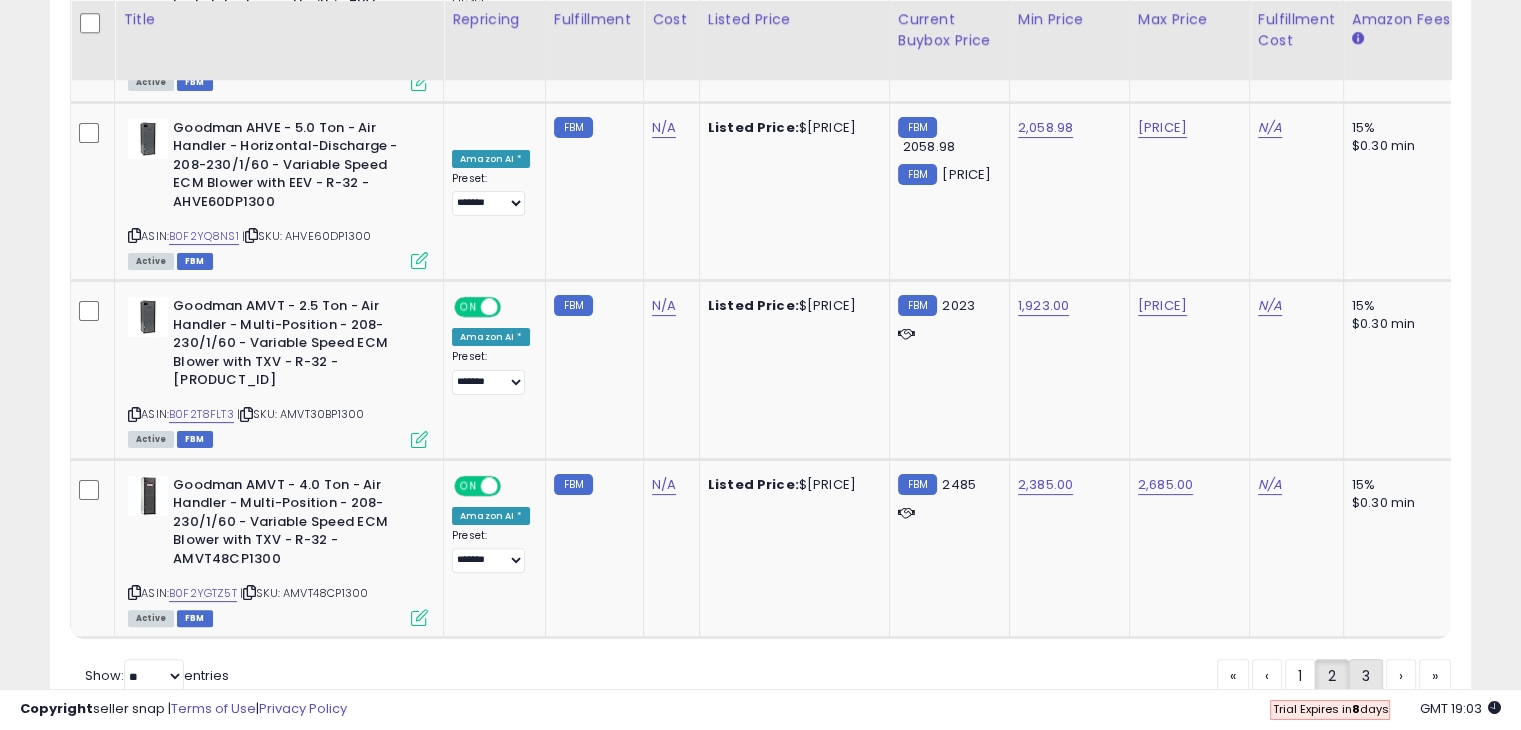 click on "3" 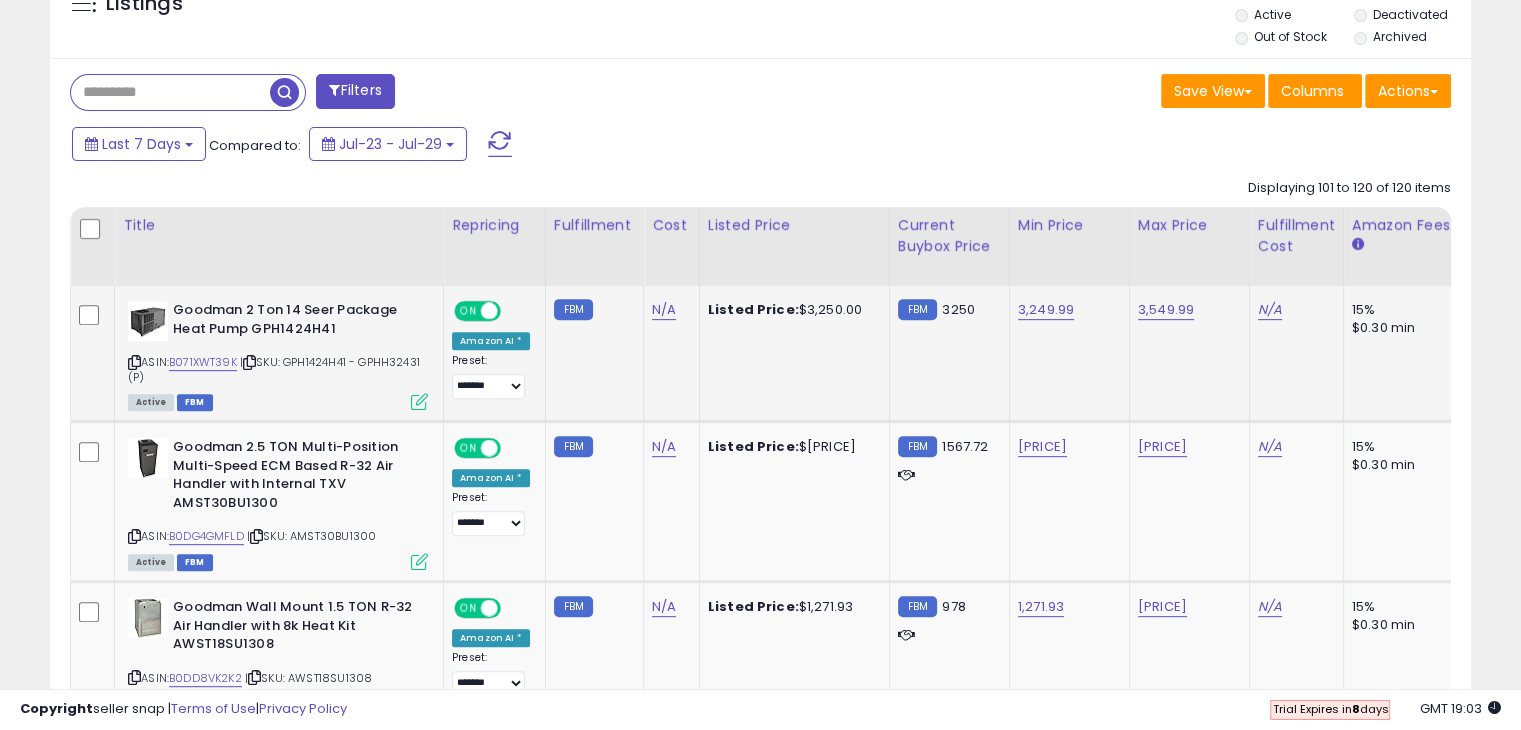 scroll, scrollTop: 809, scrollLeft: 0, axis: vertical 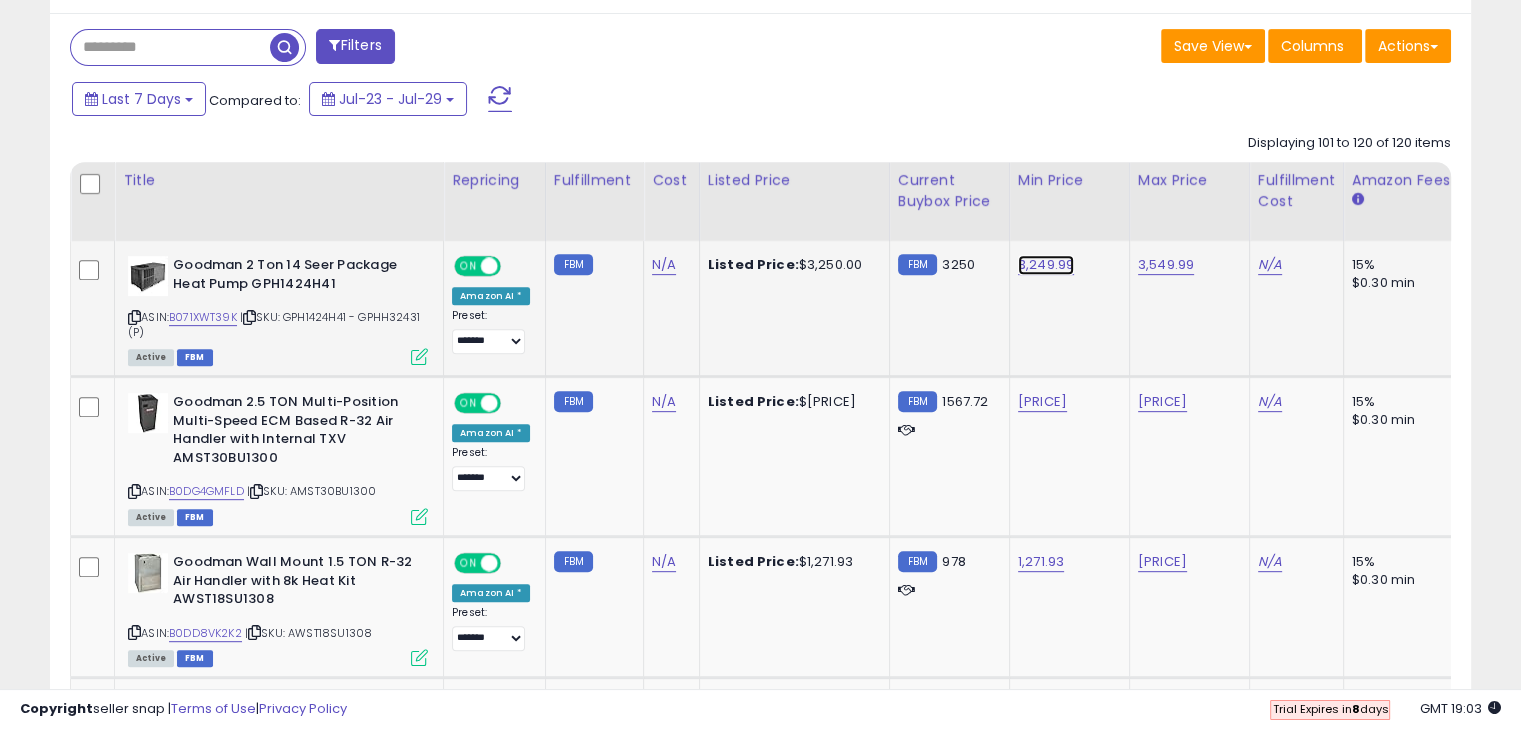 click on "3,249.99" at bounding box center (1046, 265) 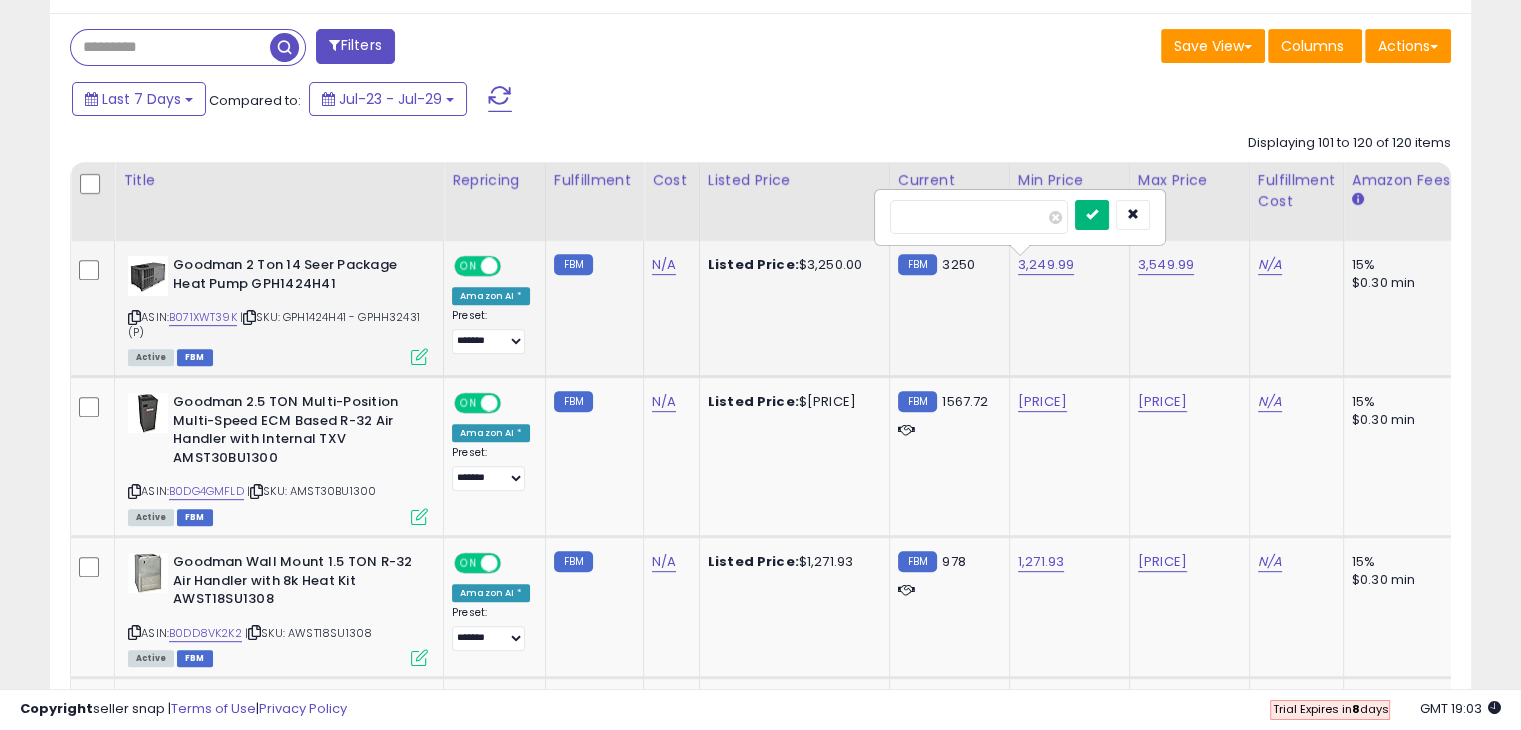 type on "*******" 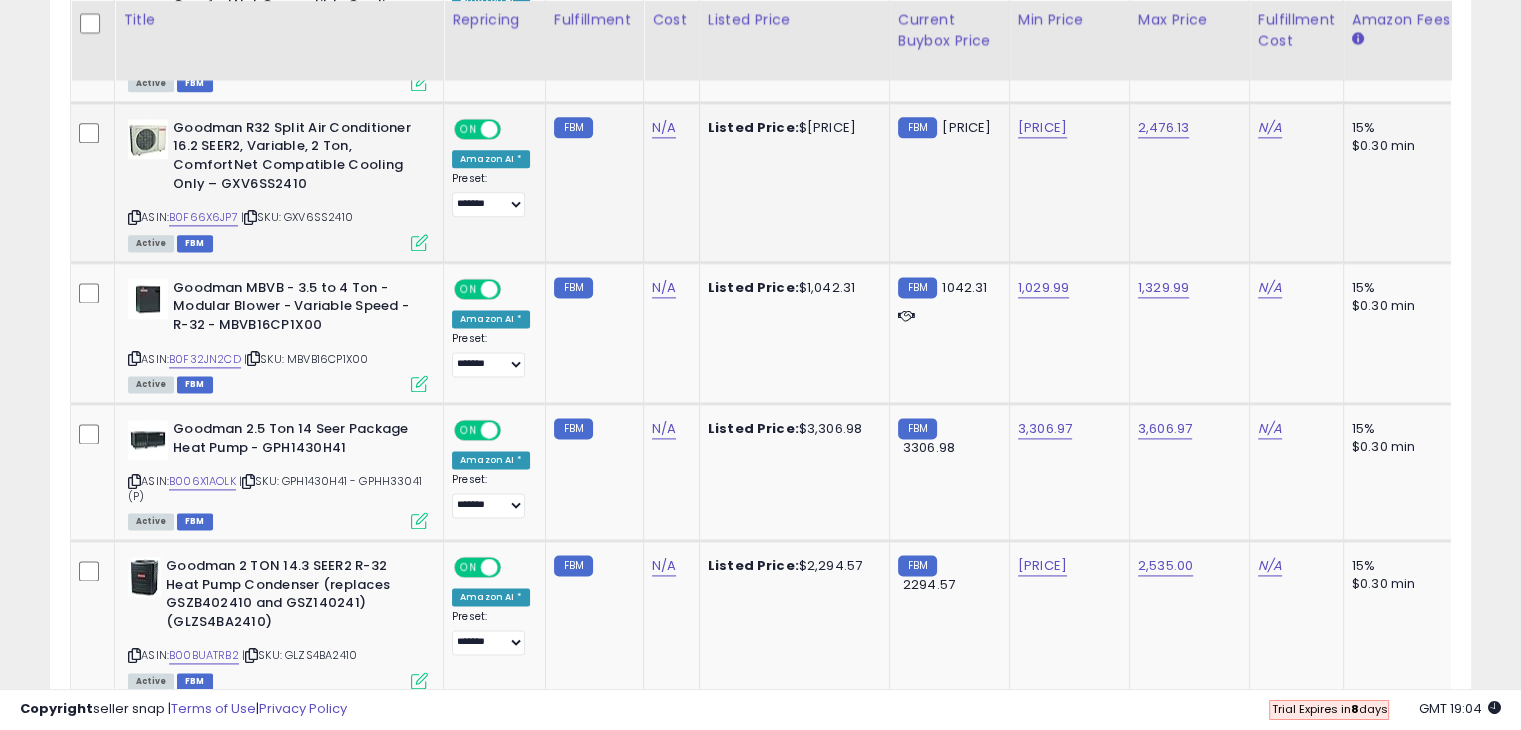 scroll, scrollTop: 2709, scrollLeft: 0, axis: vertical 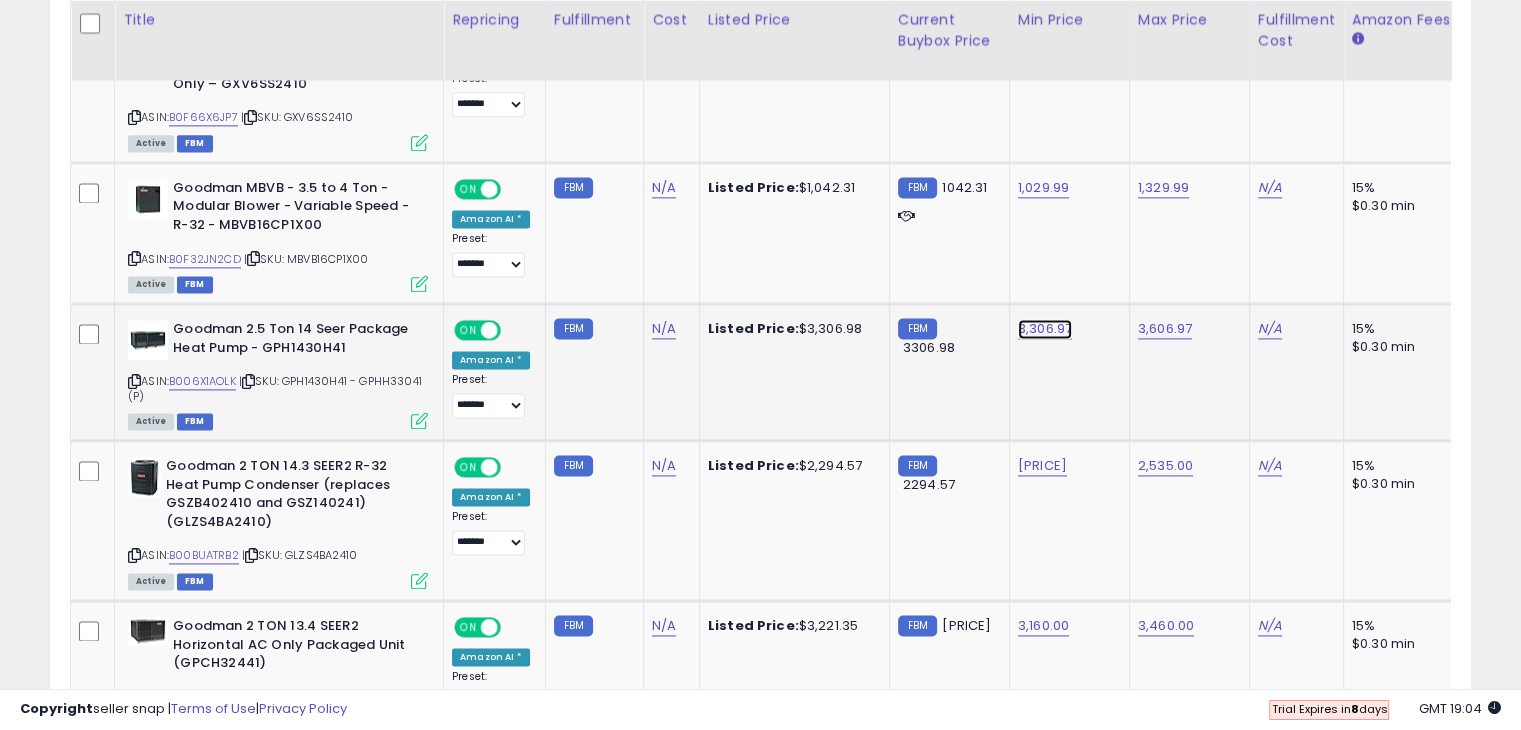 click on "3,306.97" at bounding box center (1044, -1635) 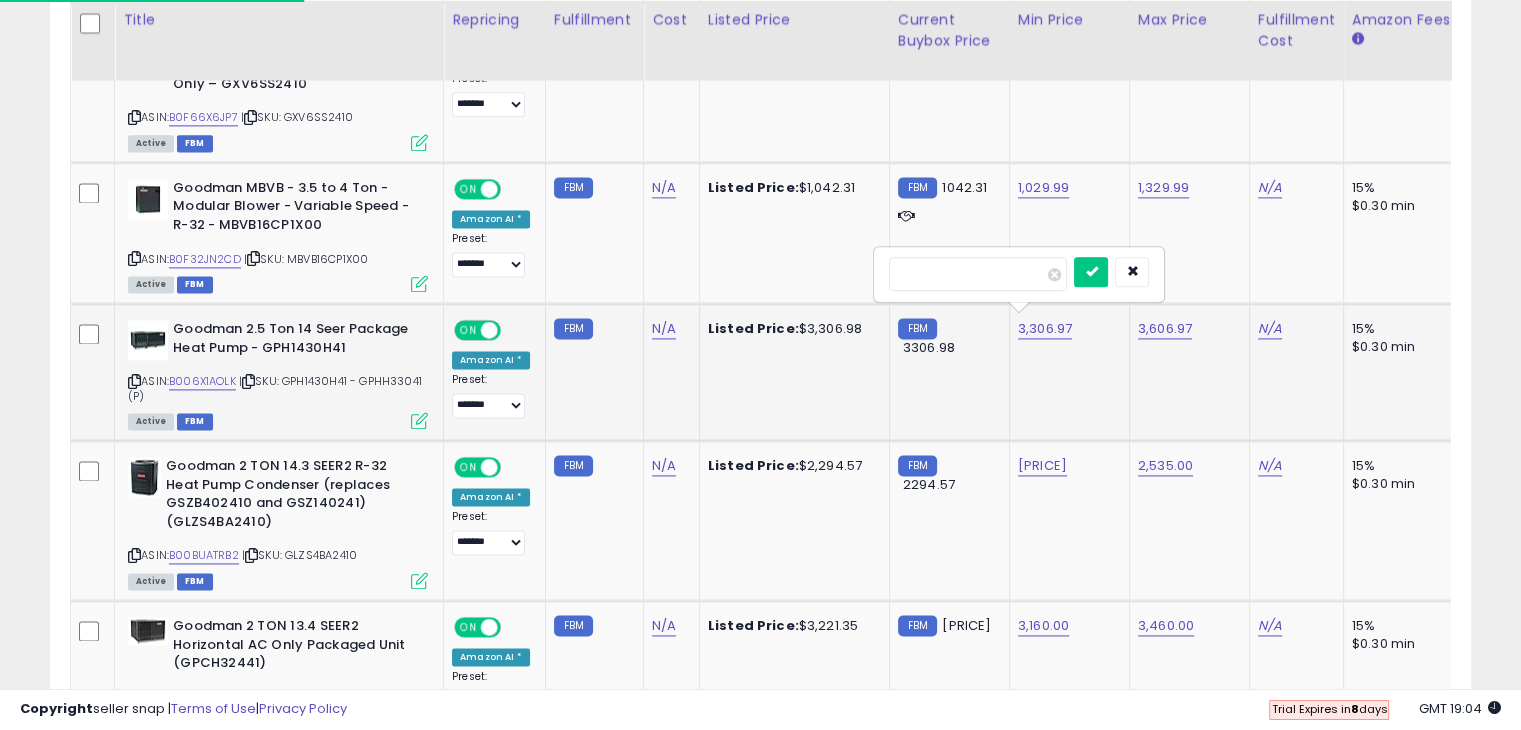 type on "*******" 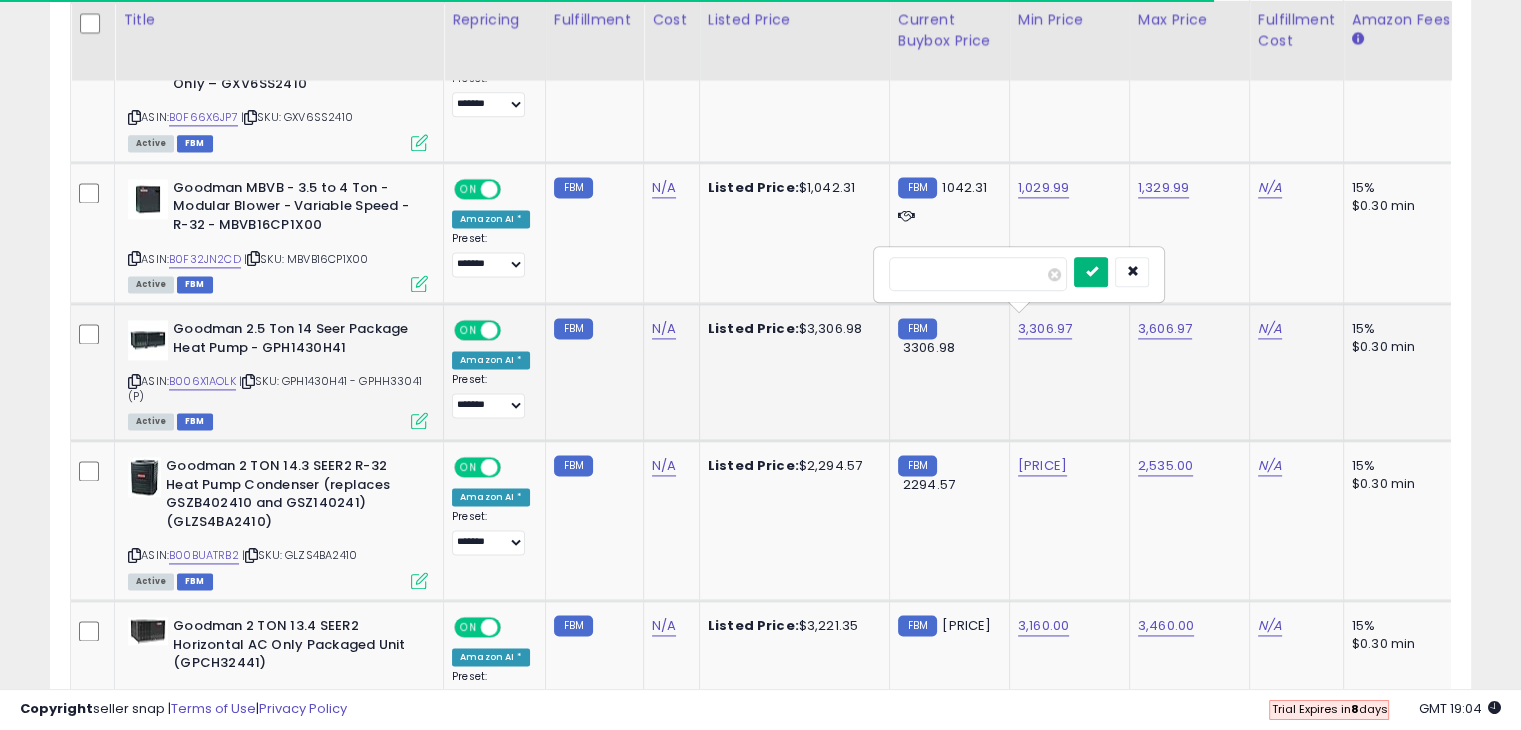 click at bounding box center [1091, 271] 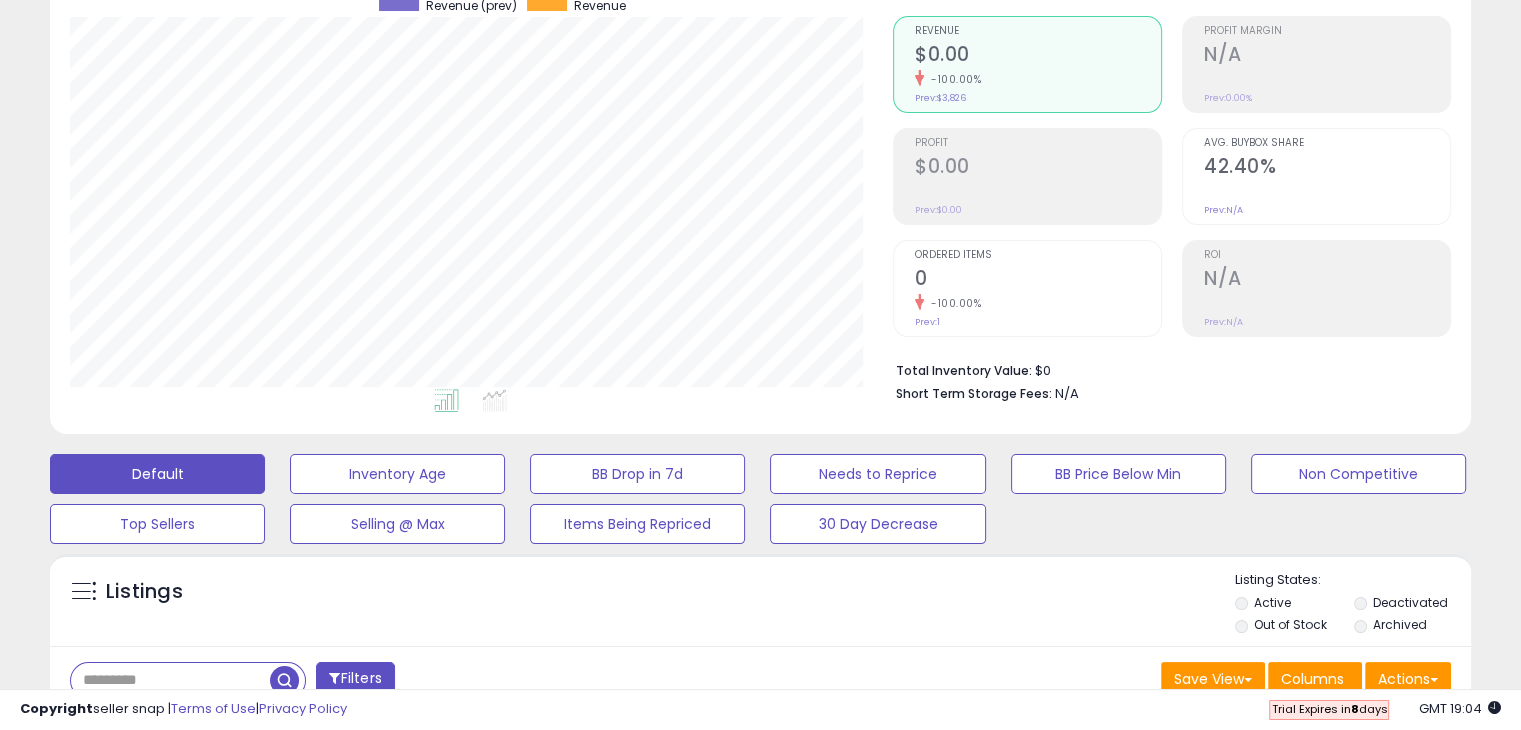 scroll, scrollTop: 0, scrollLeft: 0, axis: both 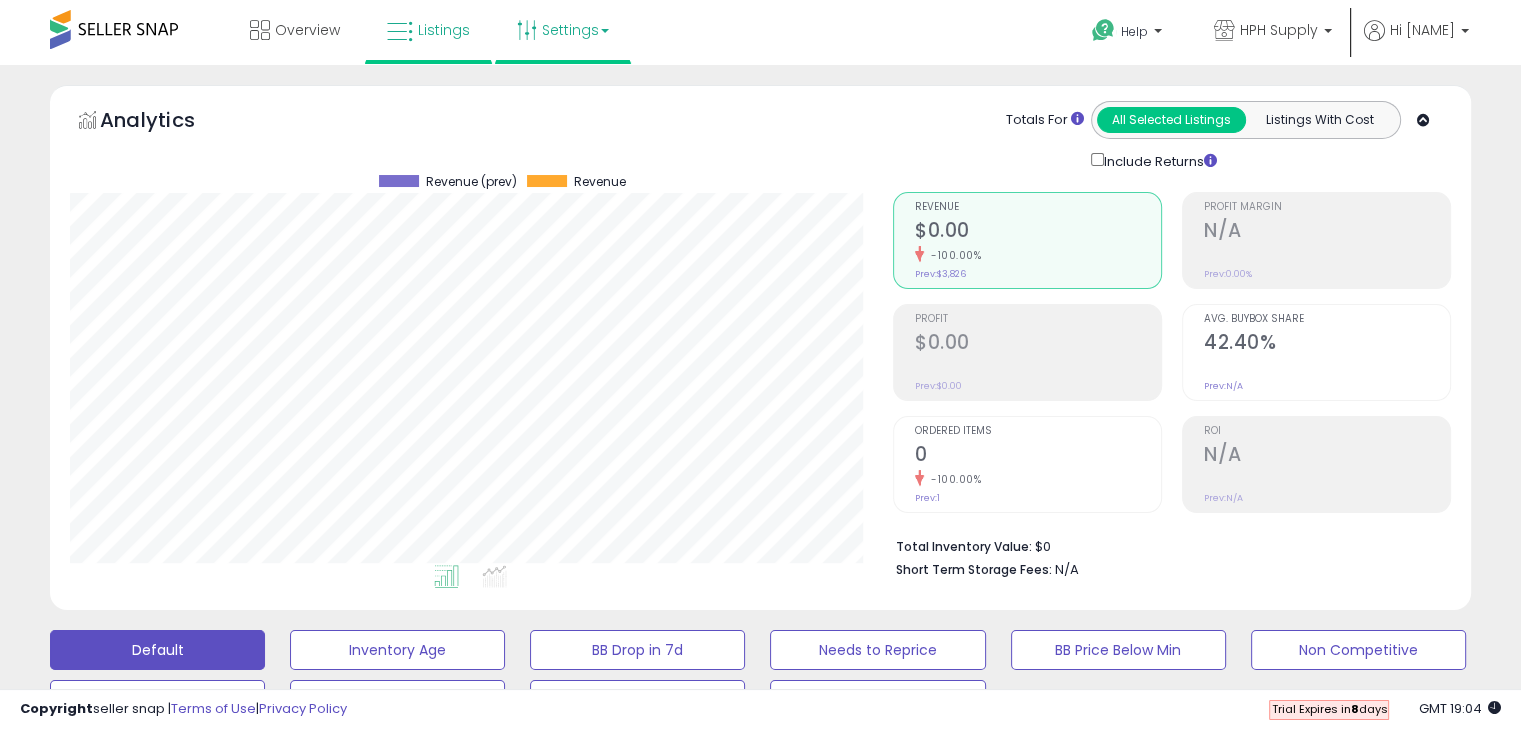click on "Settings" at bounding box center (563, 30) 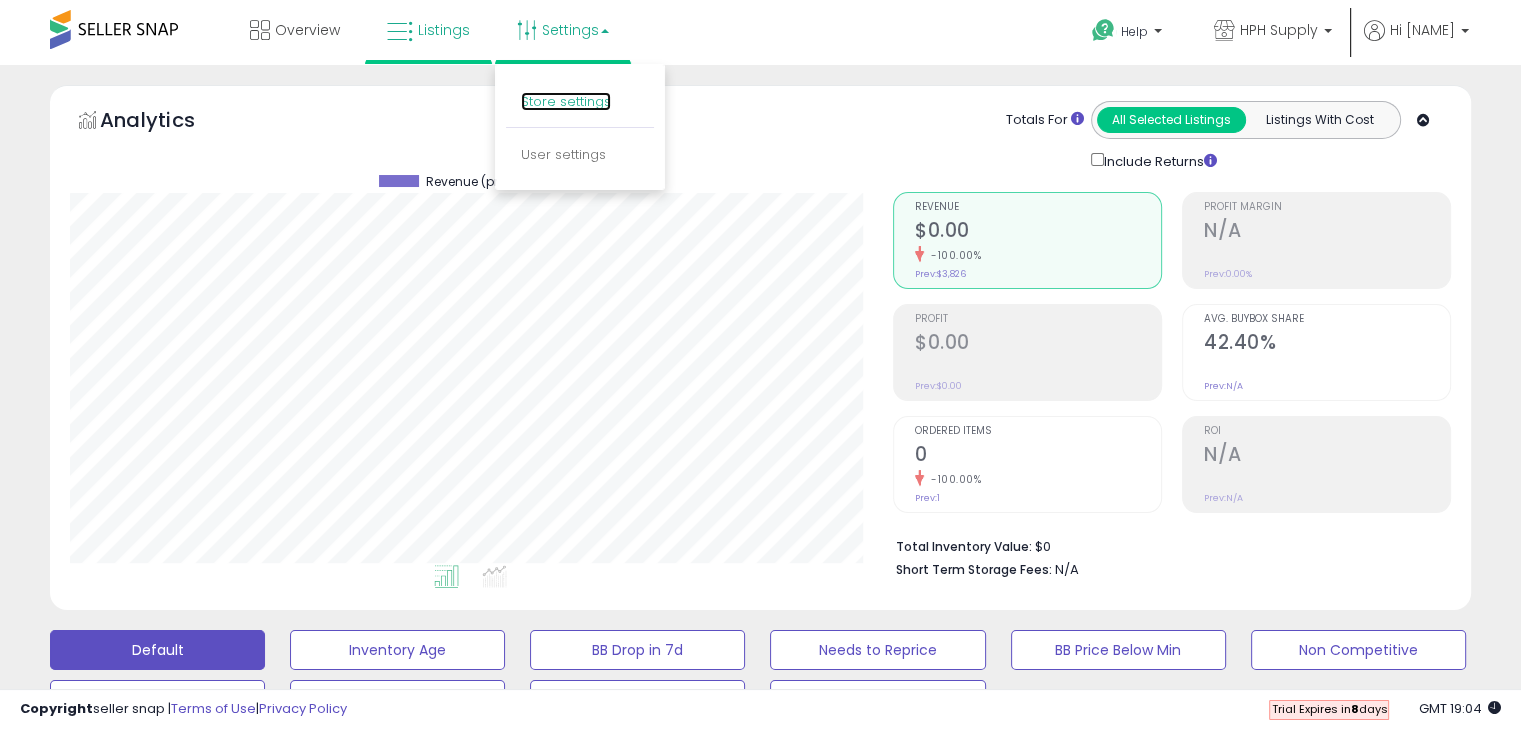 click on "Store
settings" at bounding box center (566, 101) 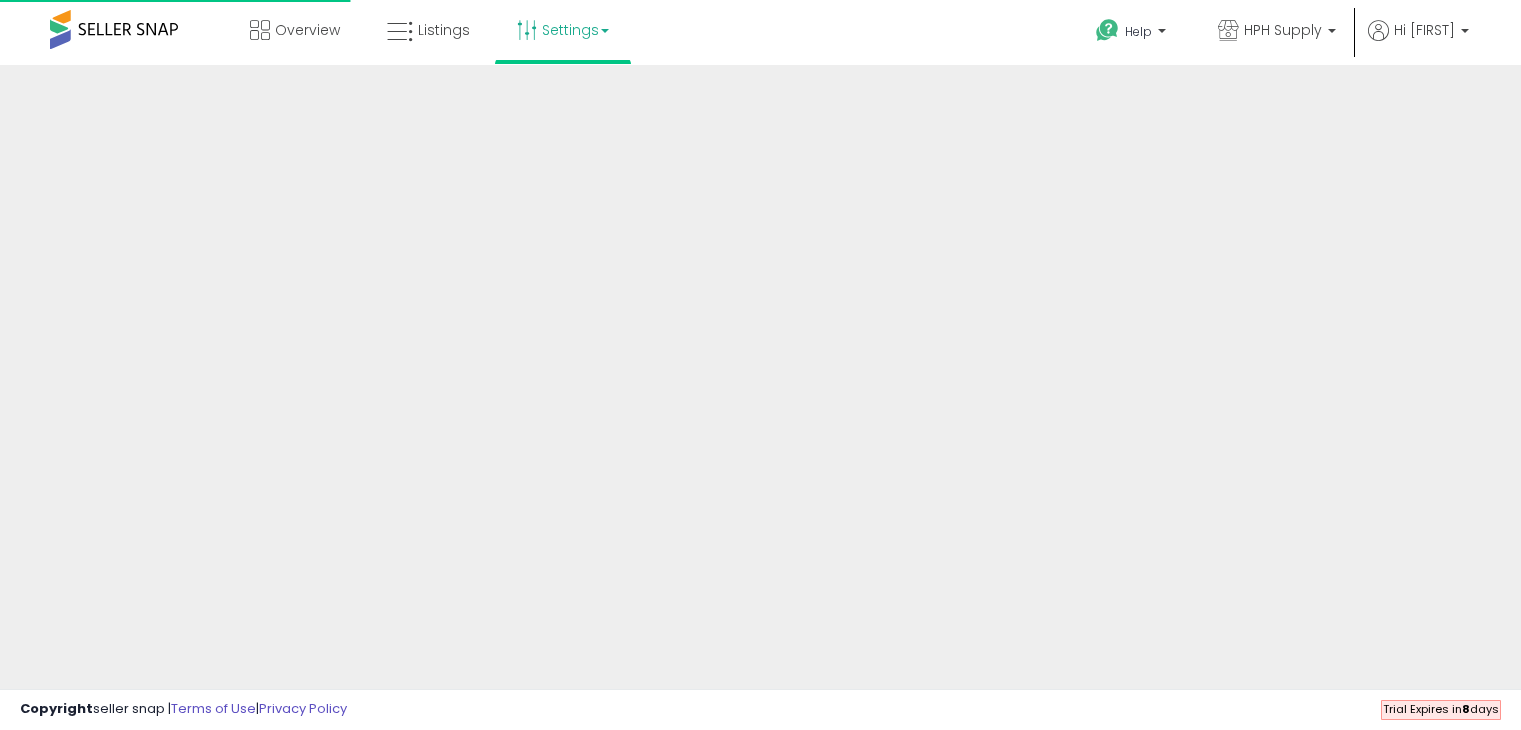 scroll, scrollTop: 0, scrollLeft: 0, axis: both 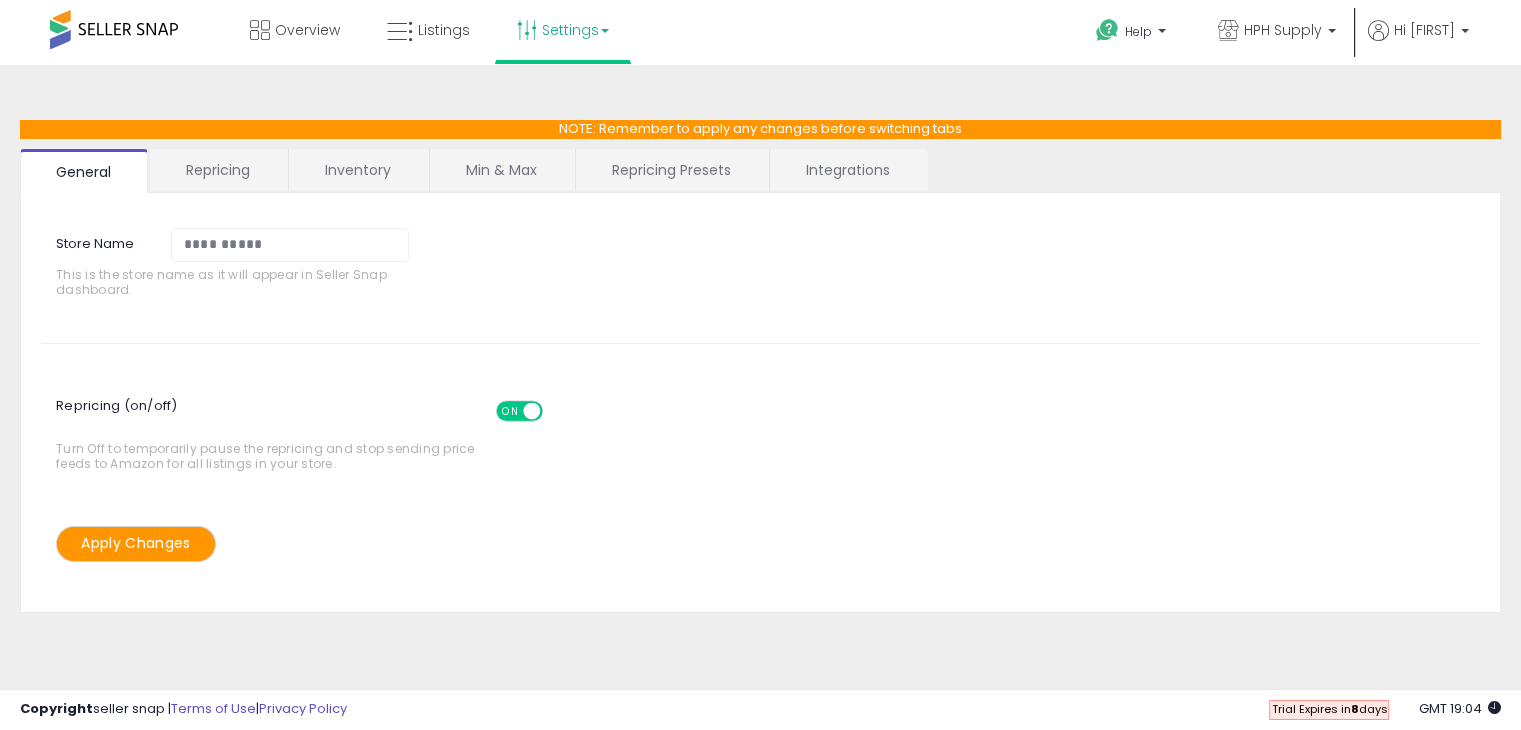 click on "Repricing Presets" at bounding box center [671, 170] 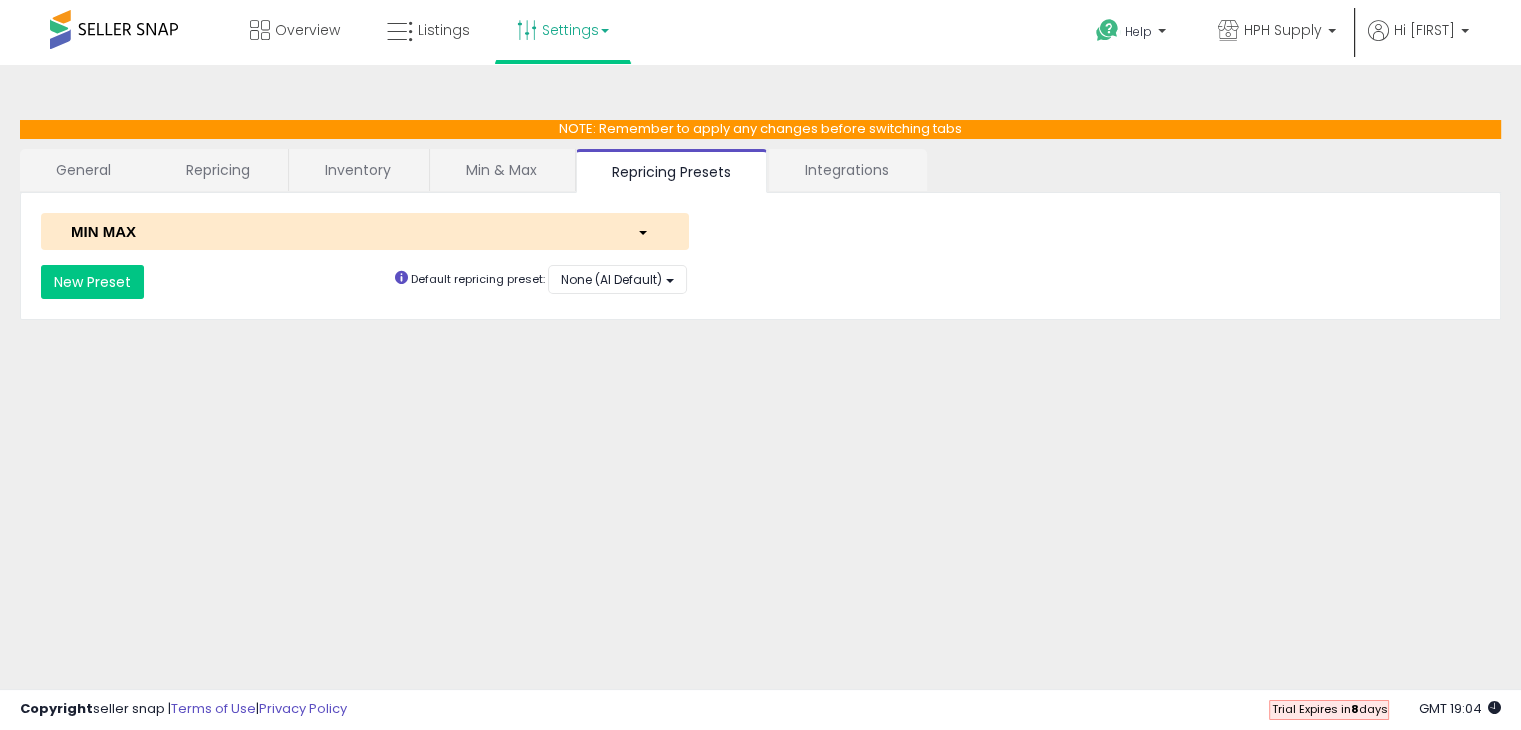 click at bounding box center (647, 231) 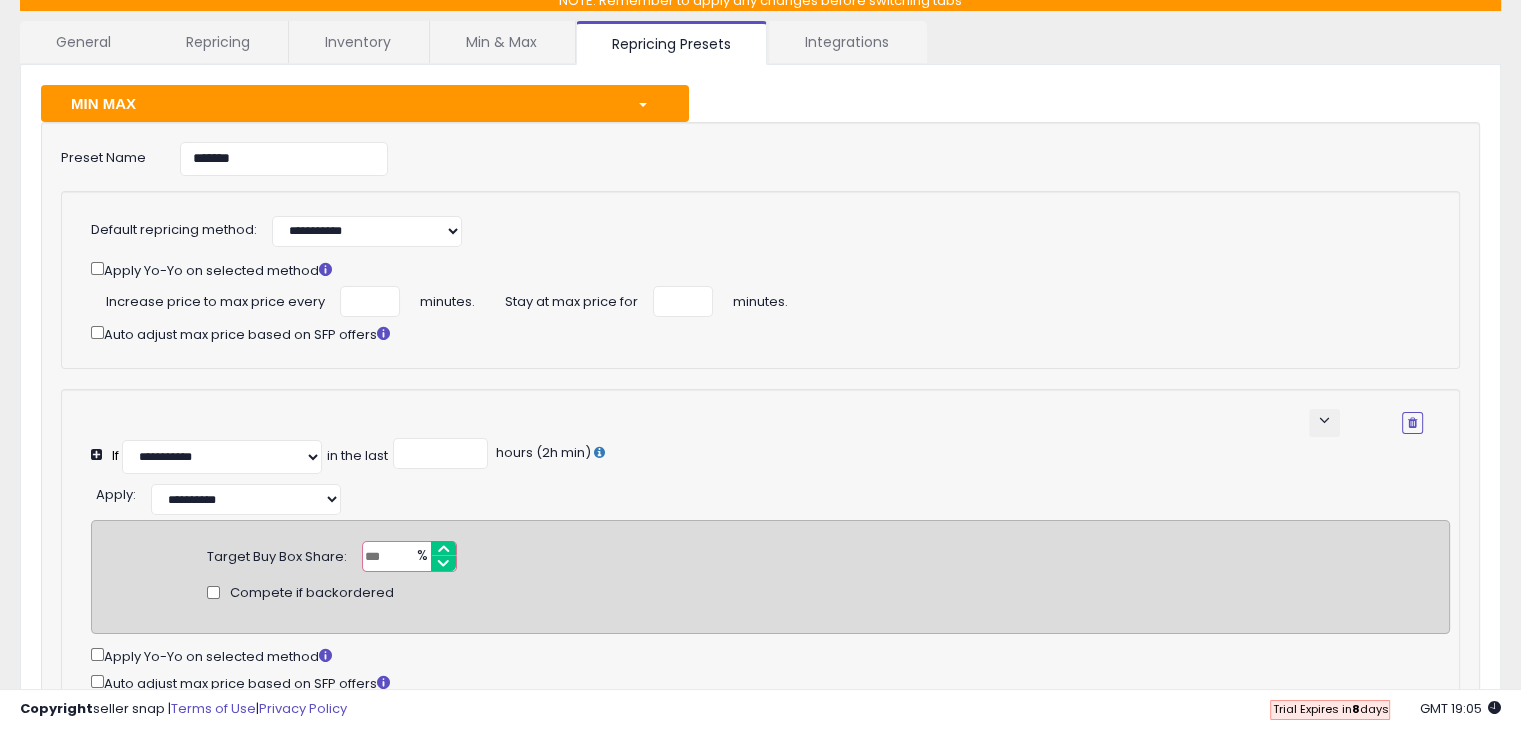 scroll, scrollTop: 0, scrollLeft: 0, axis: both 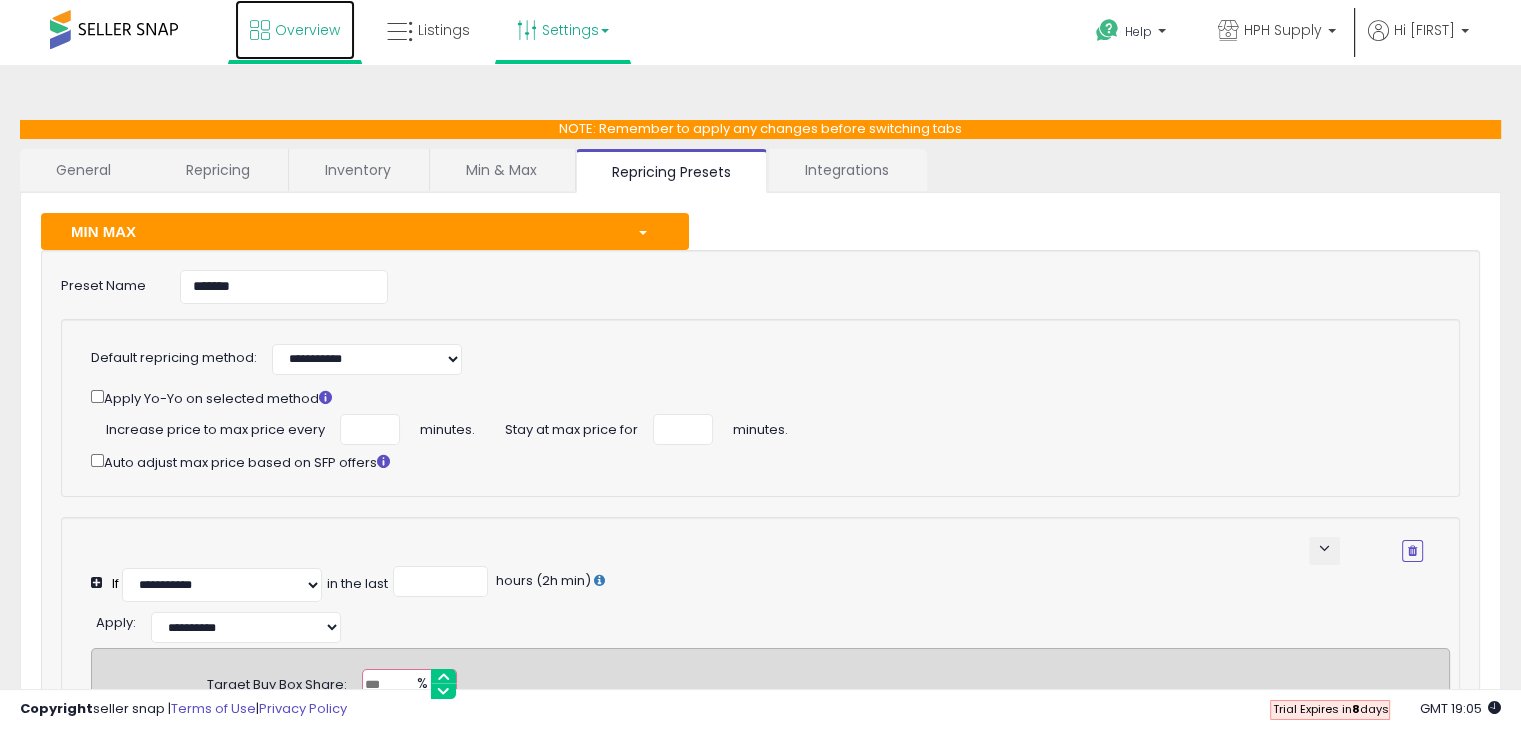 click on "Overview" at bounding box center [307, 30] 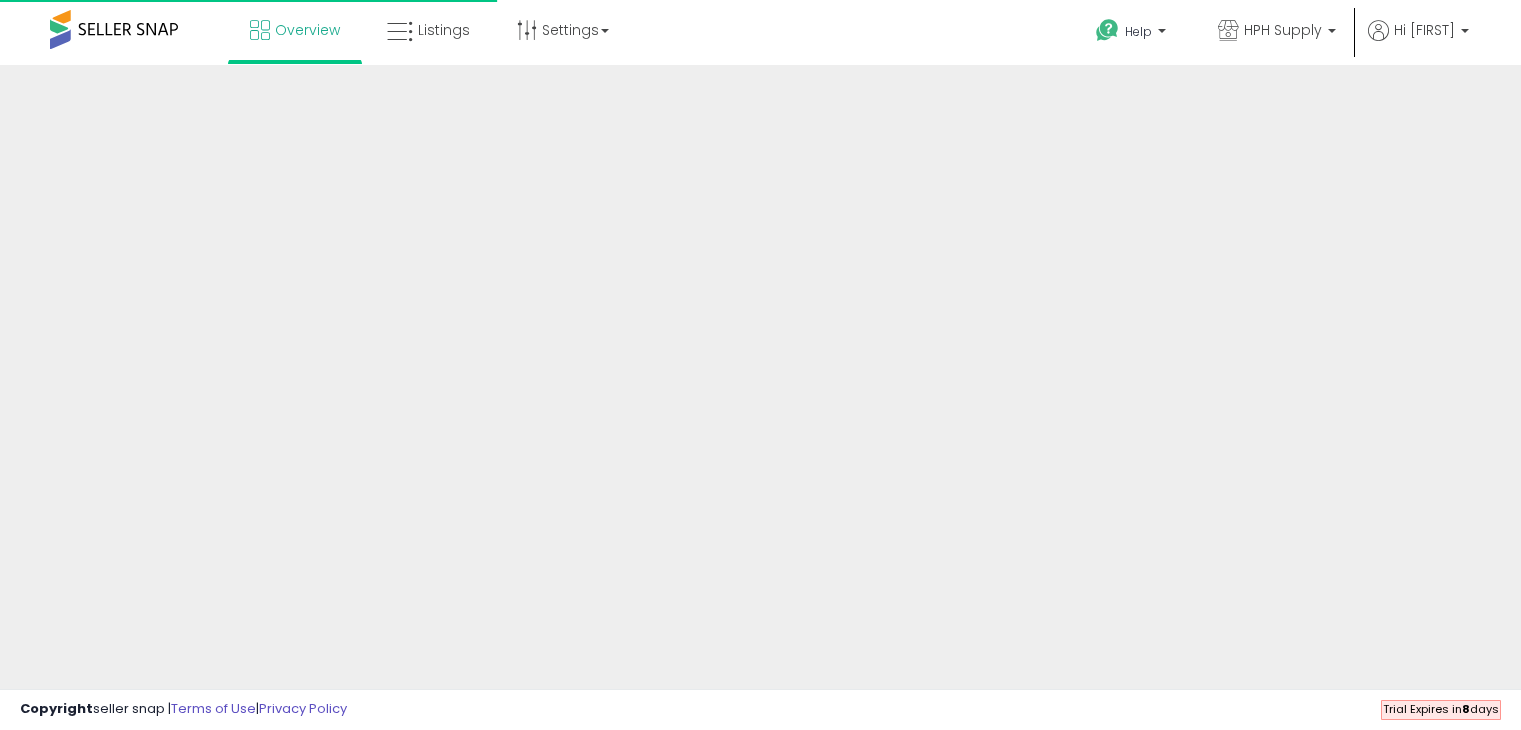 scroll, scrollTop: 0, scrollLeft: 0, axis: both 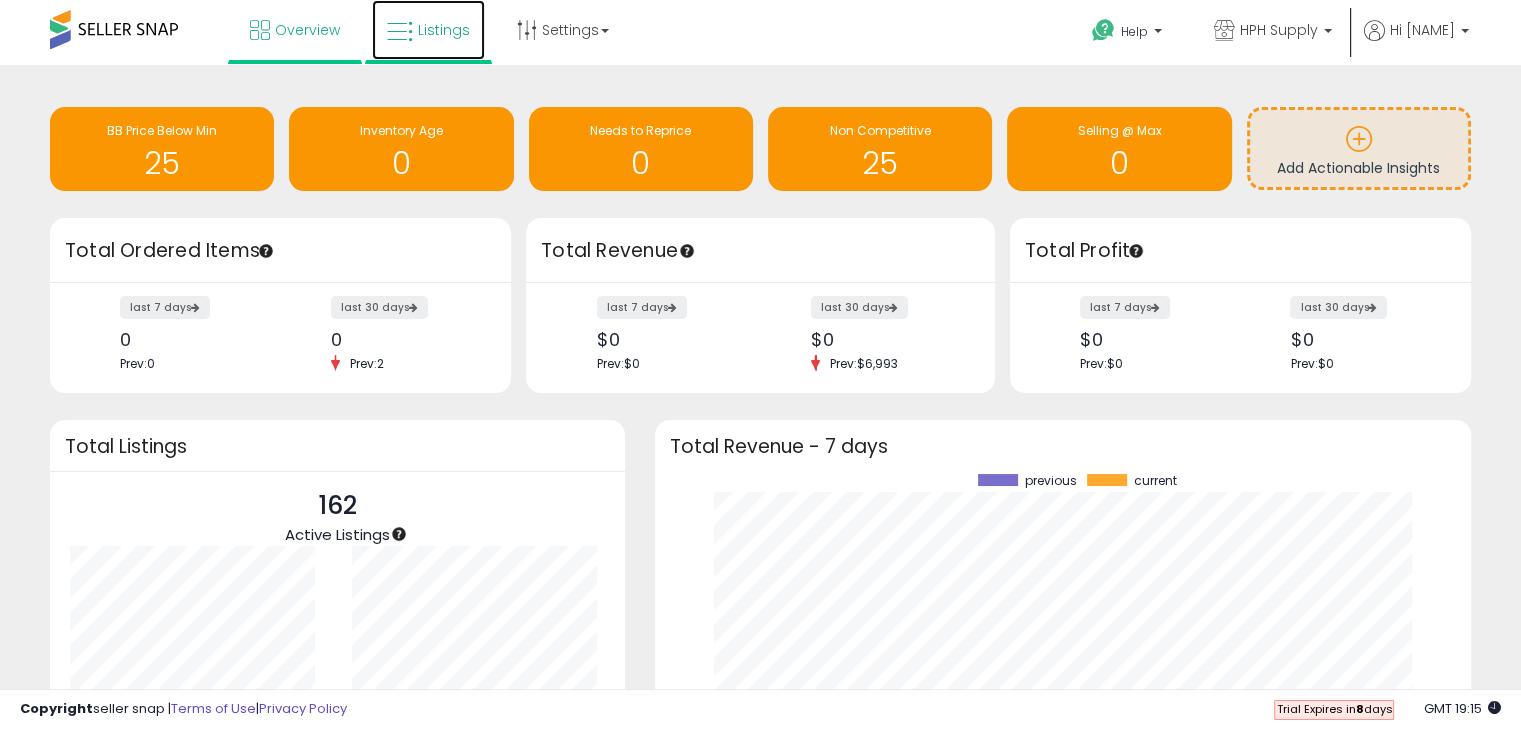 click on "Listings" at bounding box center (428, 30) 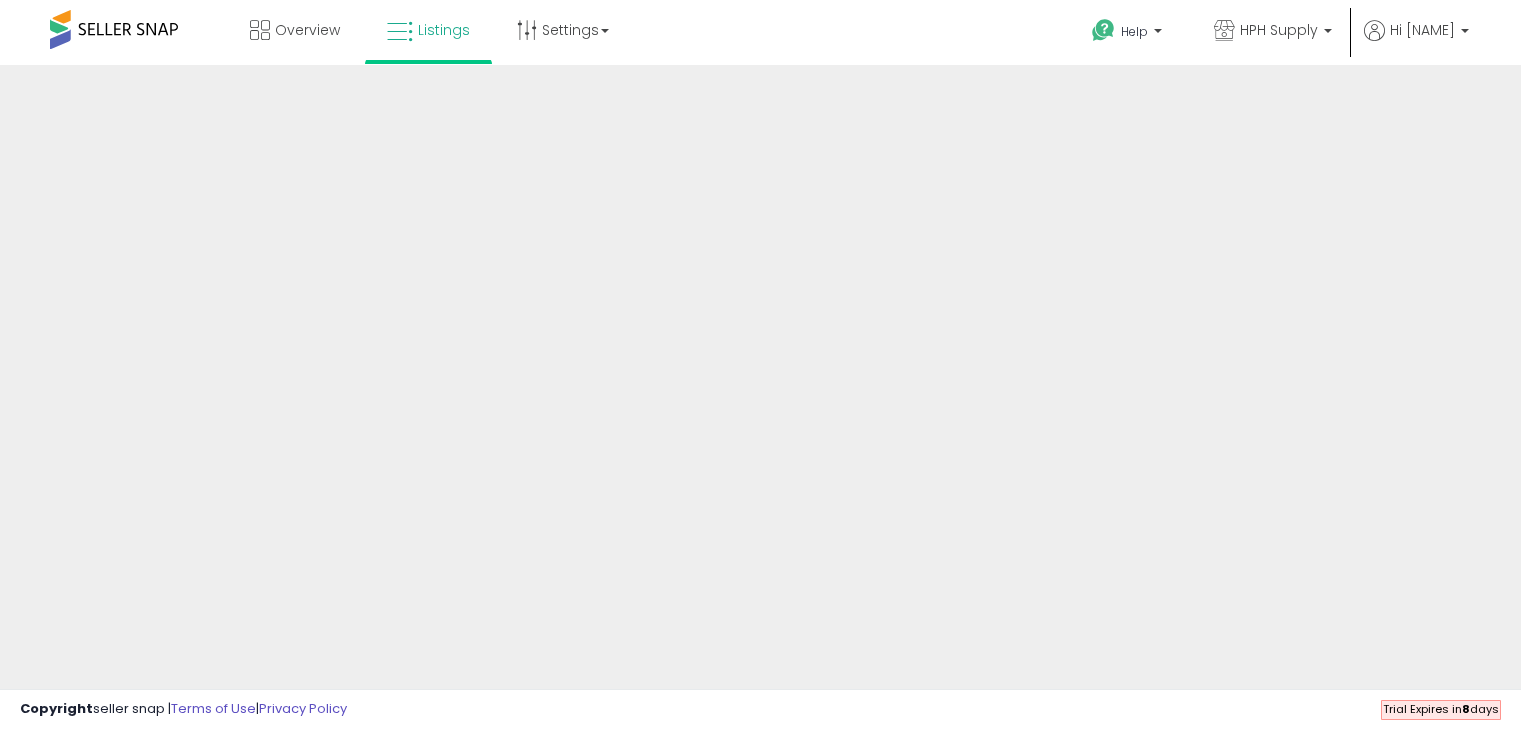 scroll, scrollTop: 0, scrollLeft: 0, axis: both 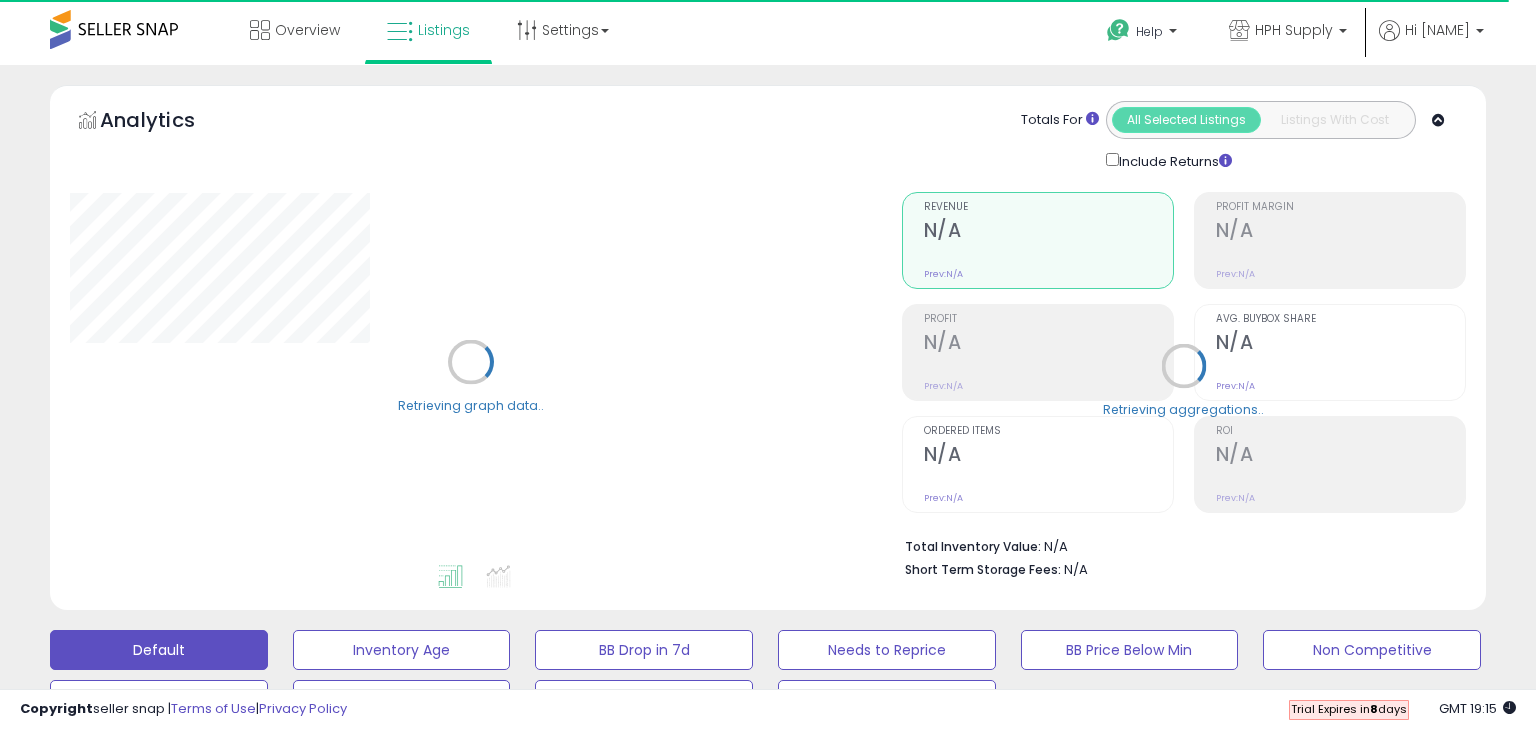 select on "**" 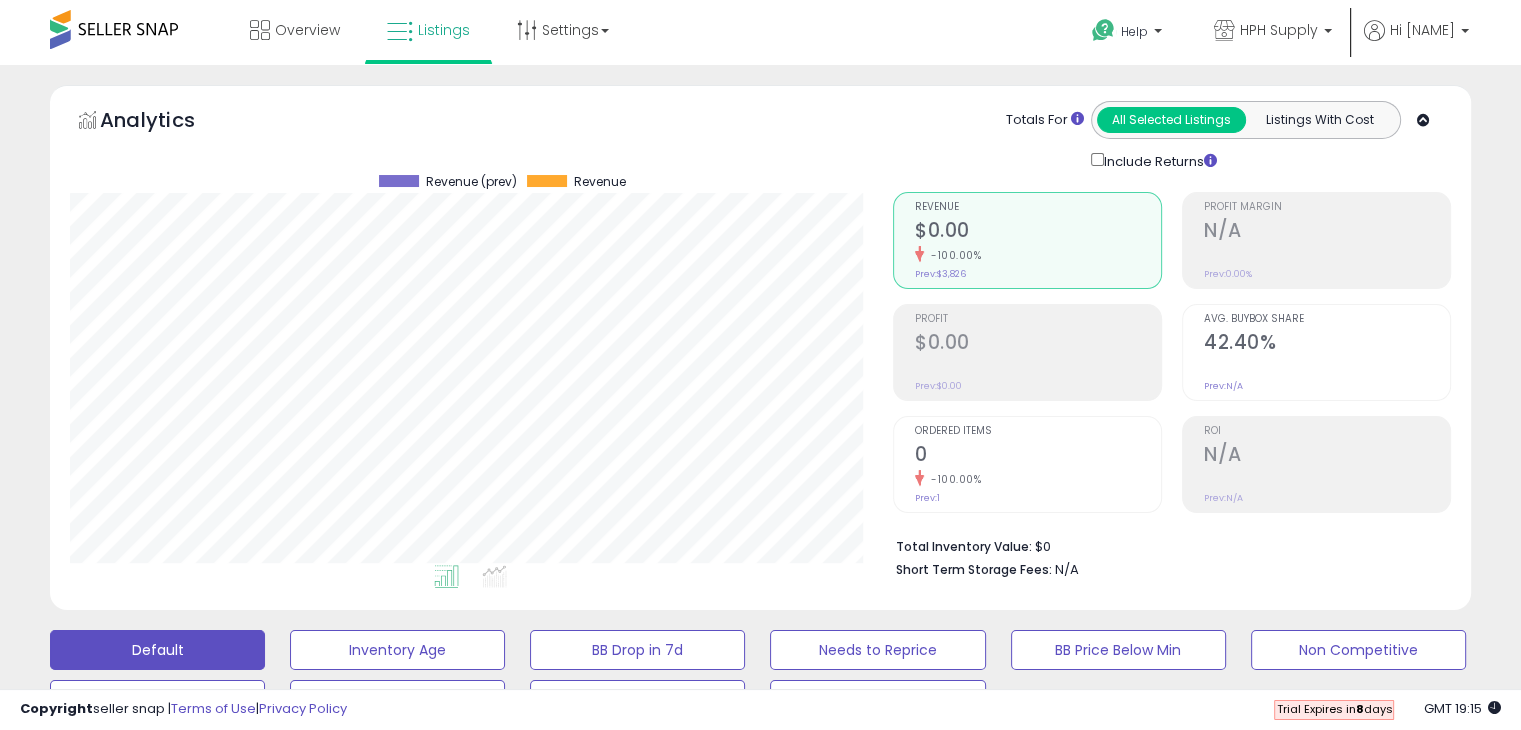 scroll, scrollTop: 300, scrollLeft: 0, axis: vertical 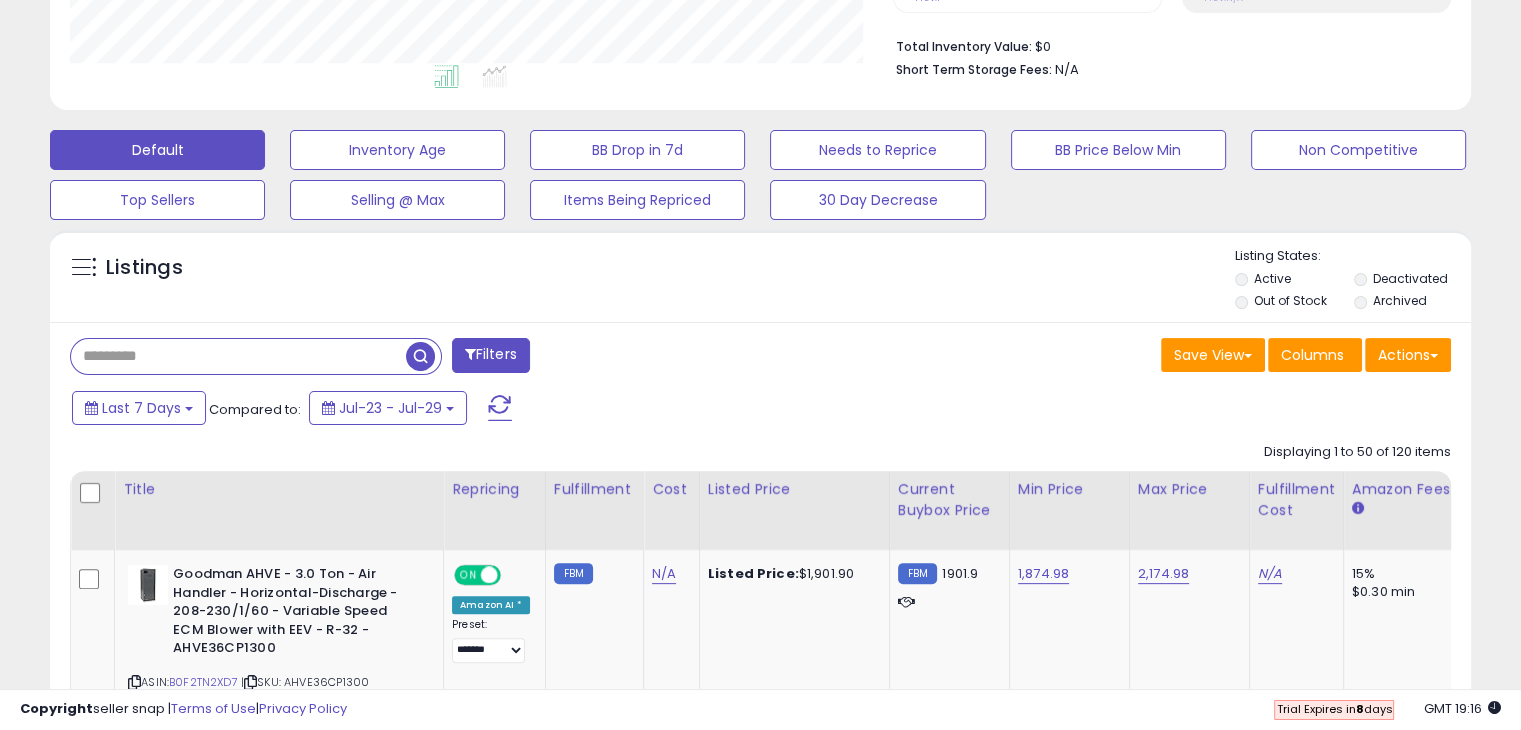 drag, startPoint x: 201, startPoint y: 369, endPoint x: 213, endPoint y: 368, distance: 12.0415945 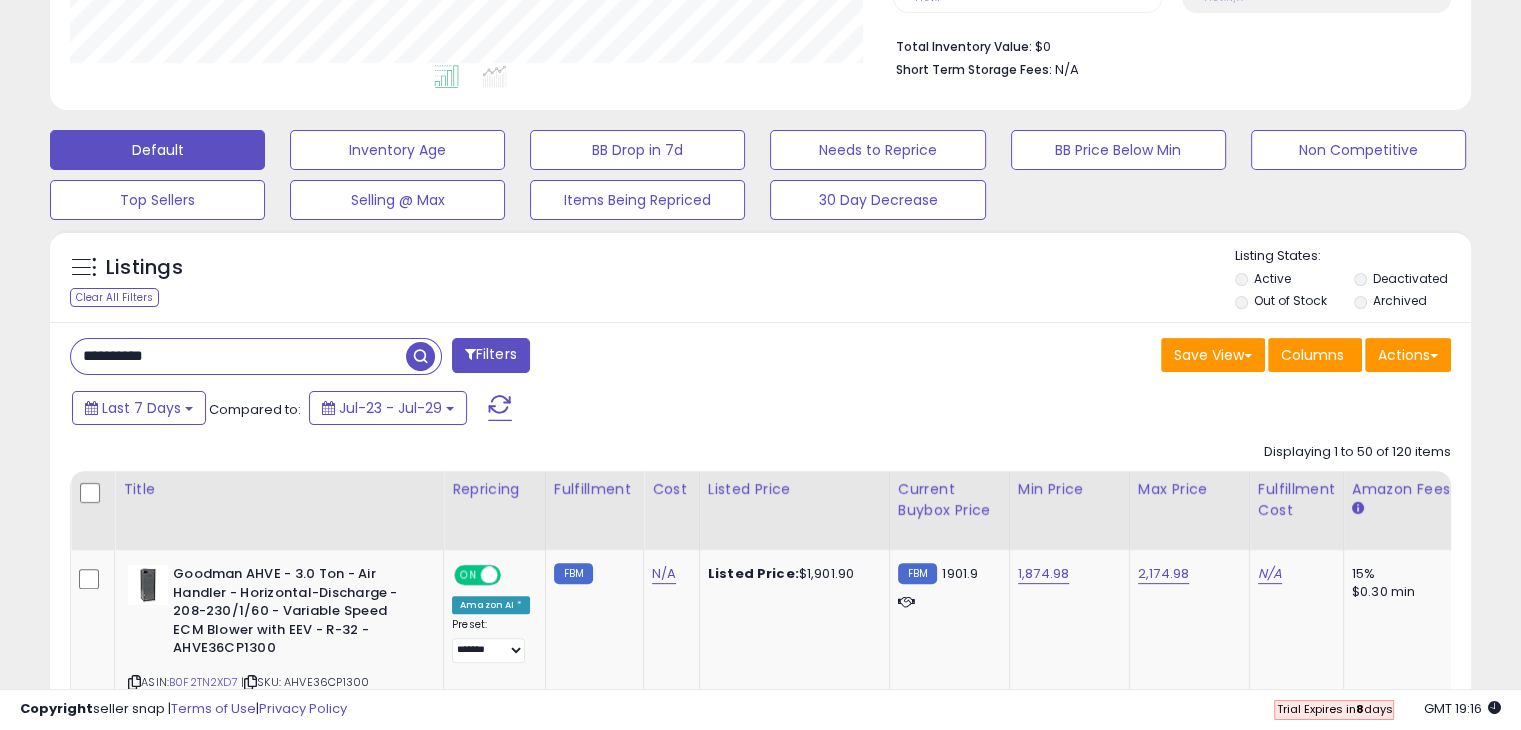 type on "**********" 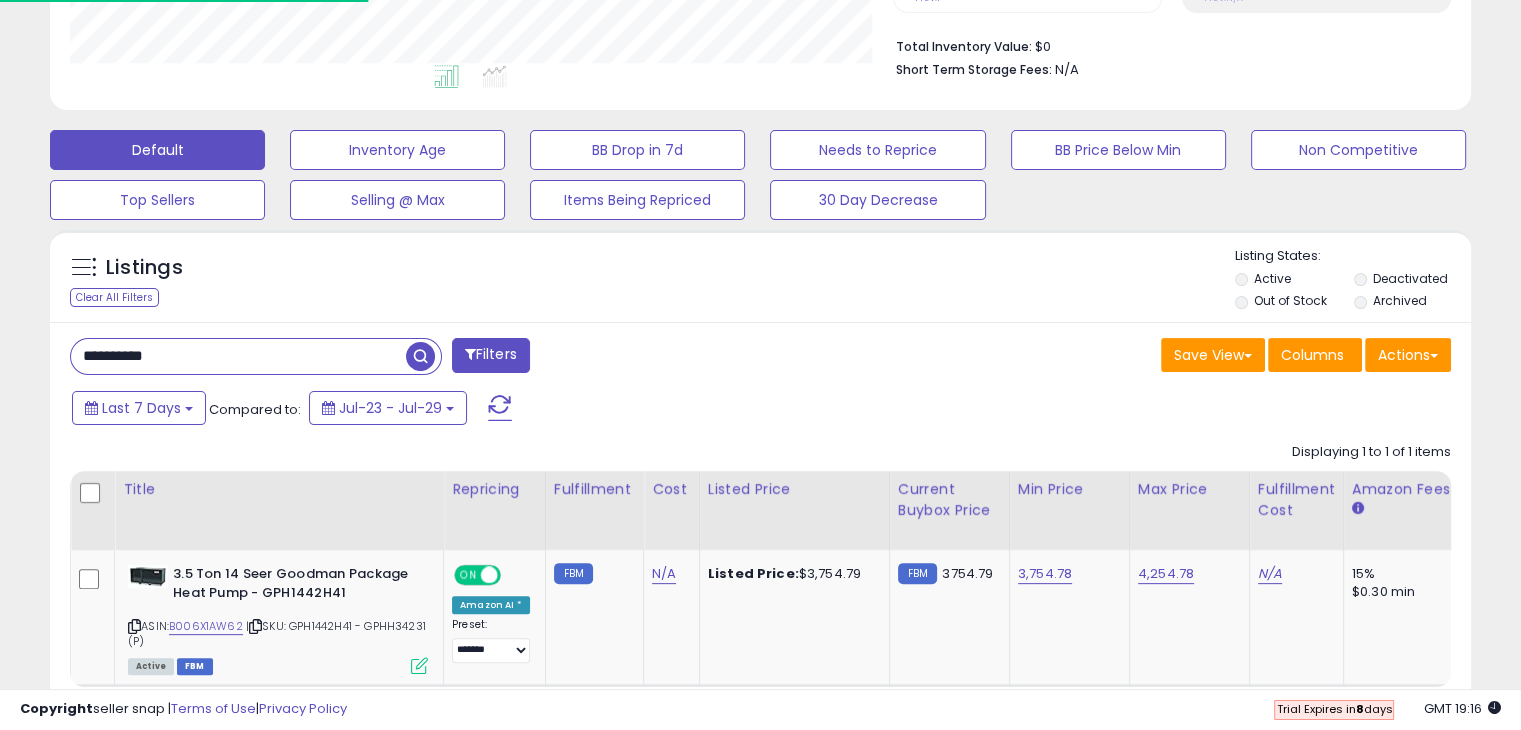 scroll, scrollTop: 999589, scrollLeft: 999168, axis: both 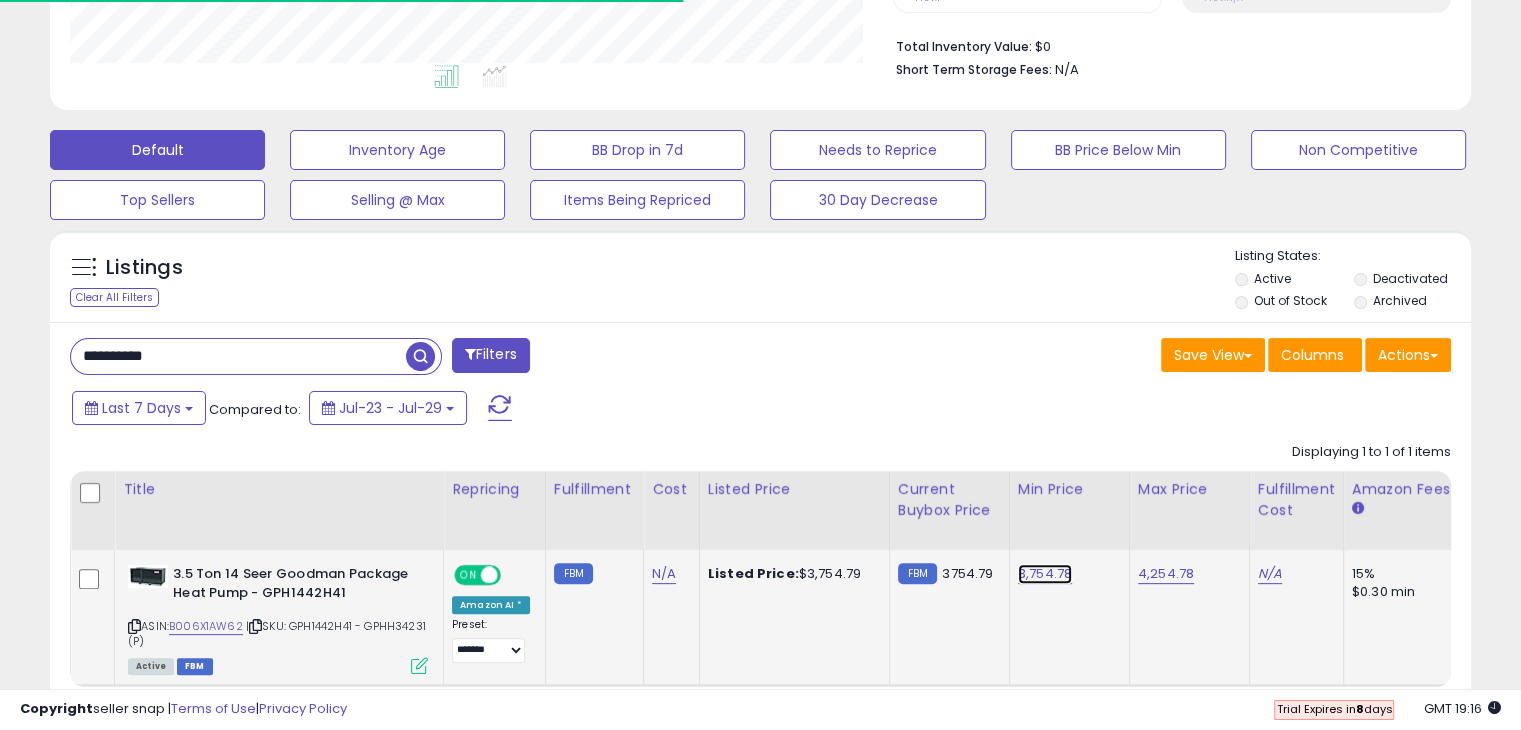 click on "3,754.78" at bounding box center [1045, 574] 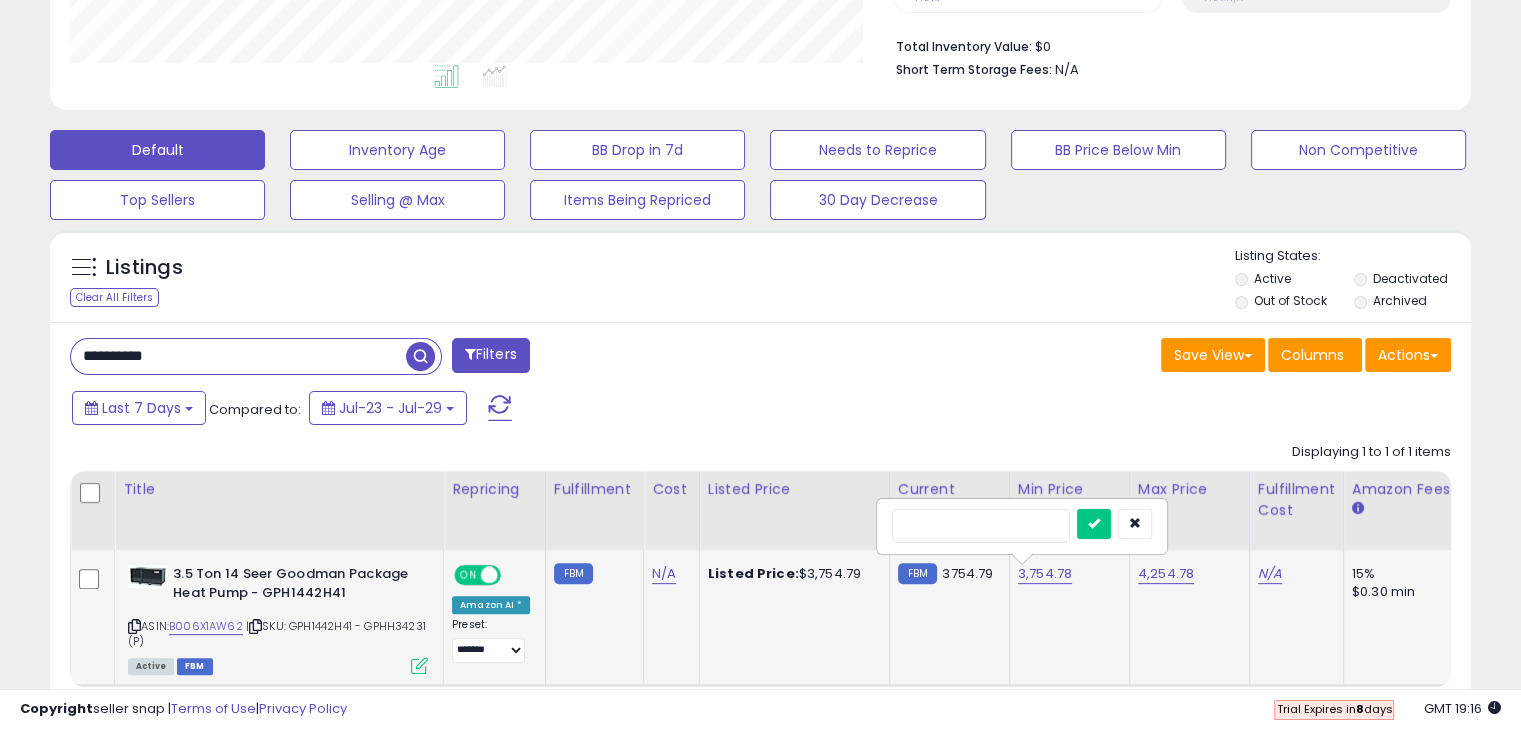 scroll, scrollTop: 999589, scrollLeft: 999176, axis: both 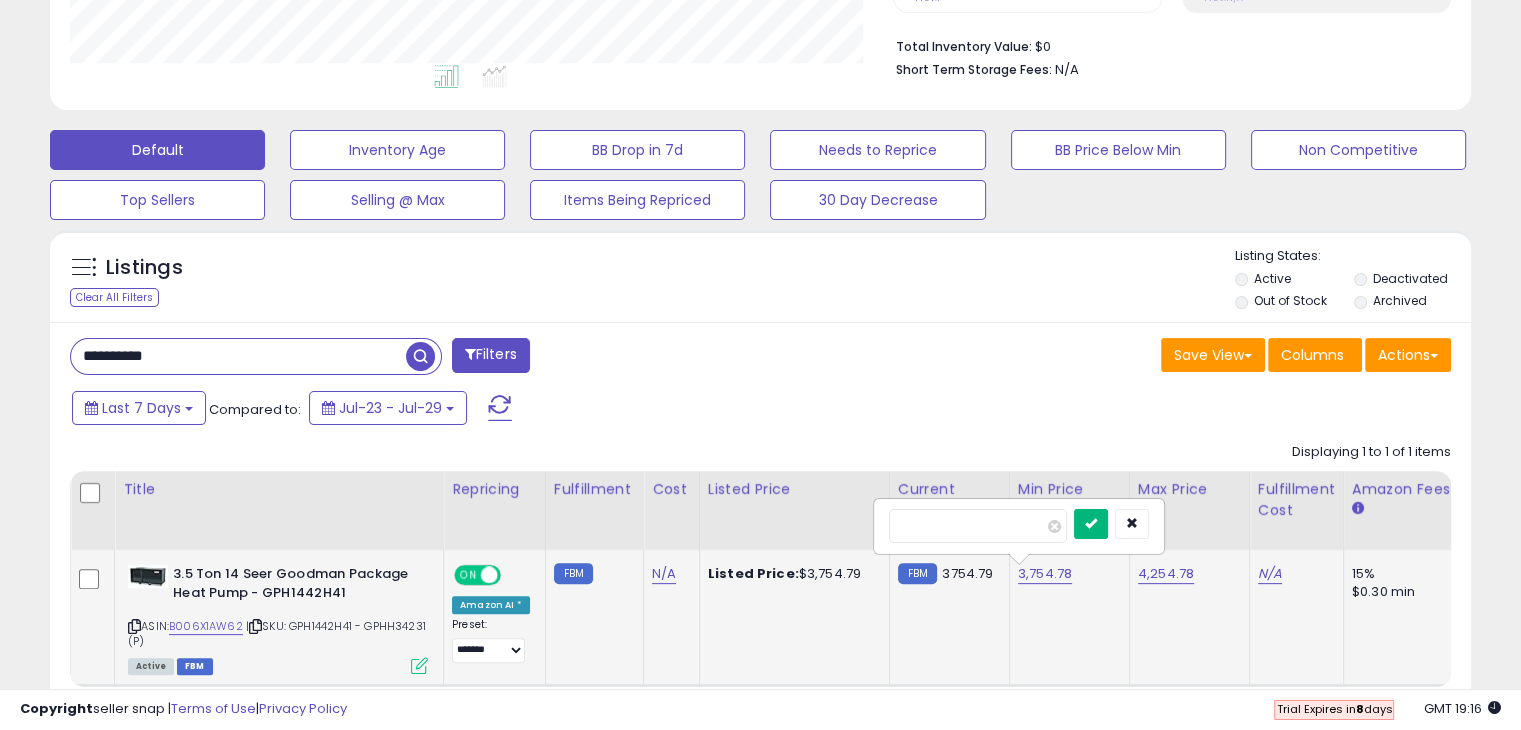 type on "*******" 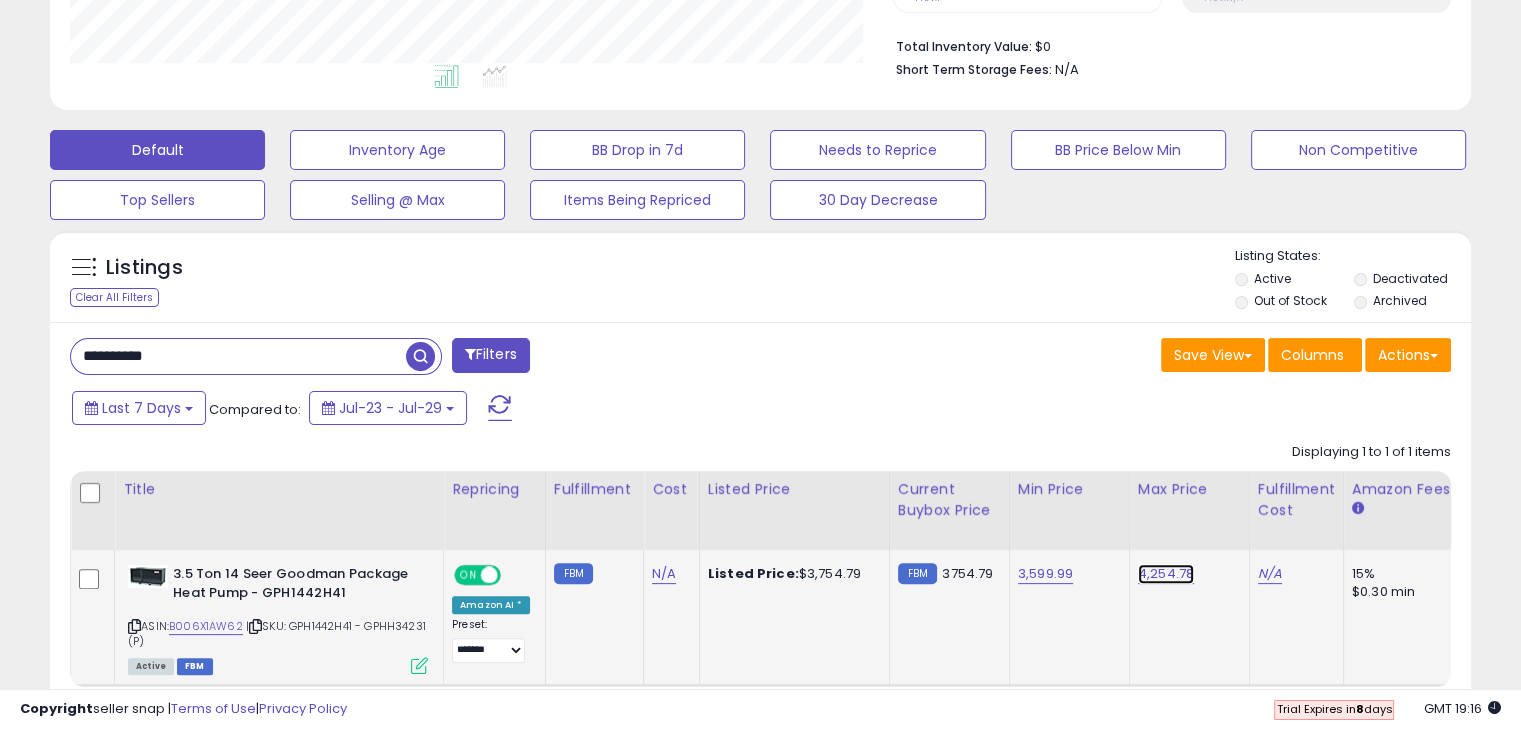 click on "[PRICE]" at bounding box center (1166, 574) 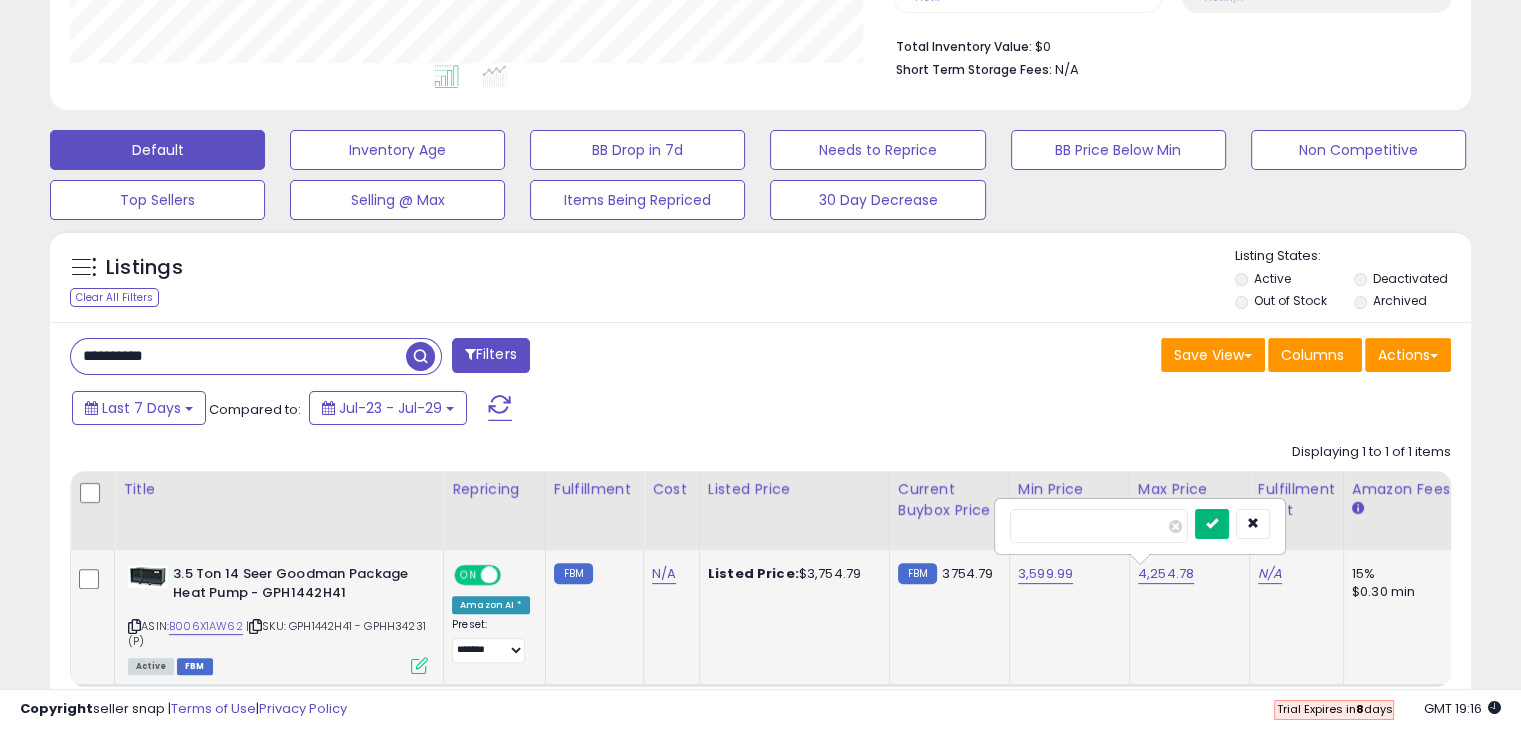 type on "*******" 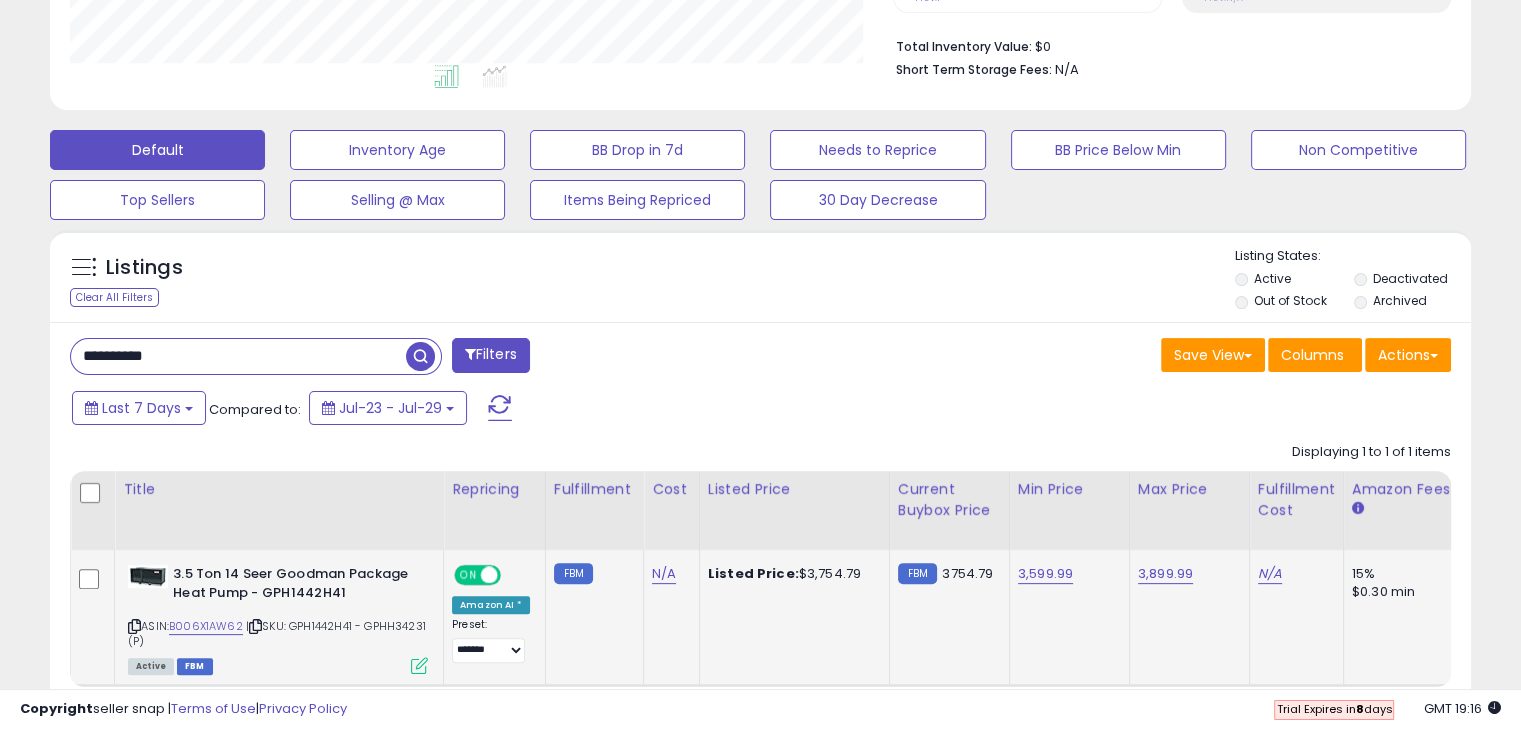 click on "**********" at bounding box center (238, 356) 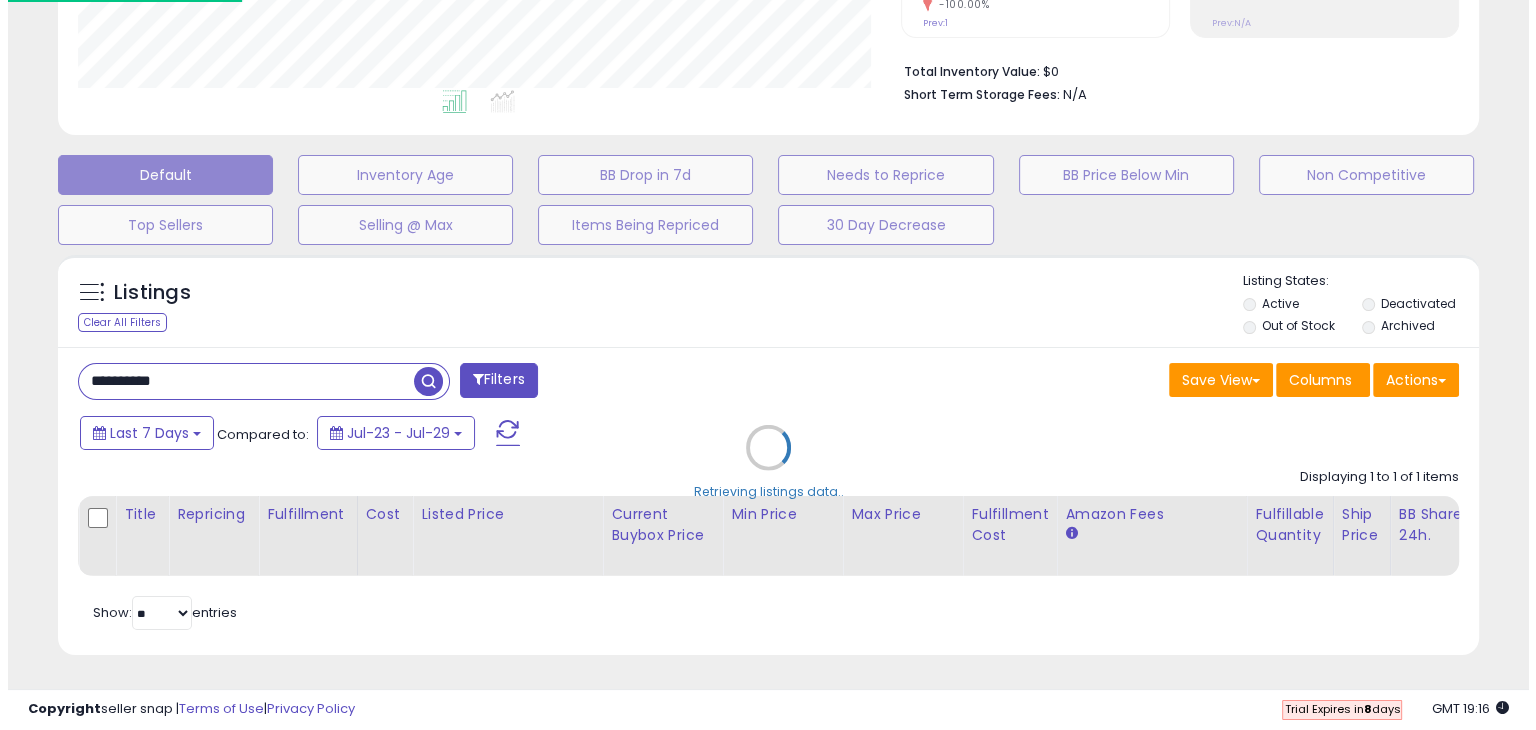scroll, scrollTop: 489, scrollLeft: 0, axis: vertical 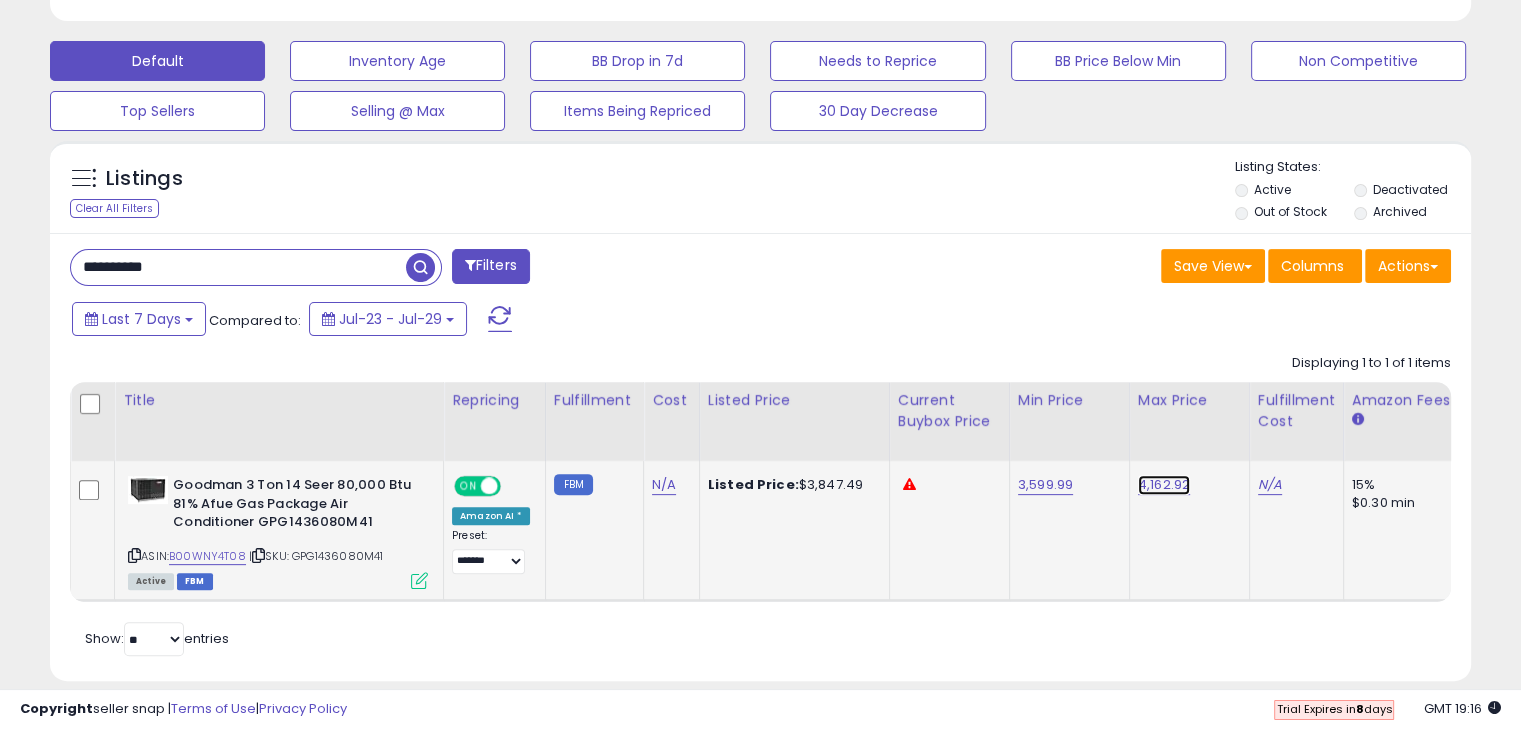 click on "4,162.92" at bounding box center [1164, 485] 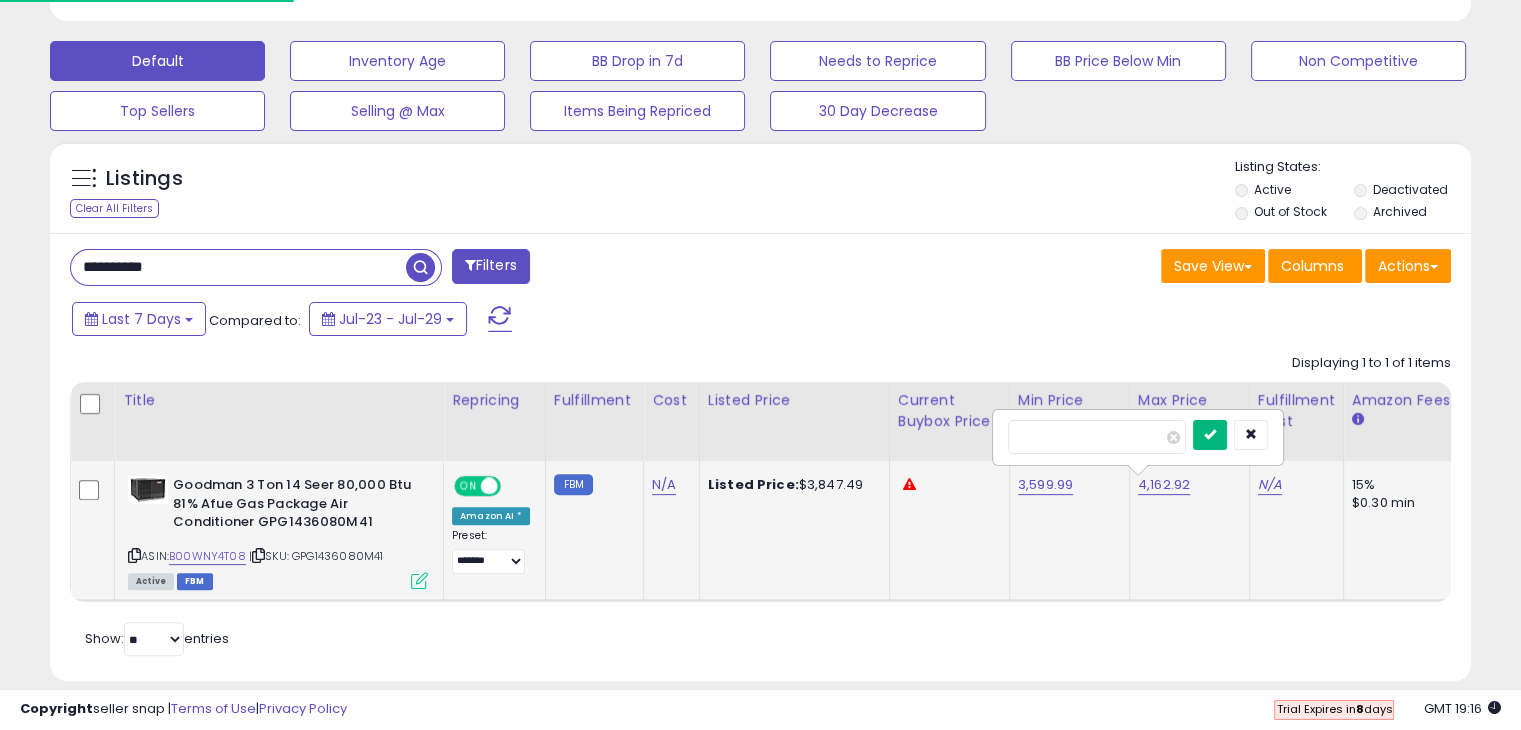 type on "*******" 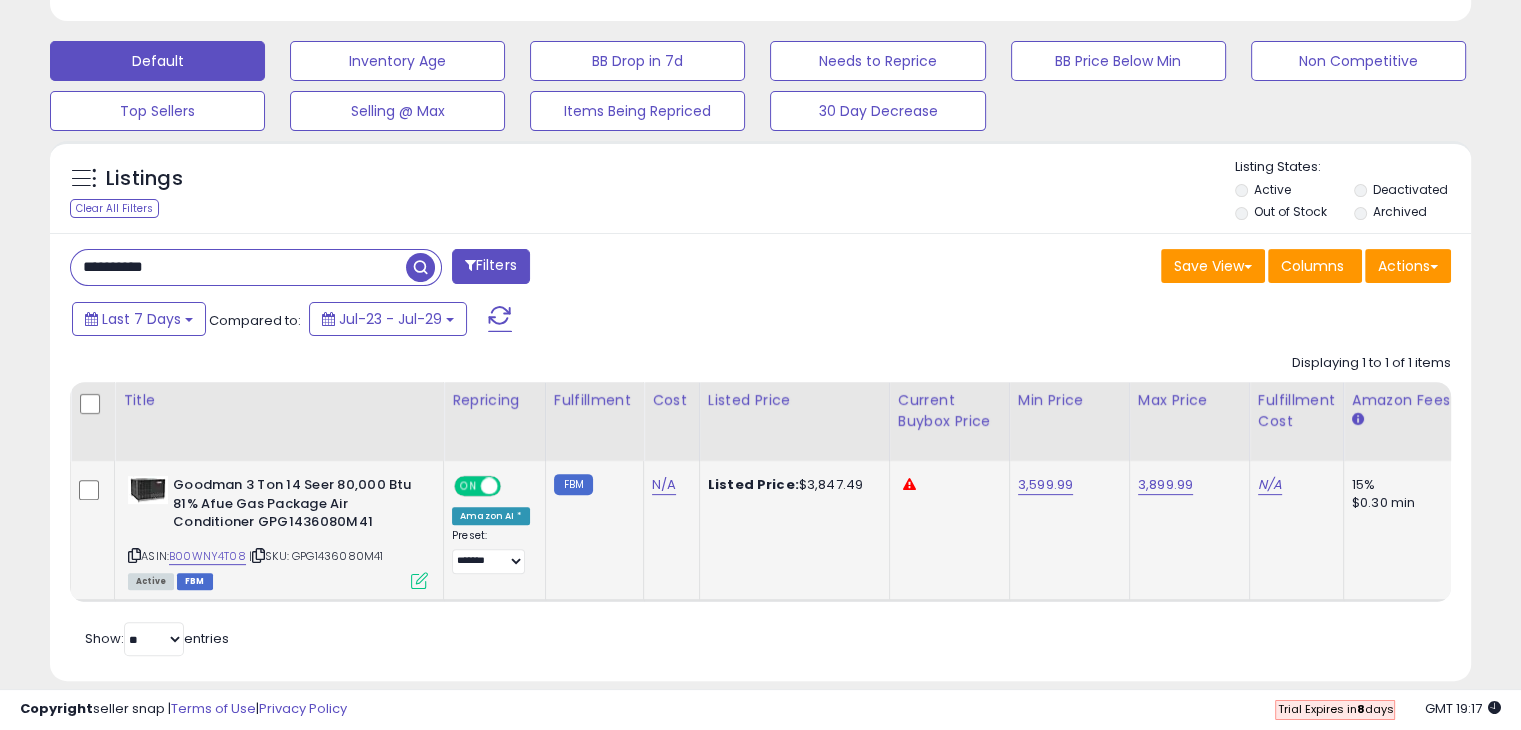 click on "**********" at bounding box center (238, 267) 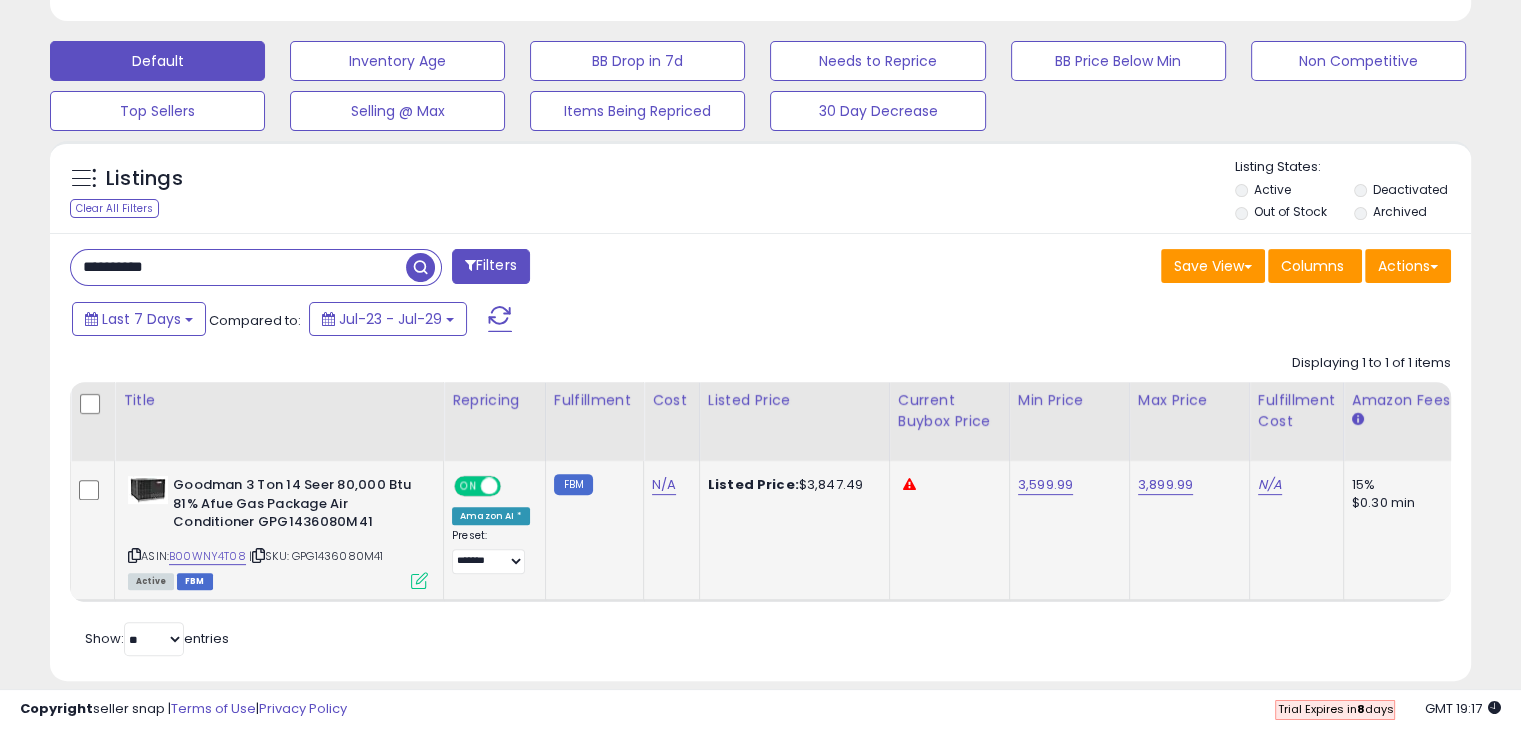 paste 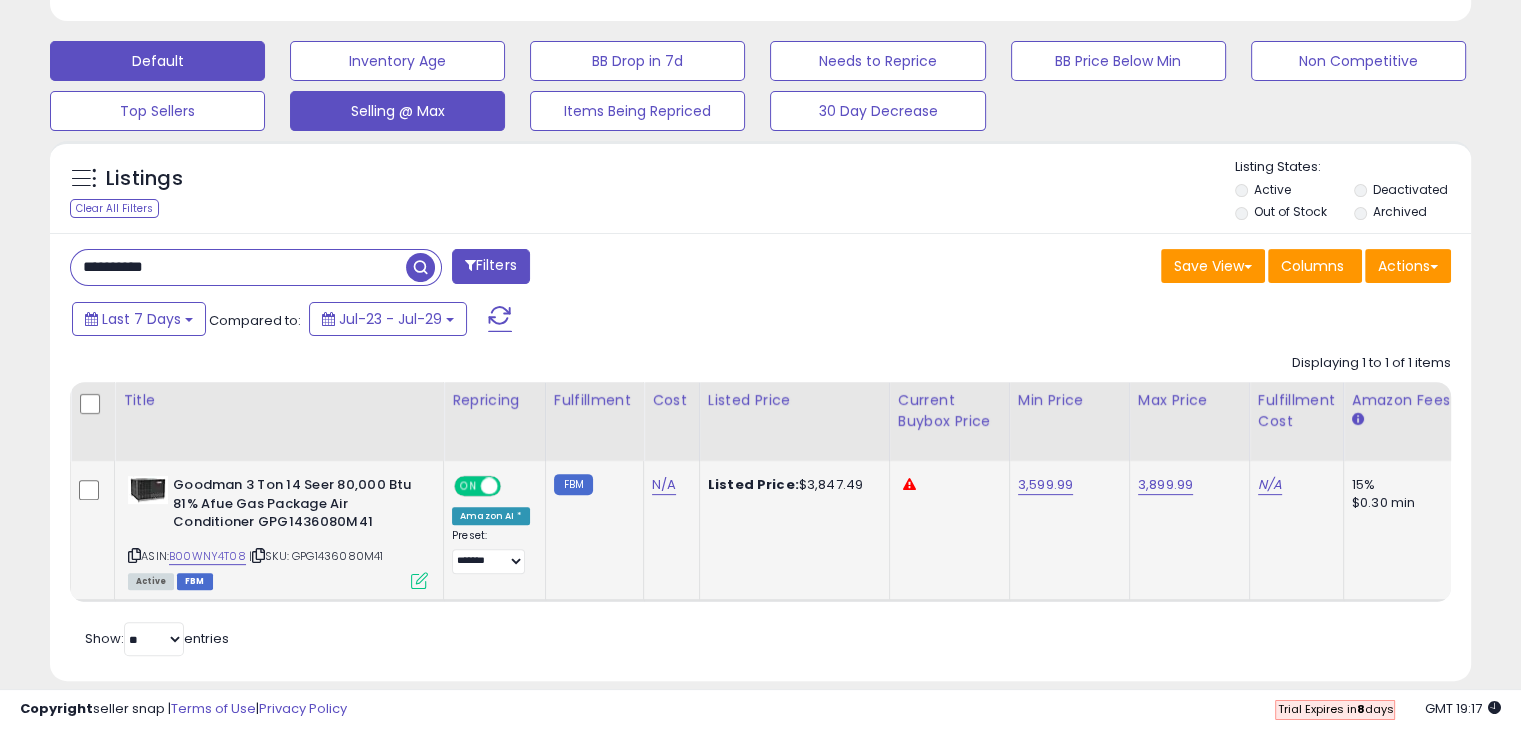 drag, startPoint x: 407, startPoint y: 258, endPoint x: 419, endPoint y: 189, distance: 70.035706 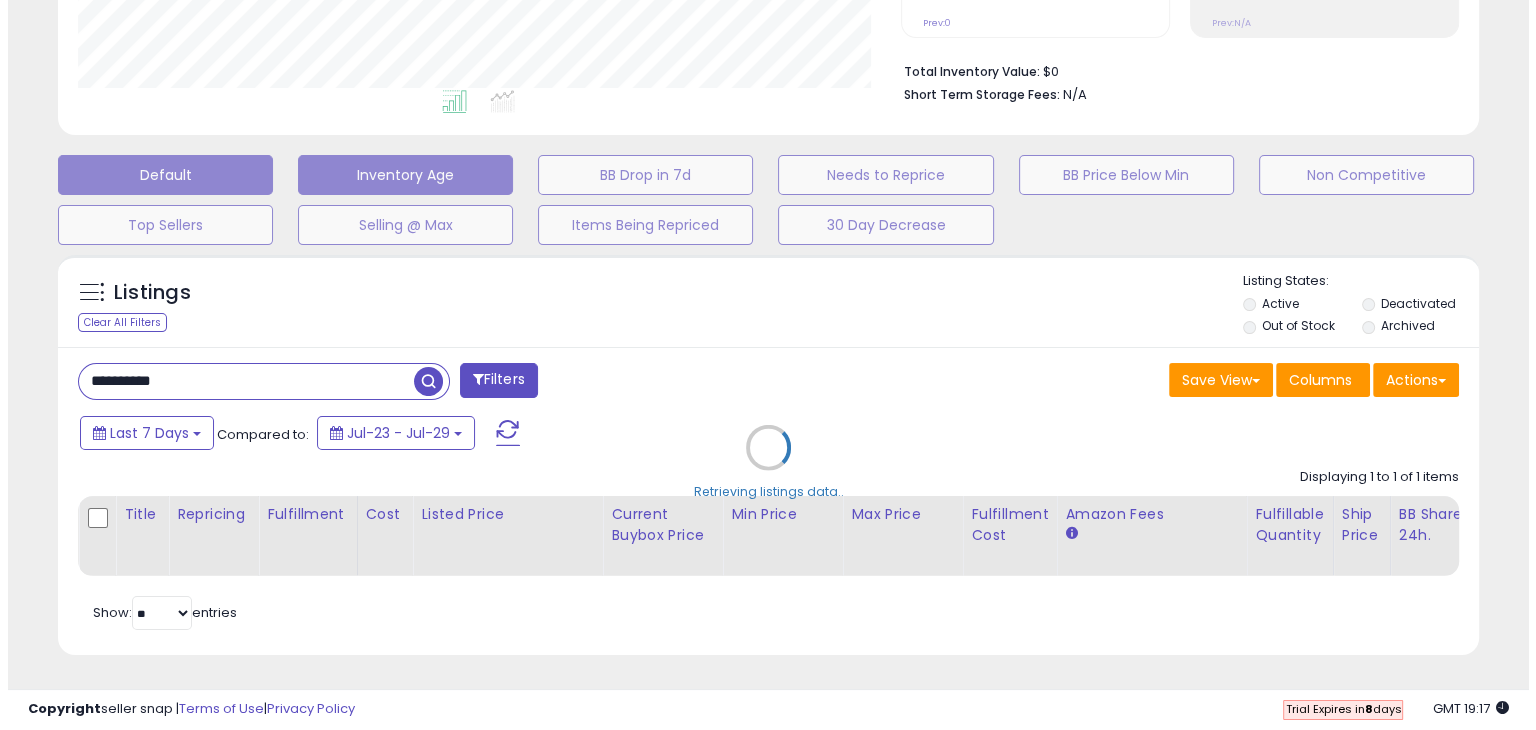 scroll, scrollTop: 489, scrollLeft: 0, axis: vertical 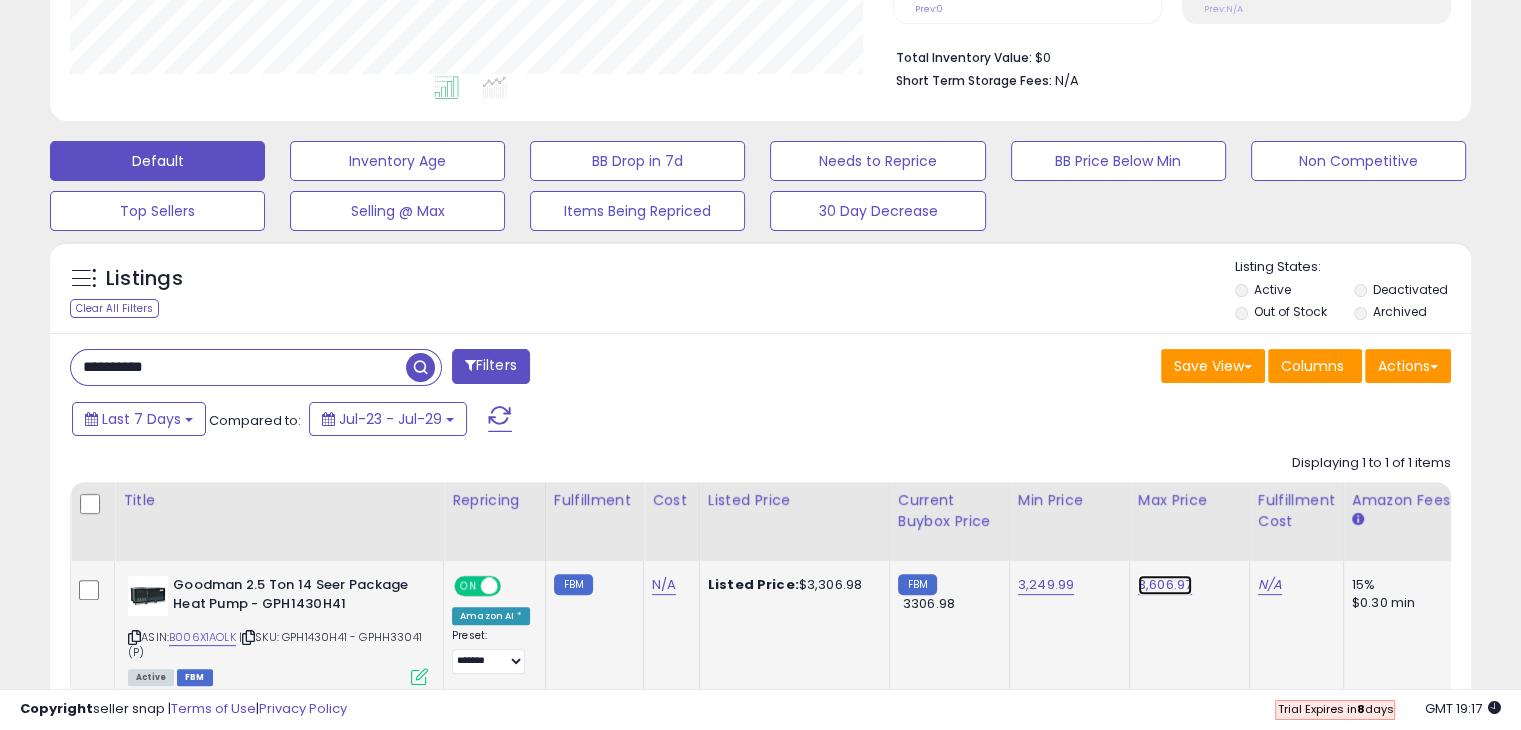 drag, startPoint x: 1153, startPoint y: 585, endPoint x: 1194, endPoint y: 583, distance: 41.04875 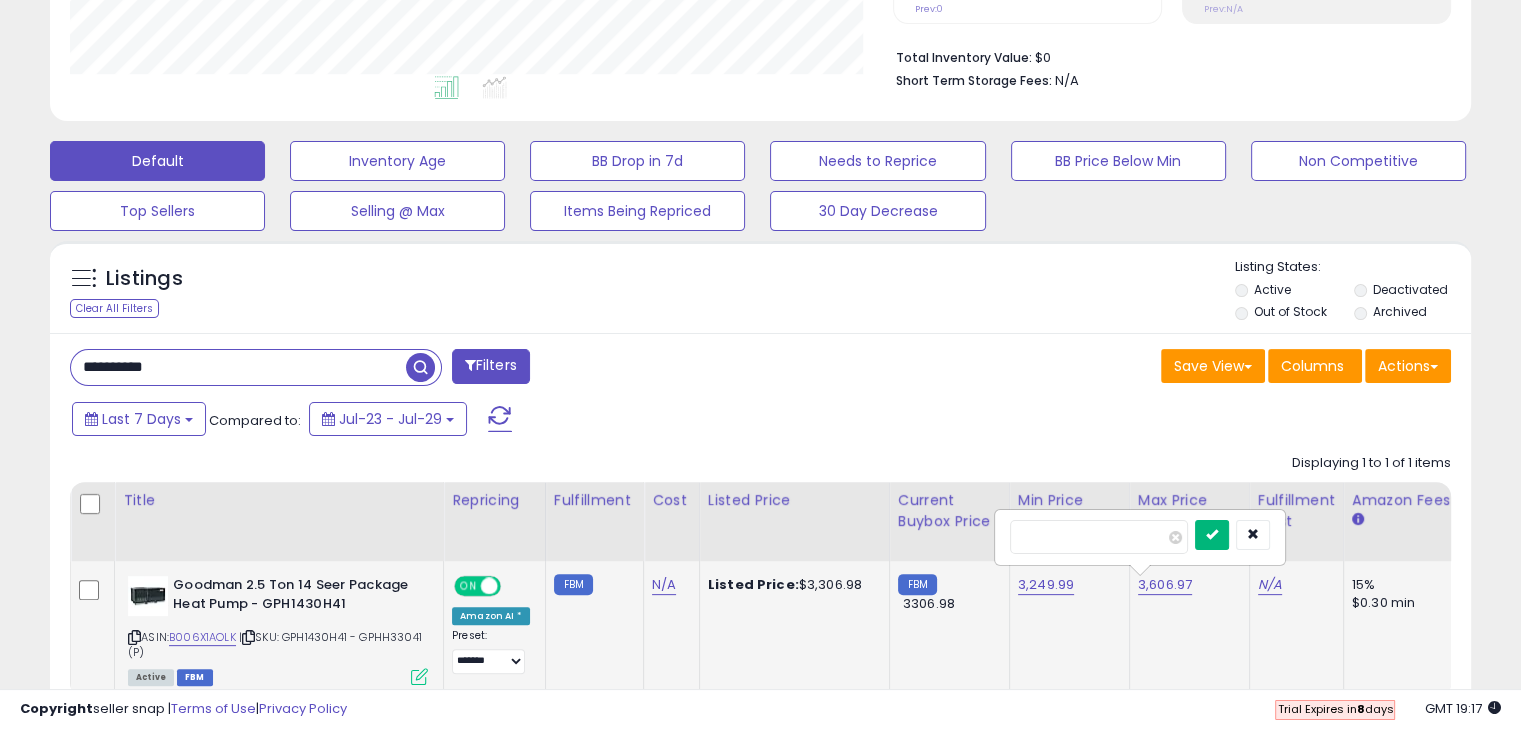 type on "*******" 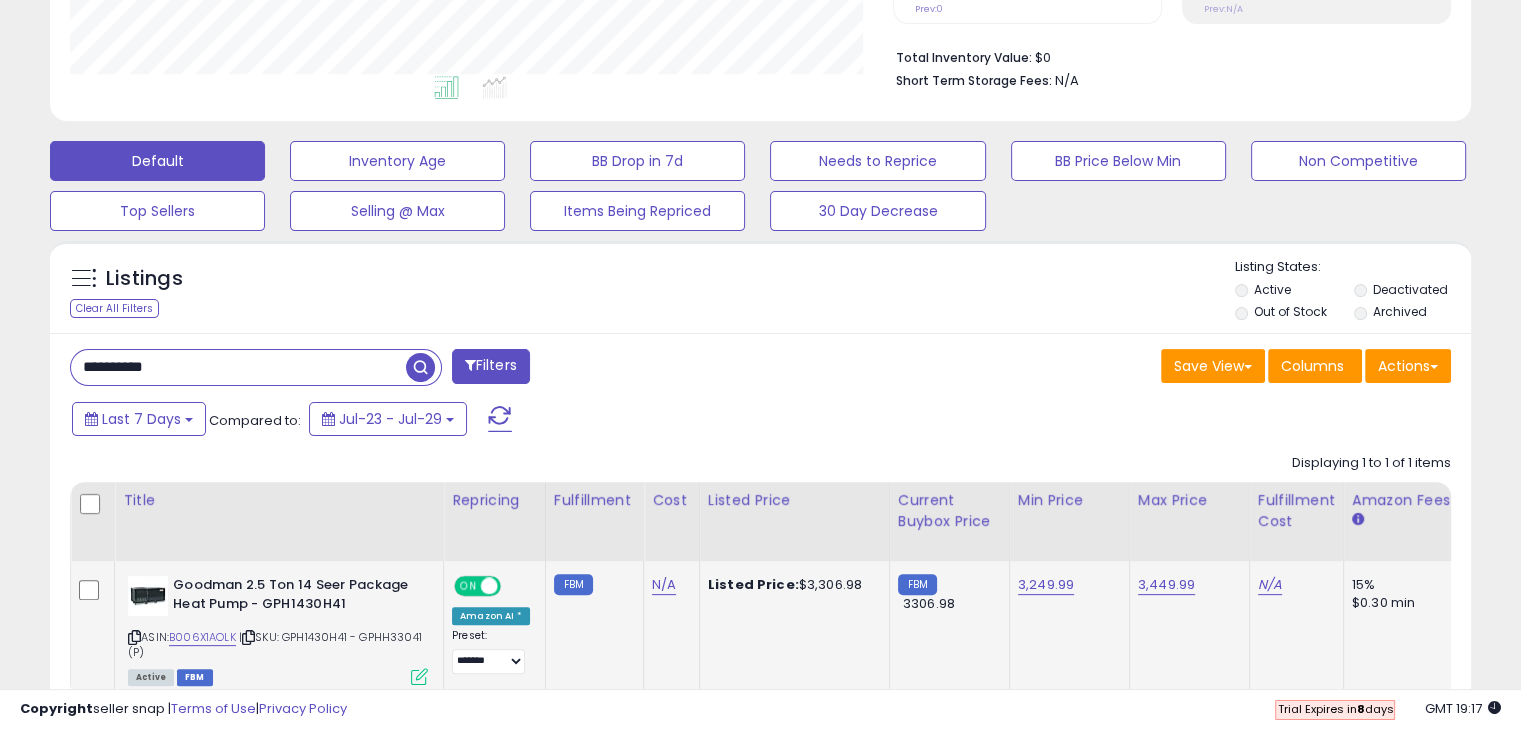 click on "**********" at bounding box center (238, 367) 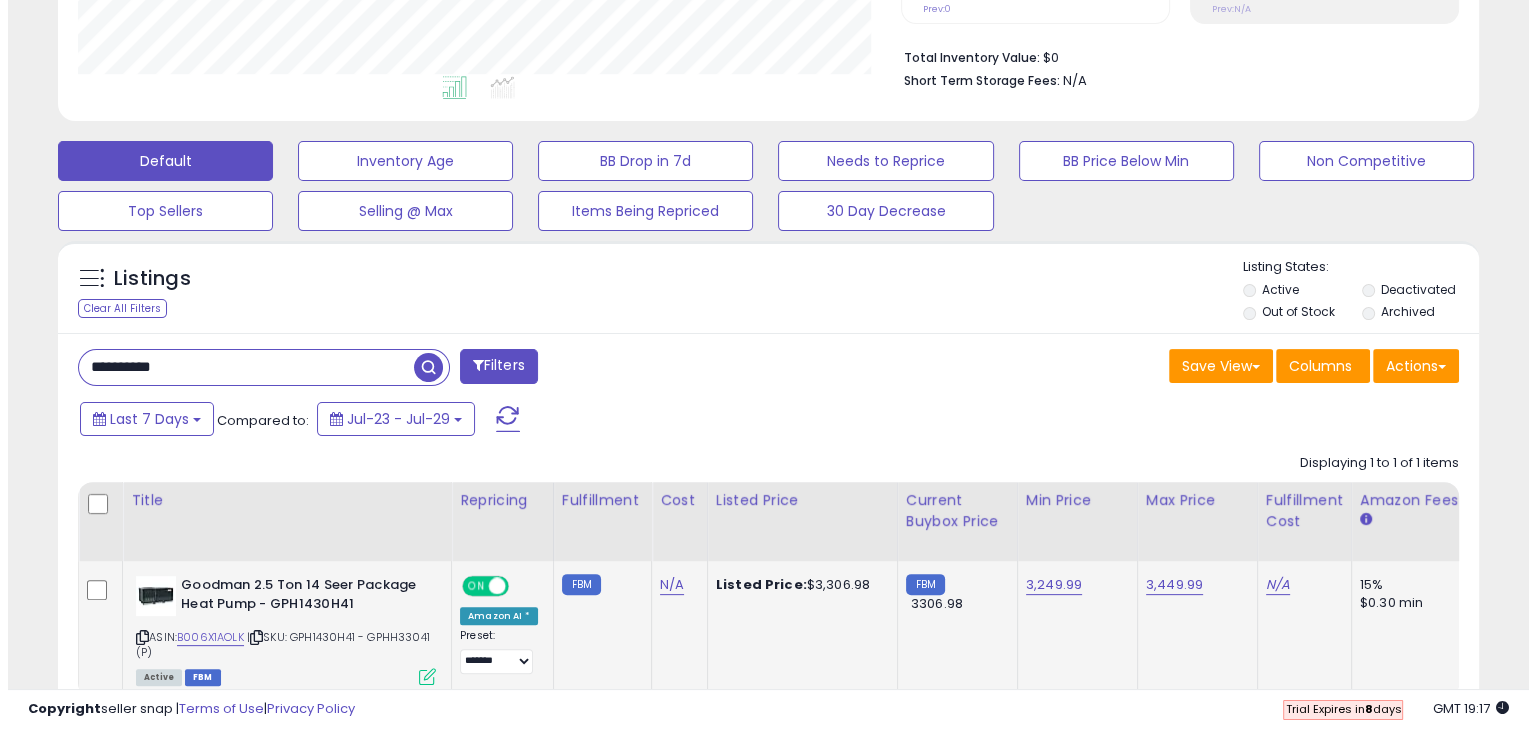 scroll, scrollTop: 999589, scrollLeft: 999168, axis: both 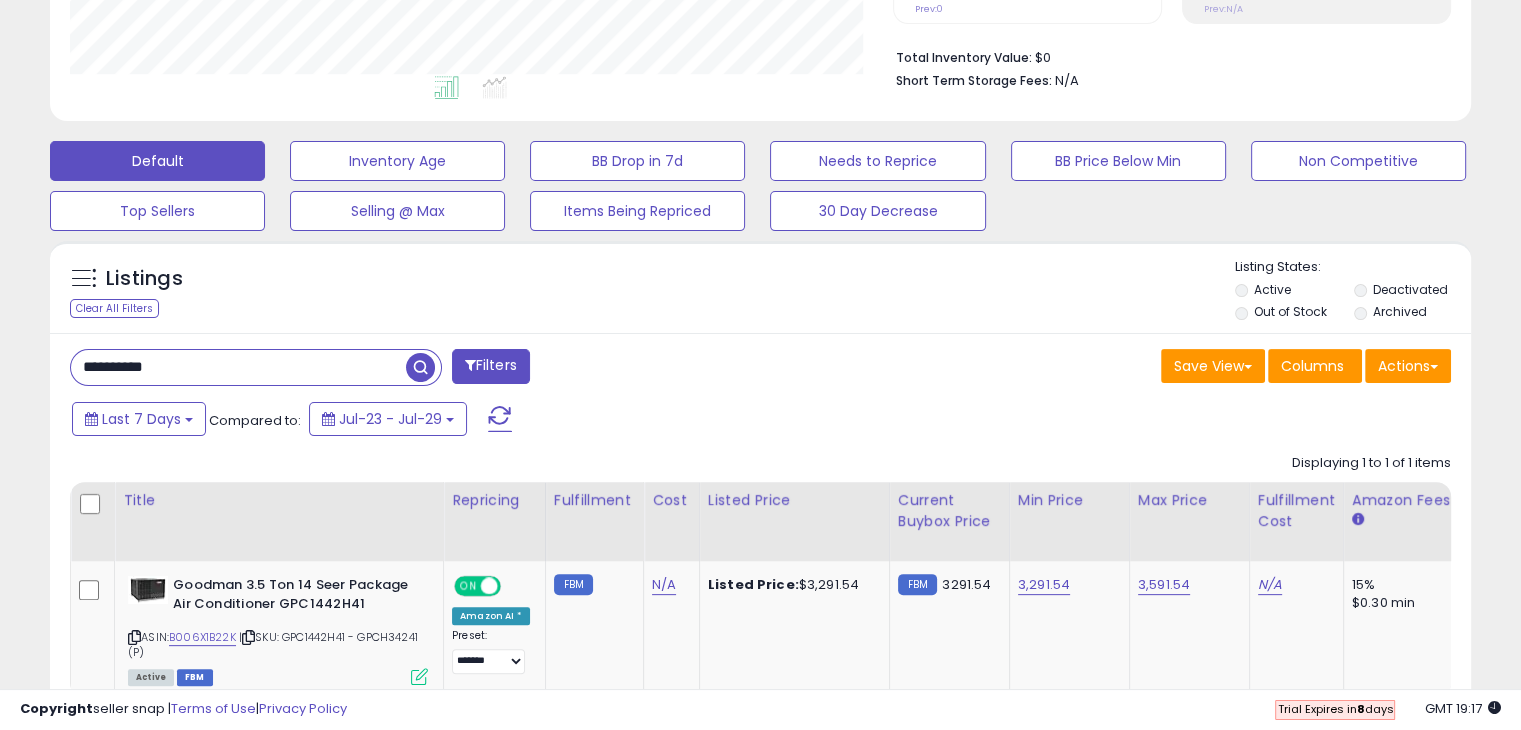 click on "**********" at bounding box center (238, 367) 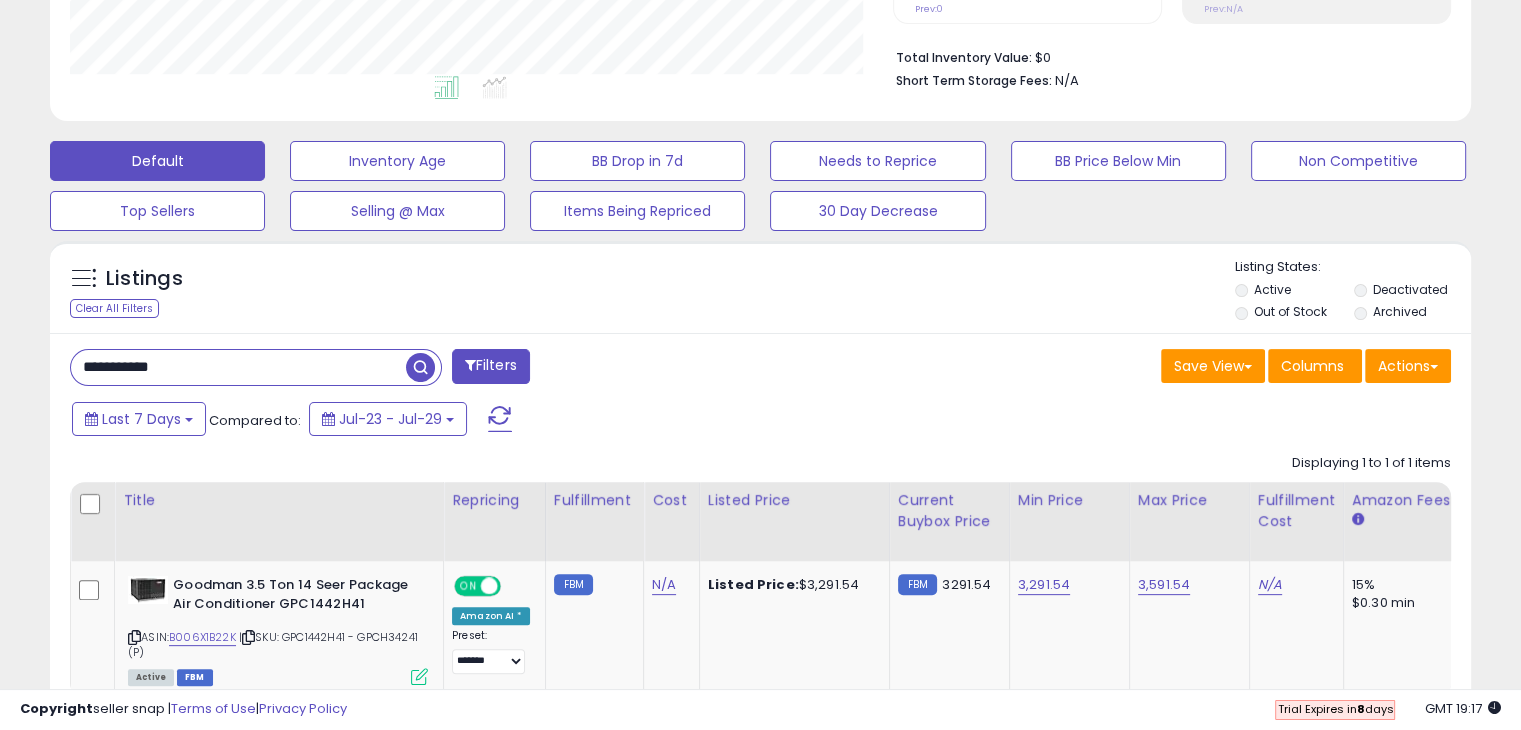 paste on "**********" 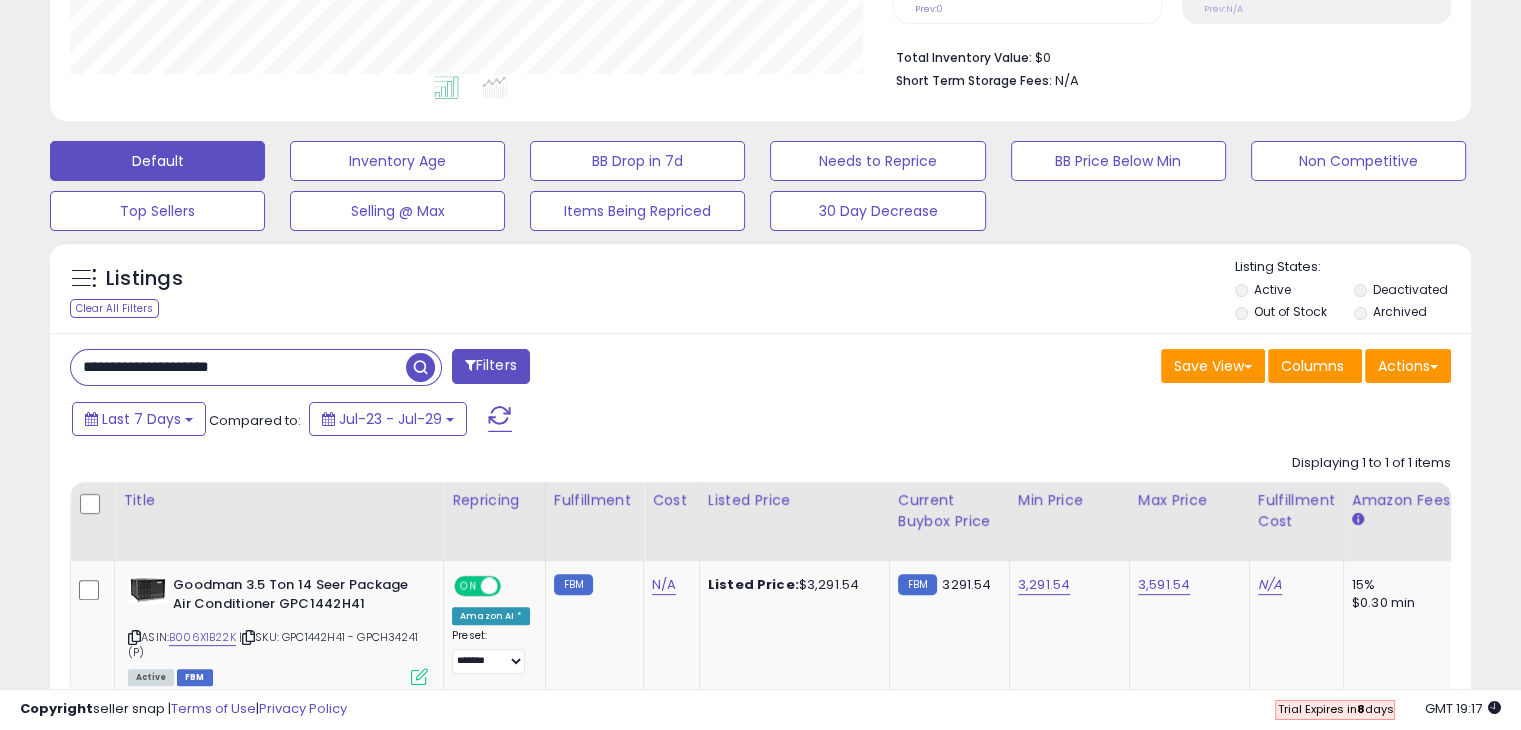 paste 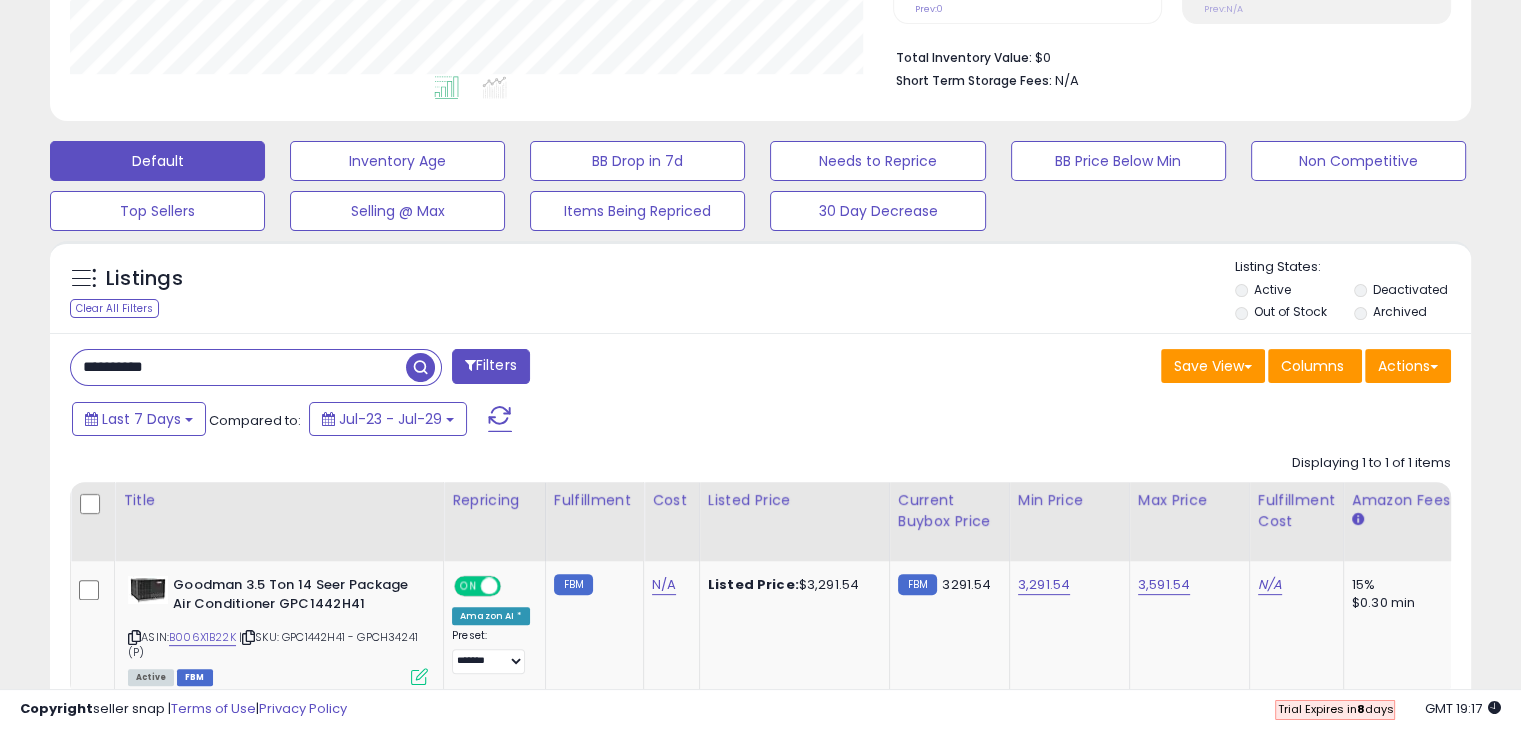 type on "**********" 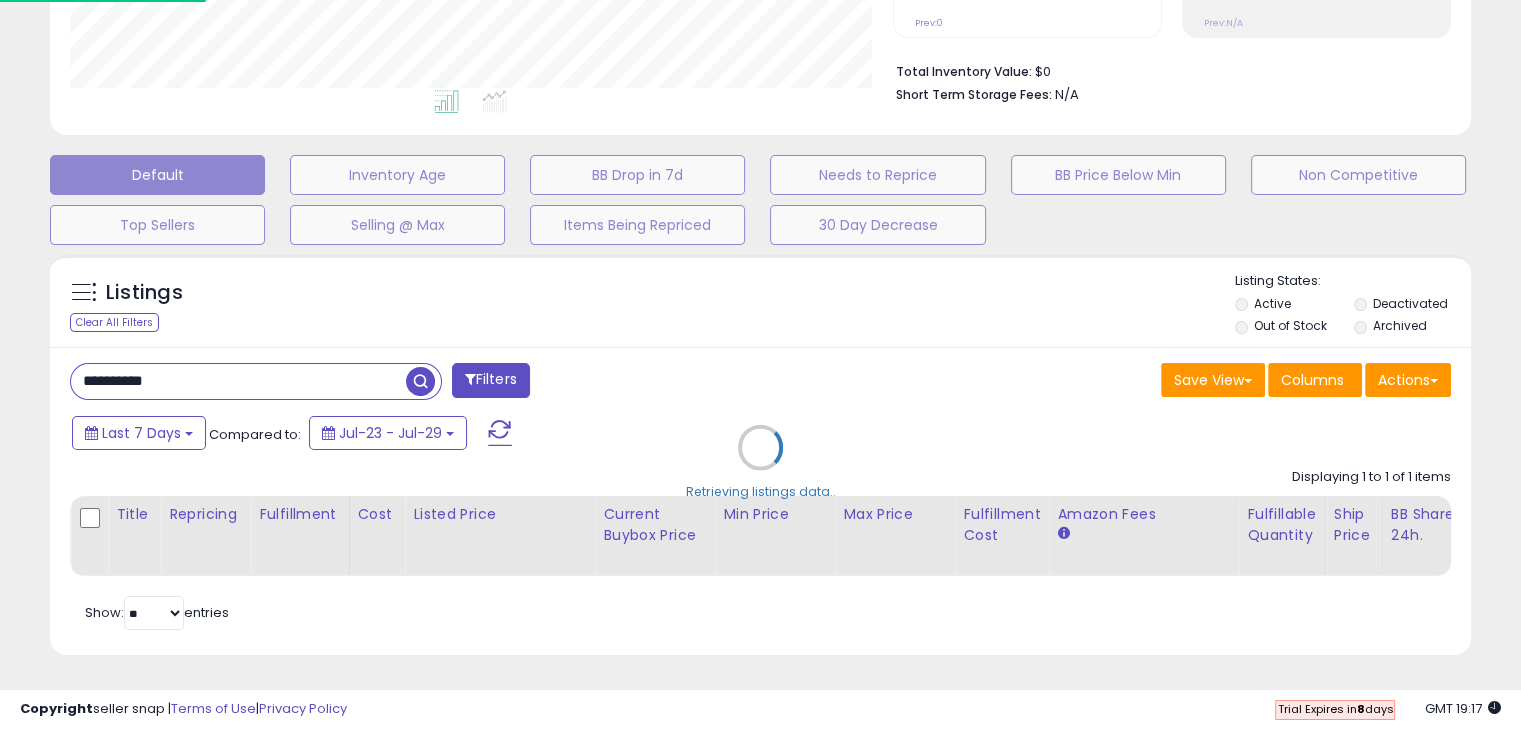 scroll, scrollTop: 999589, scrollLeft: 999168, axis: both 